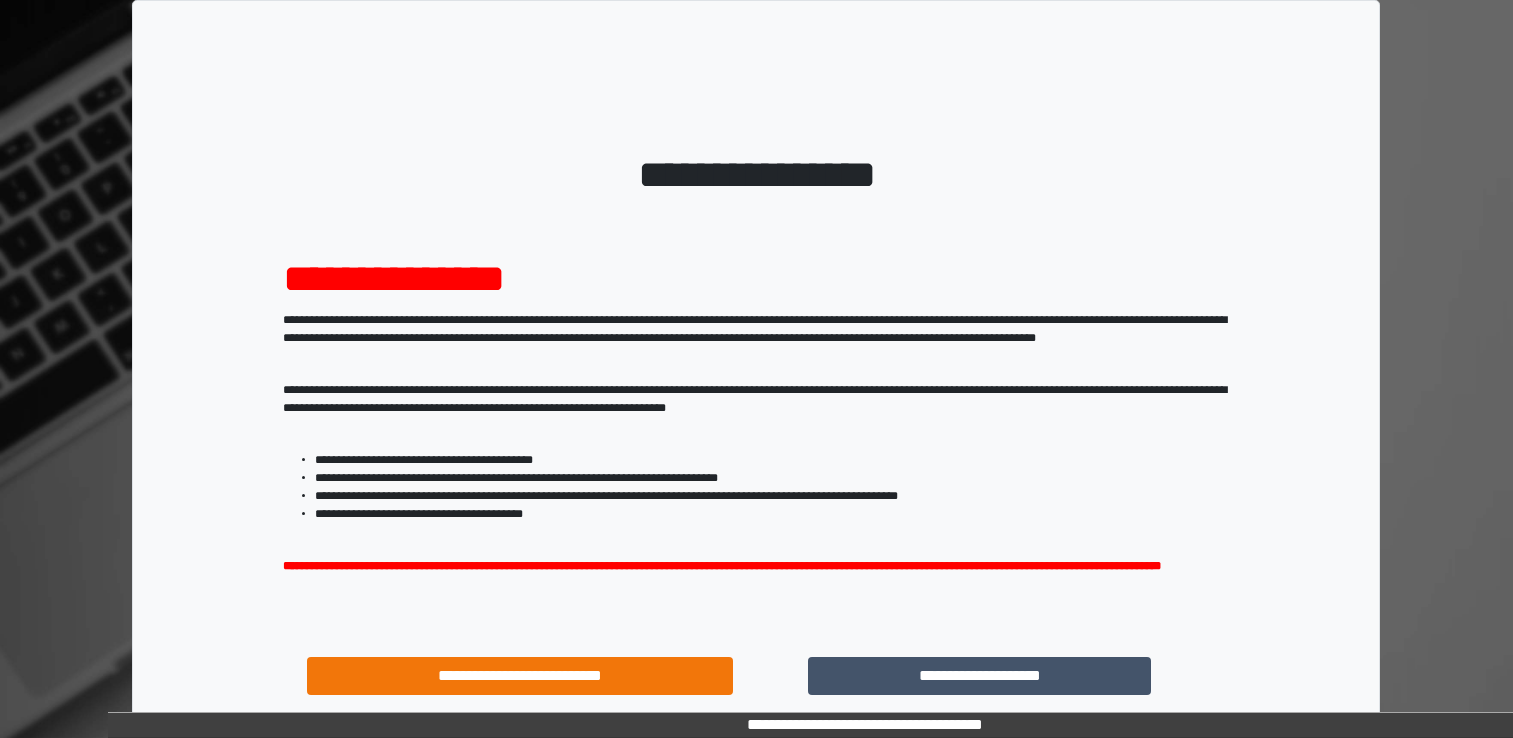 scroll, scrollTop: 0, scrollLeft: 0, axis: both 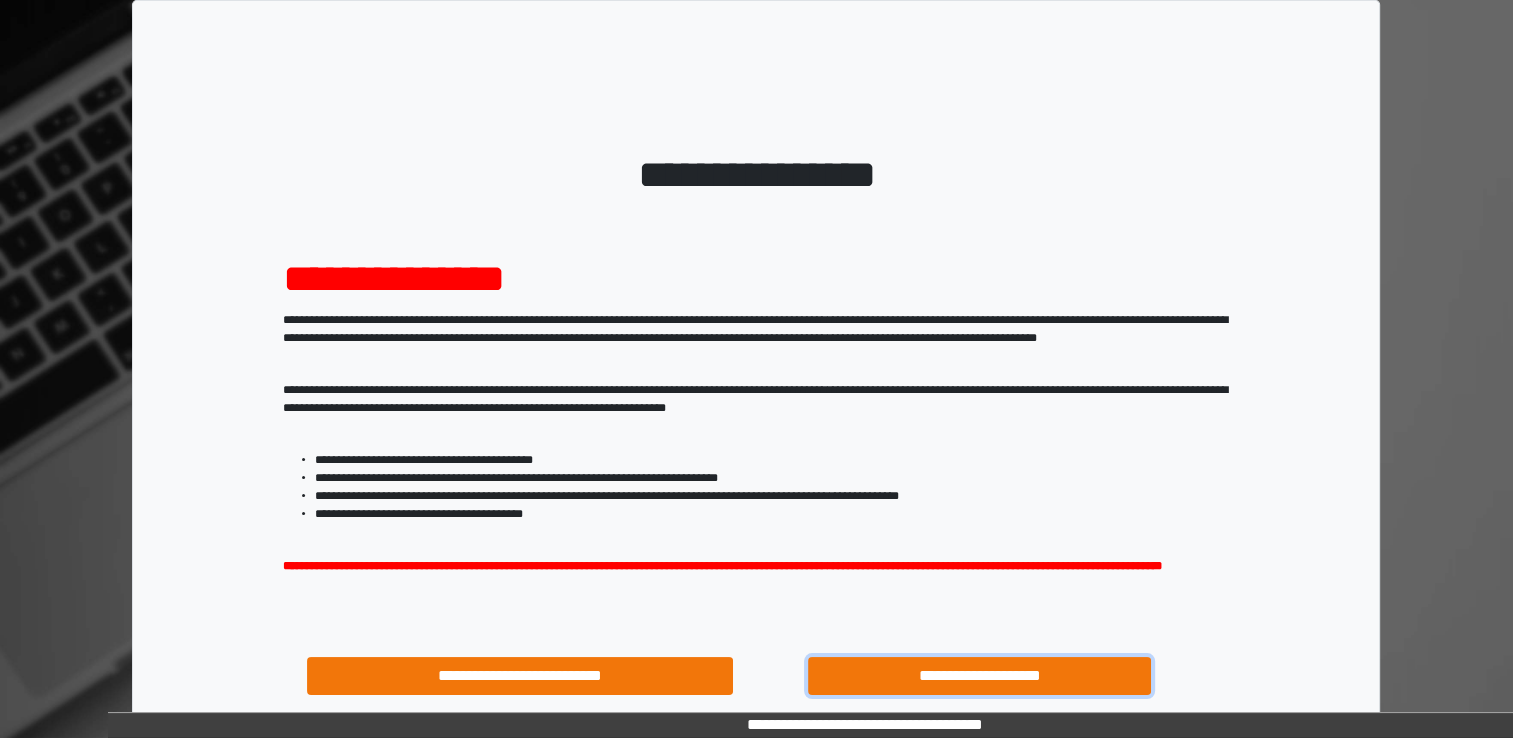 click on "**********" at bounding box center [980, 676] 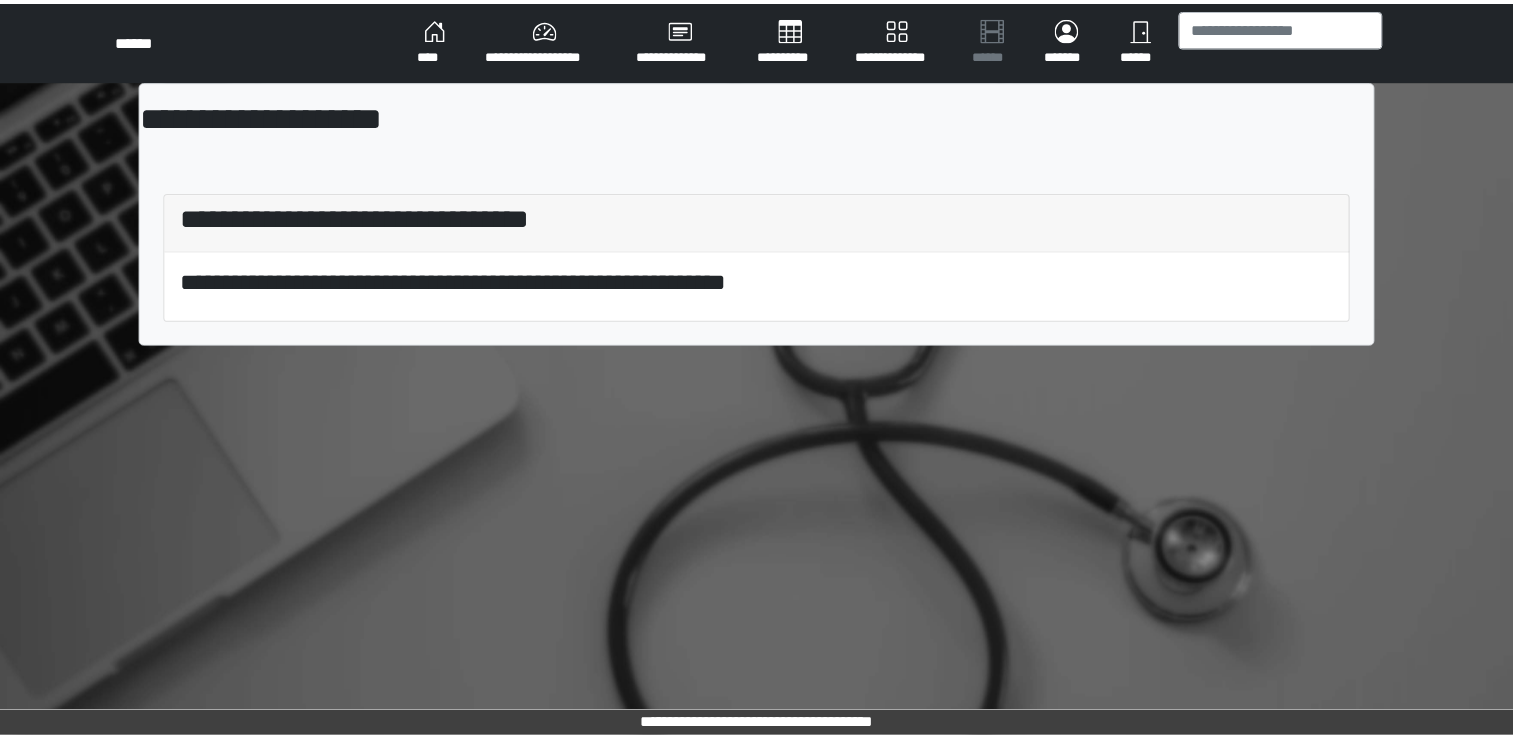 scroll, scrollTop: 0, scrollLeft: 0, axis: both 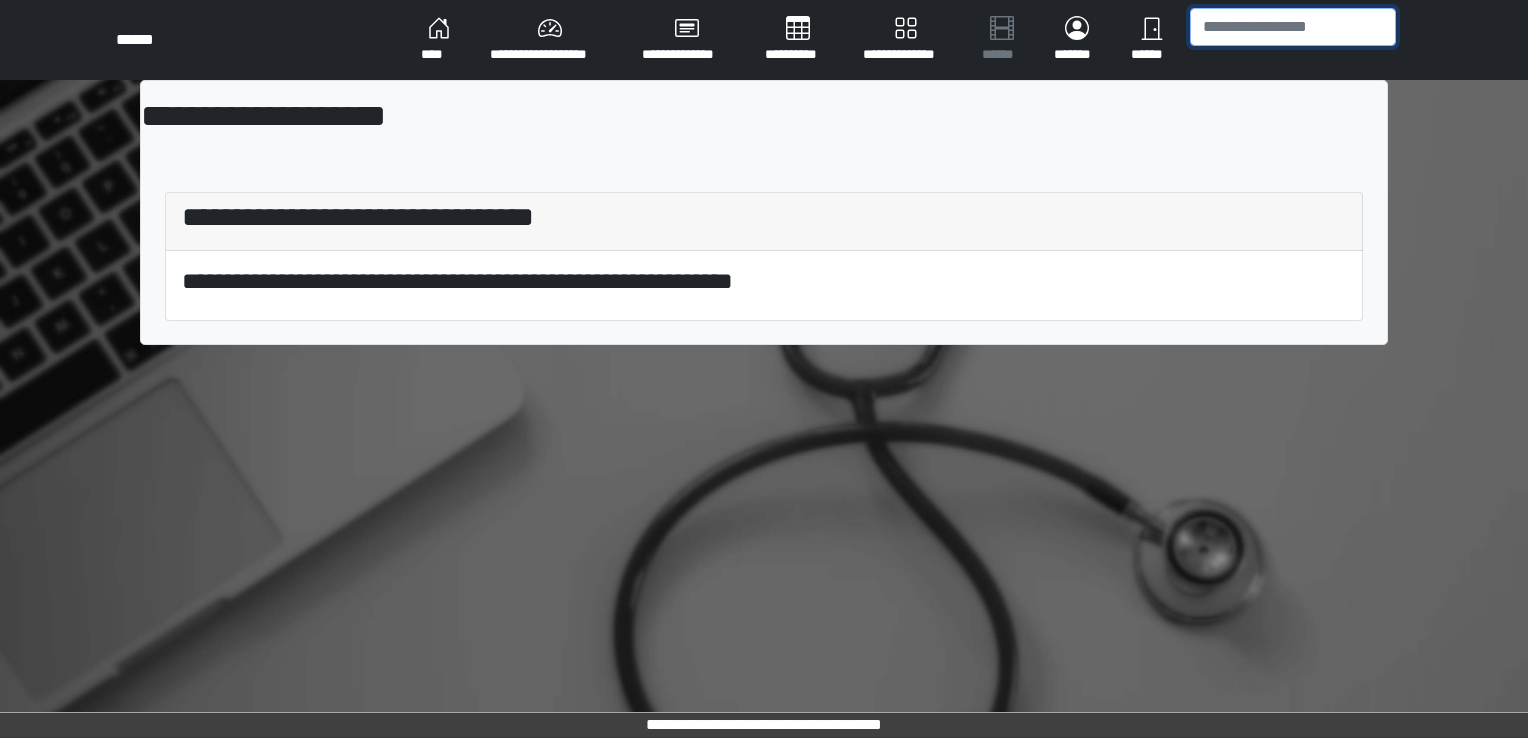 click at bounding box center (1293, 27) 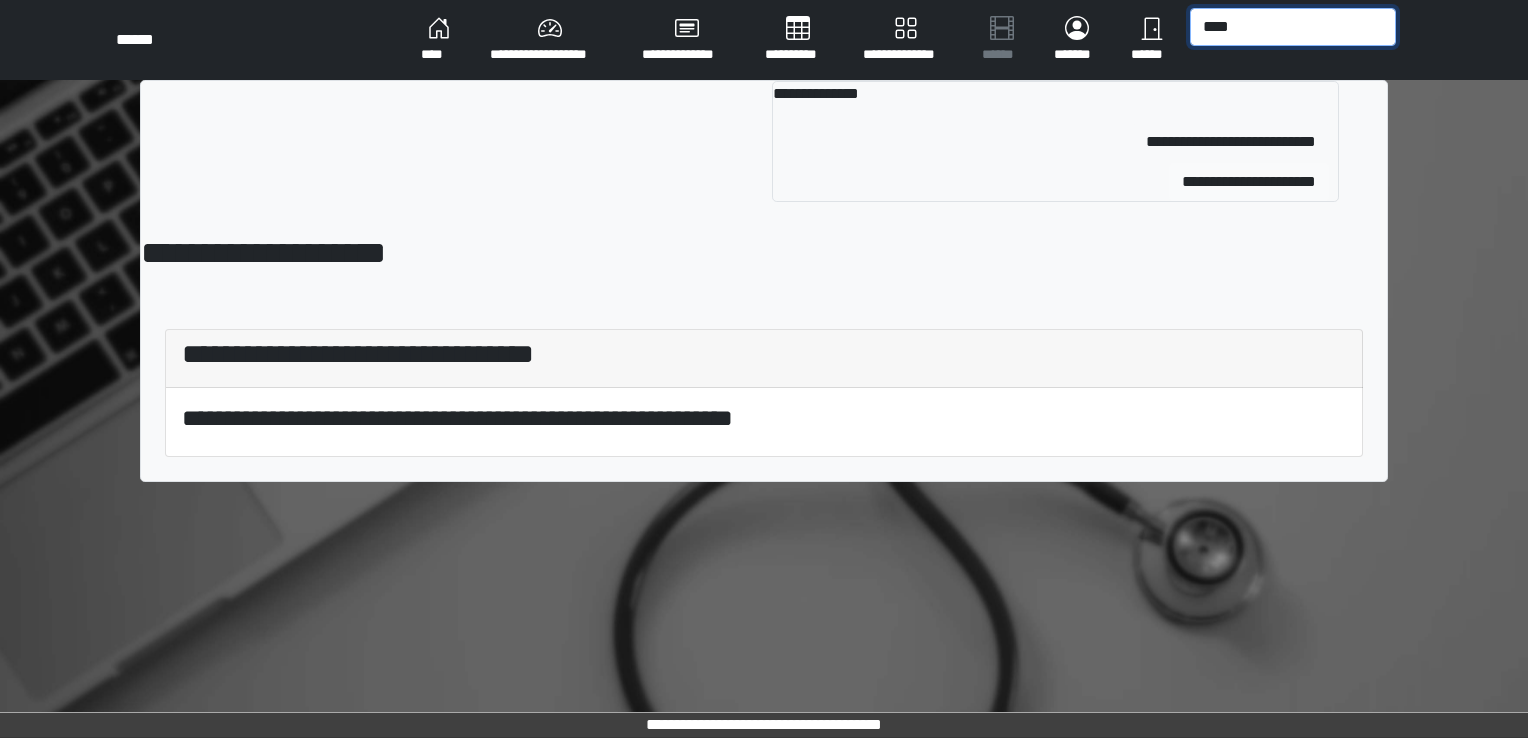 type on "****" 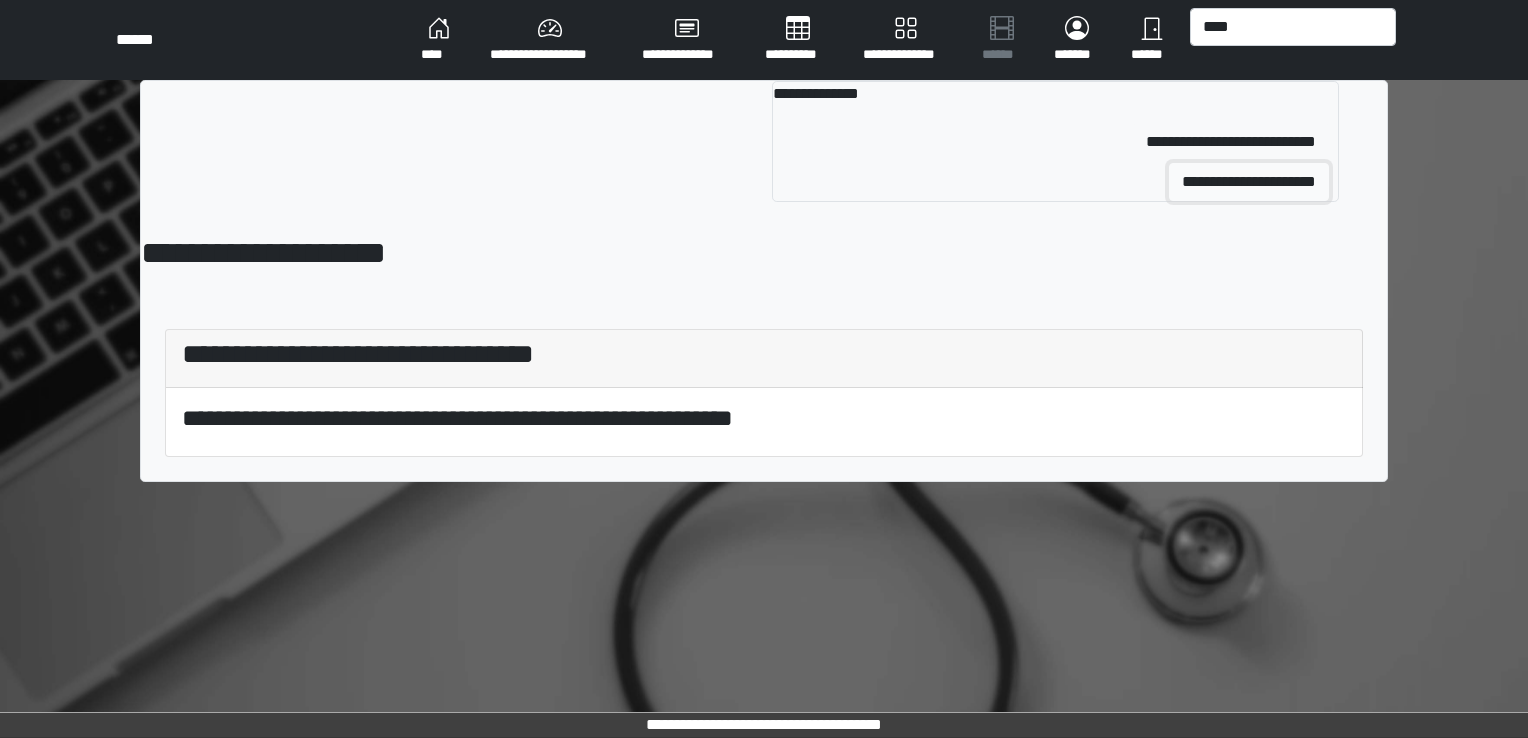 click on "**********" at bounding box center [1249, 182] 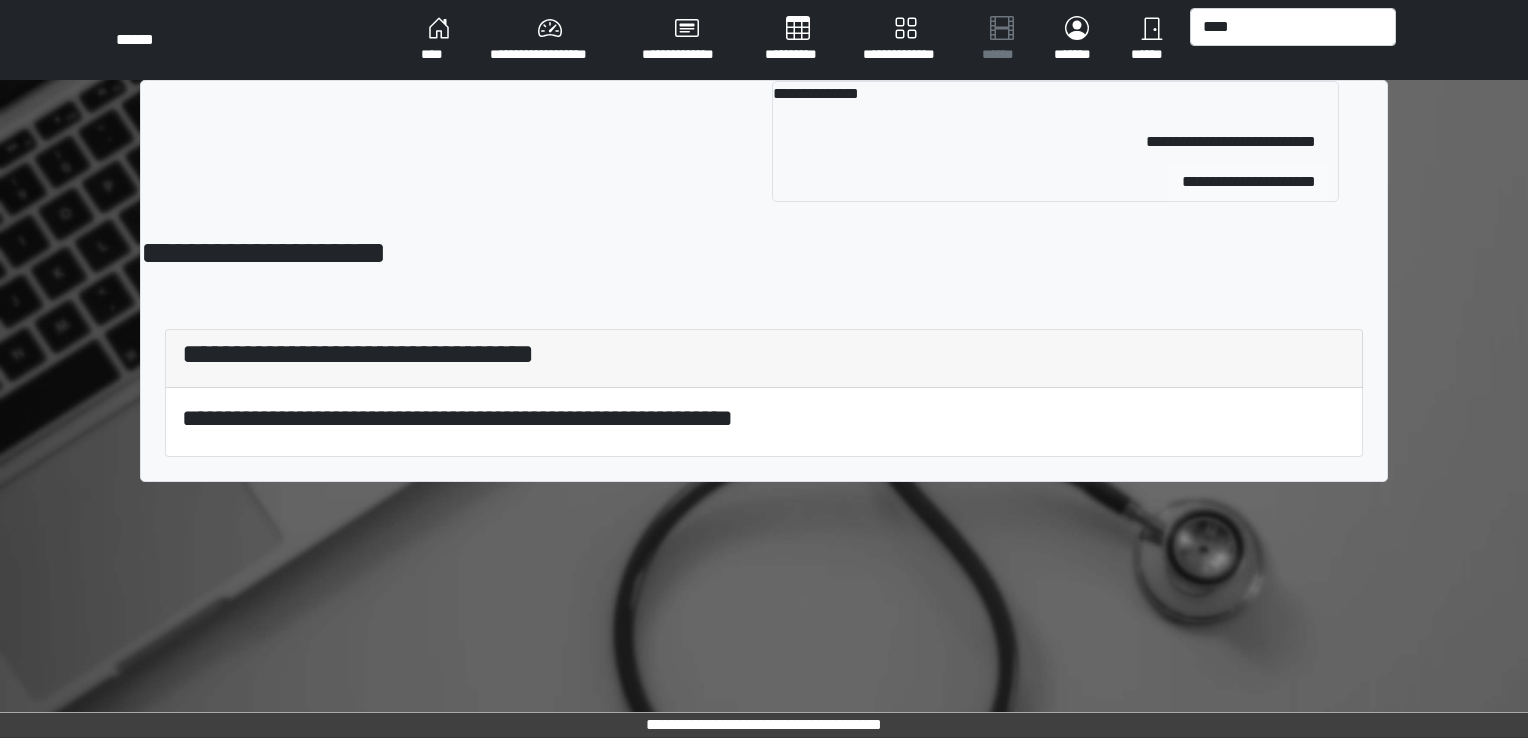 type 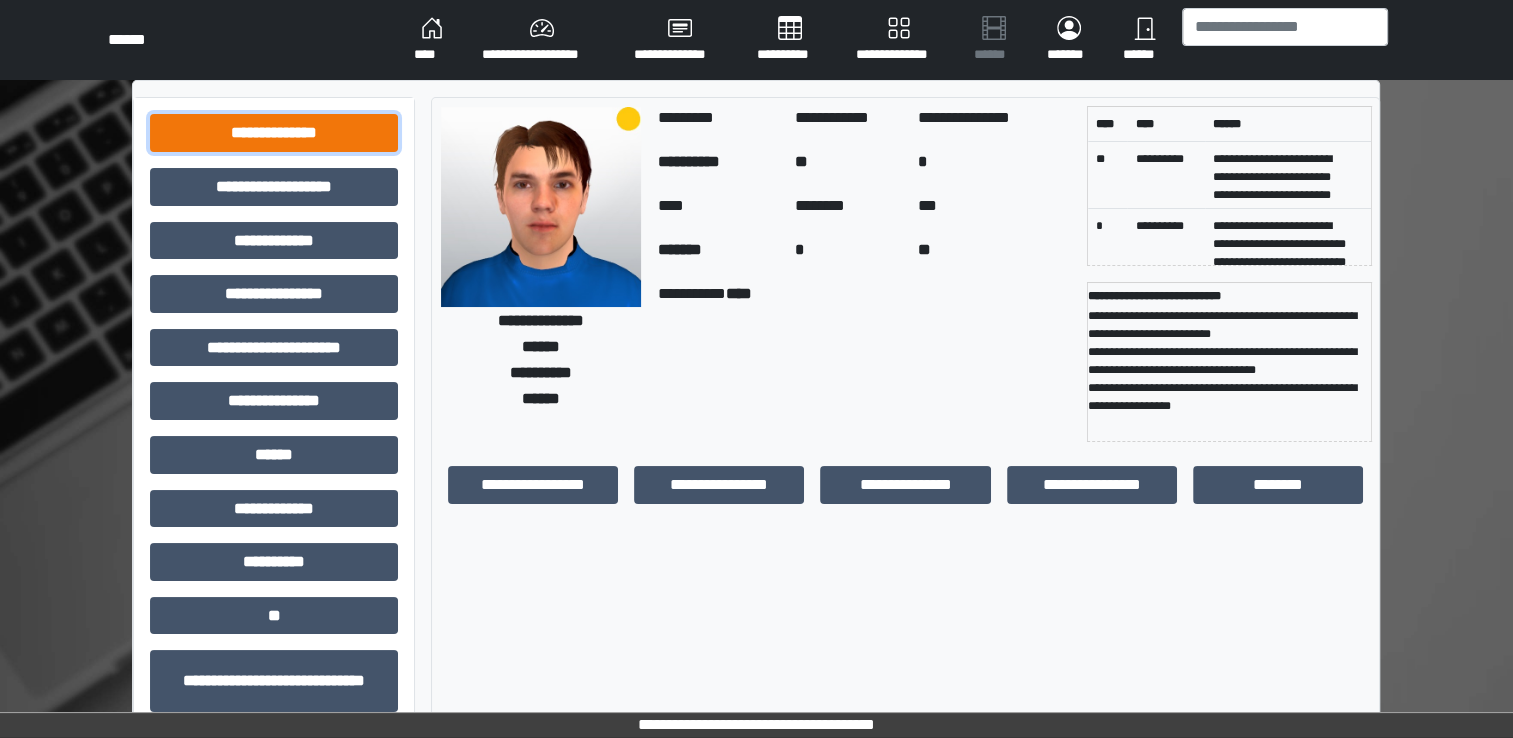 click on "**********" at bounding box center [274, 133] 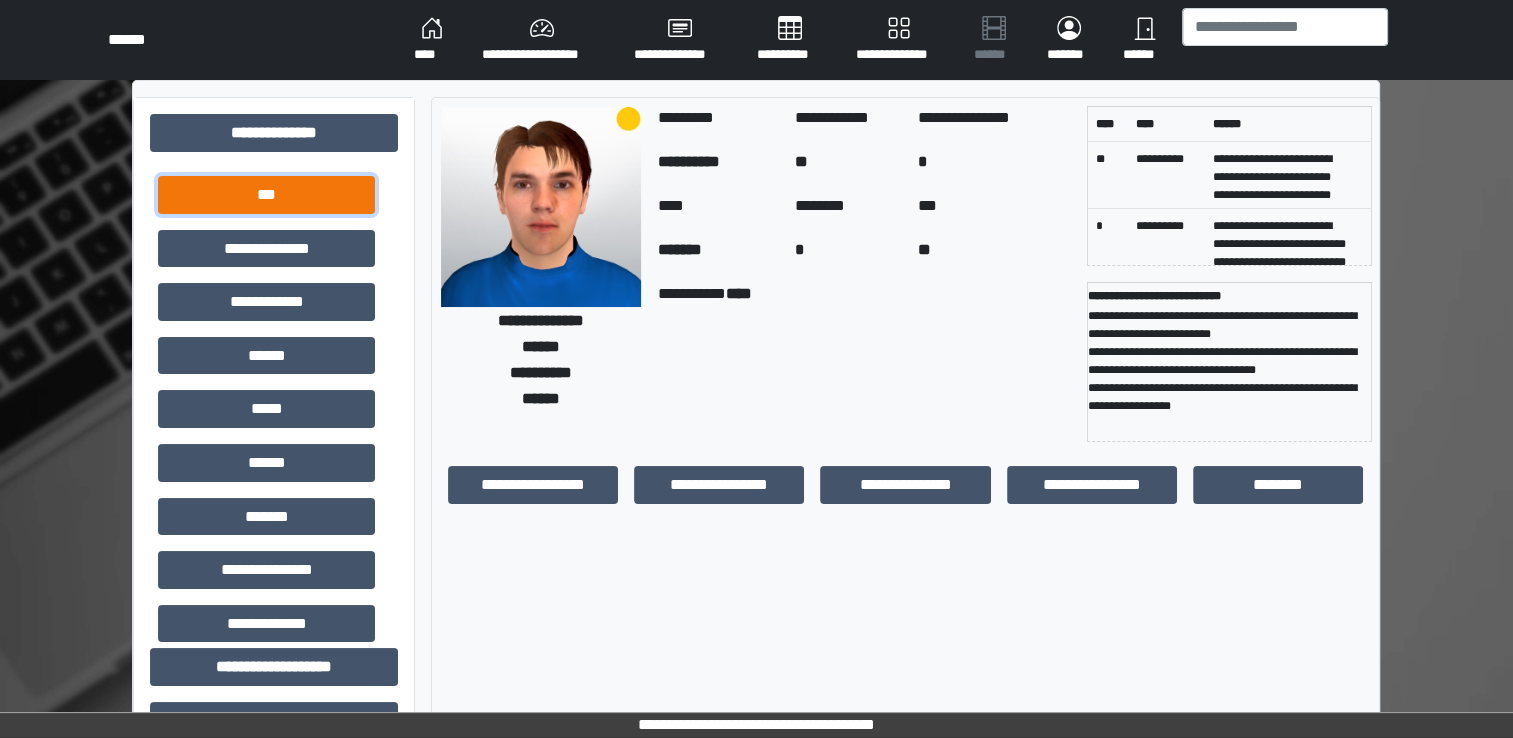 click on "***" at bounding box center [266, 195] 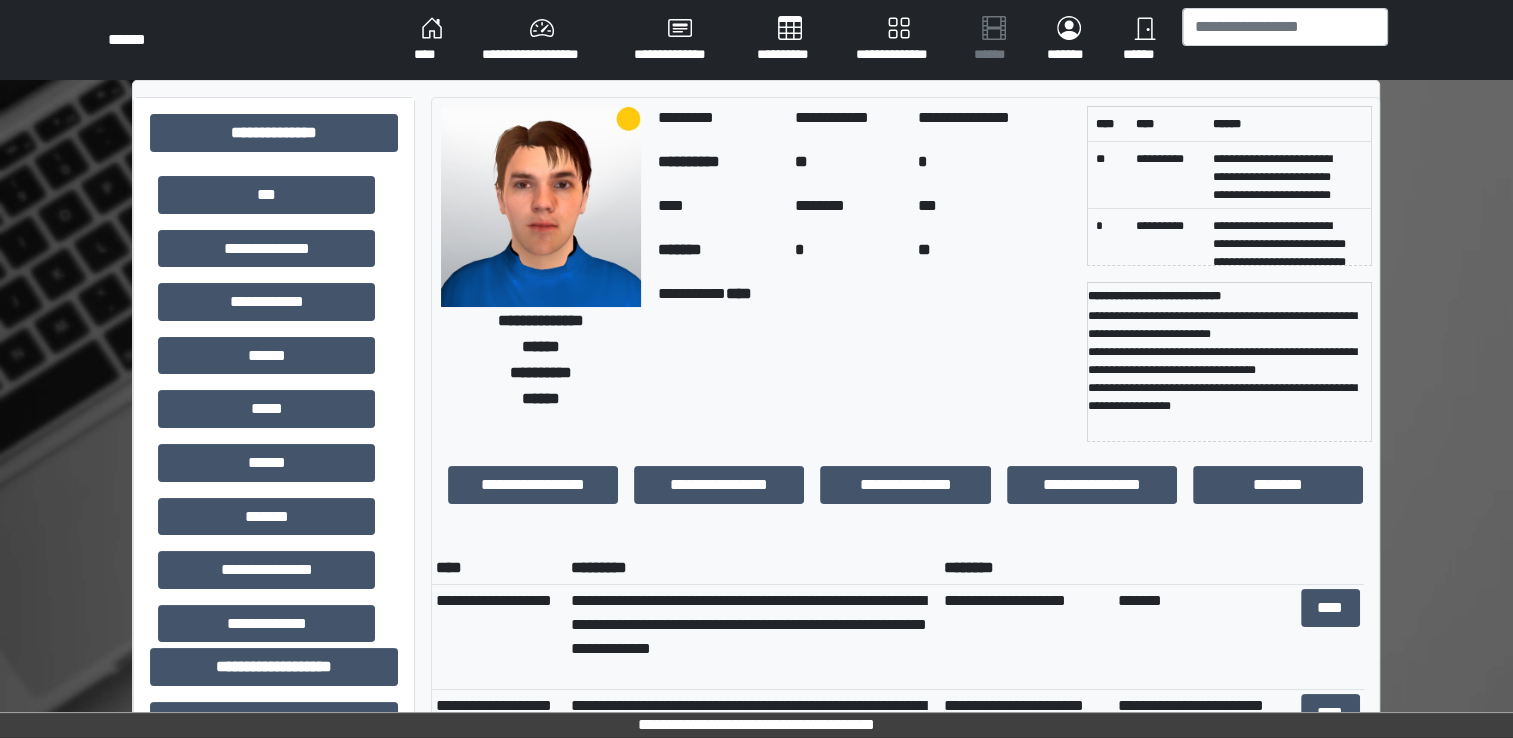 click on "**********" at bounding box center (753, 637) 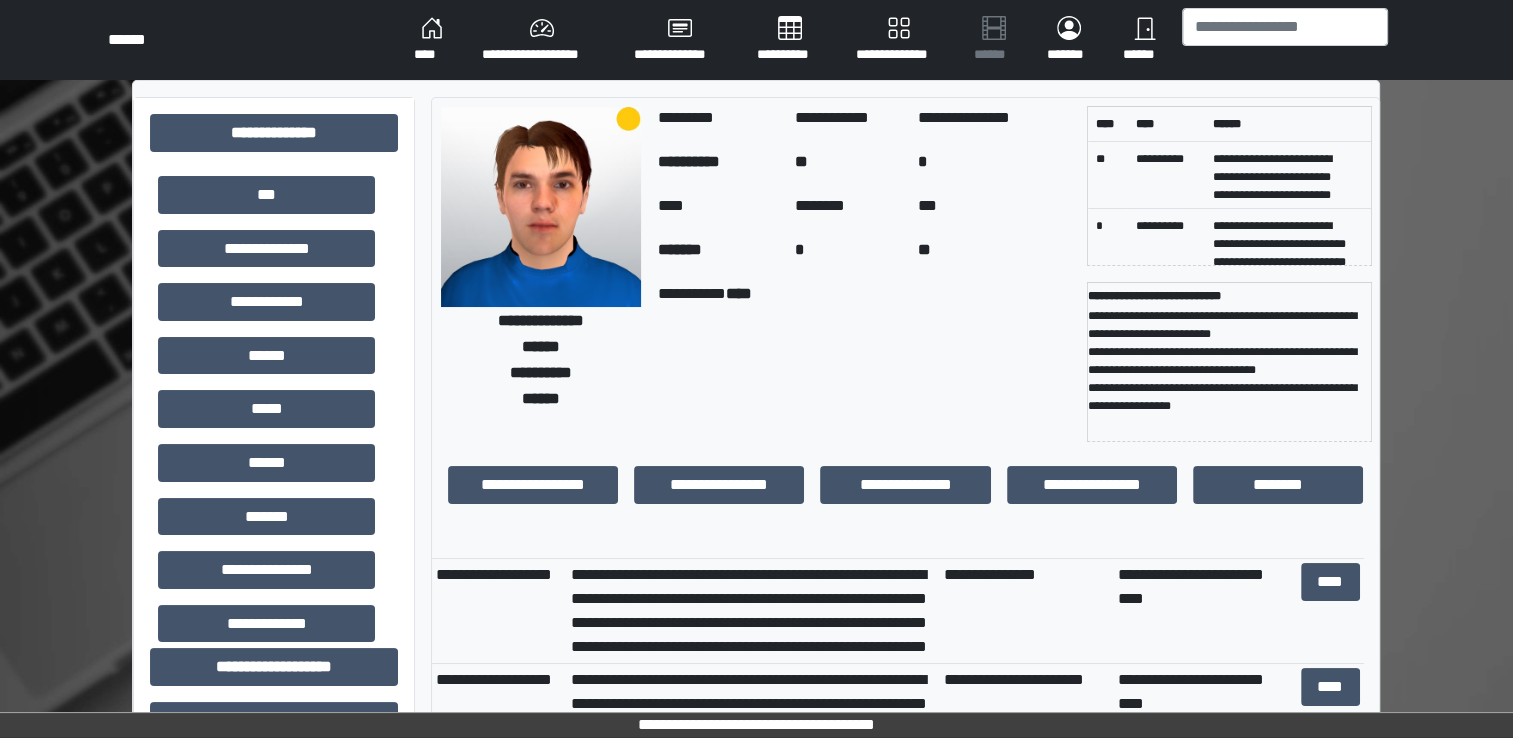 scroll, scrollTop: 240, scrollLeft: 0, axis: vertical 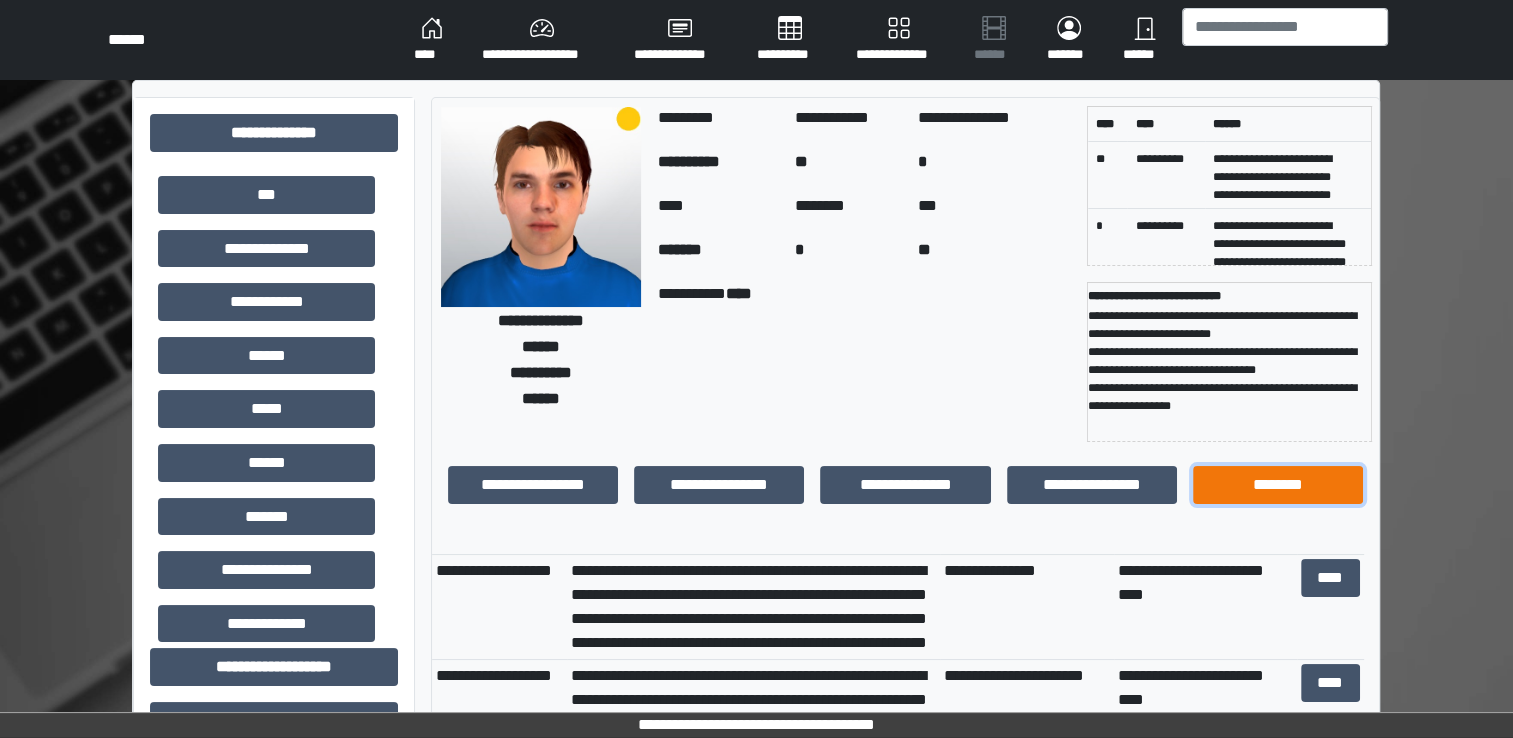 click on "********" at bounding box center [1278, 485] 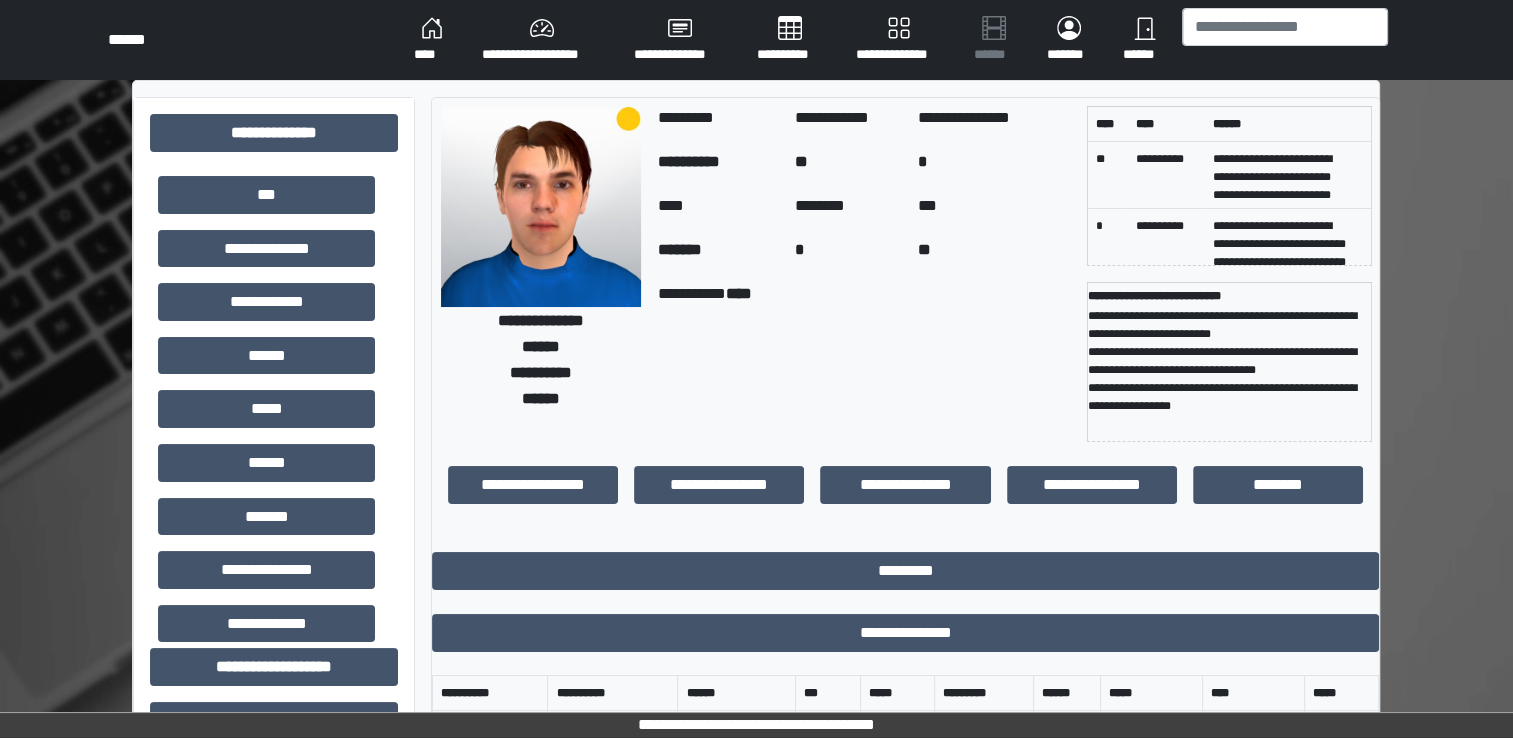 click on "**********" at bounding box center [905, 885] 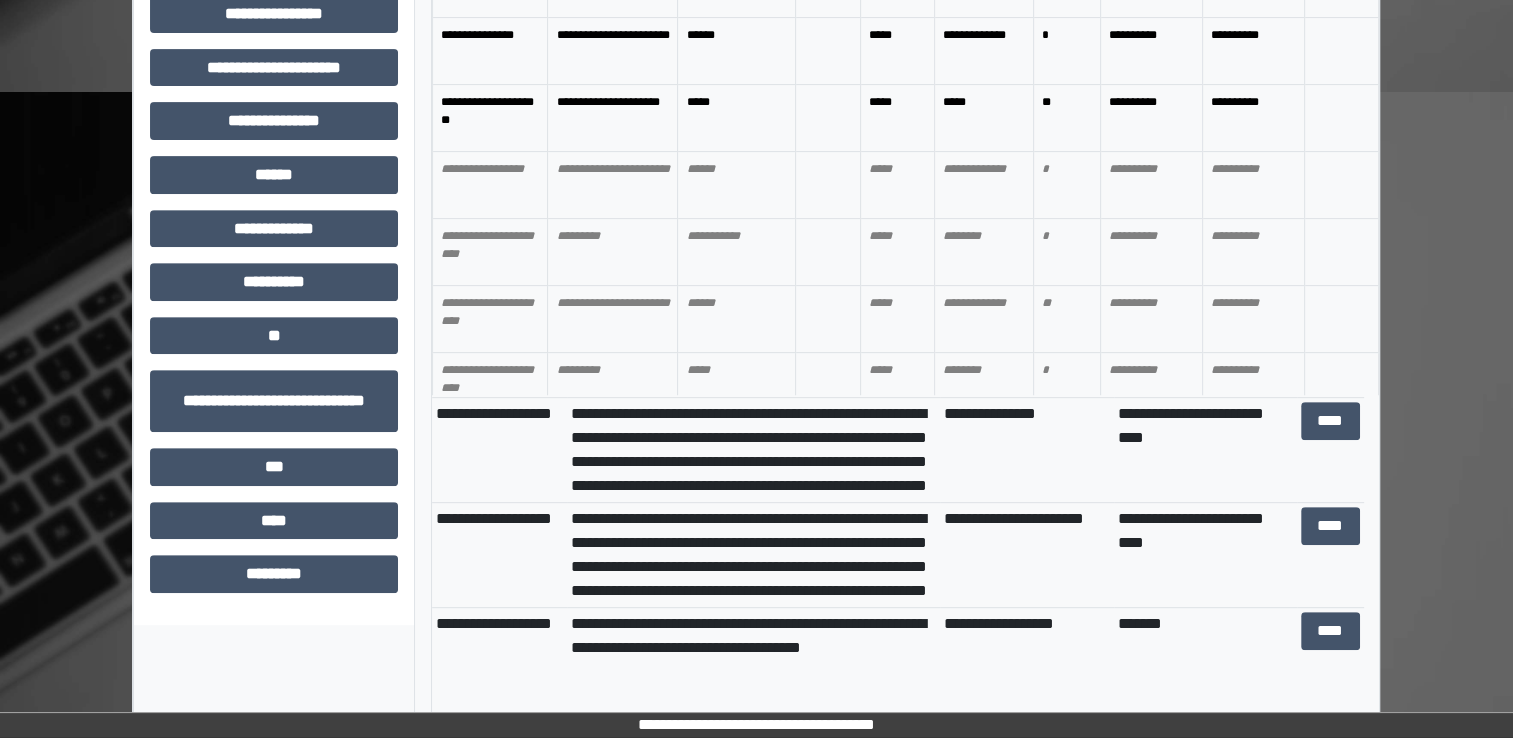 scroll, scrollTop: 800, scrollLeft: 0, axis: vertical 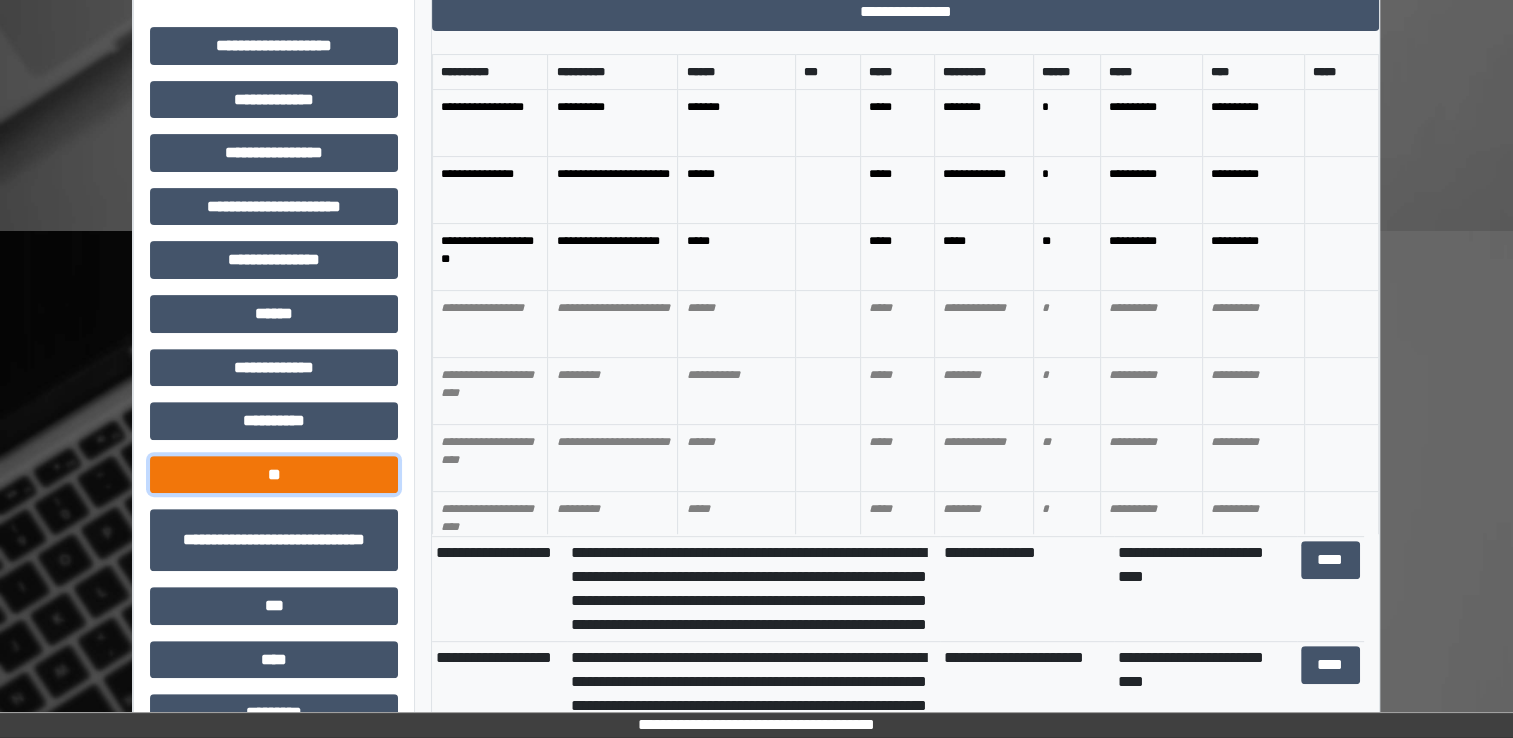 click on "**" at bounding box center [274, 475] 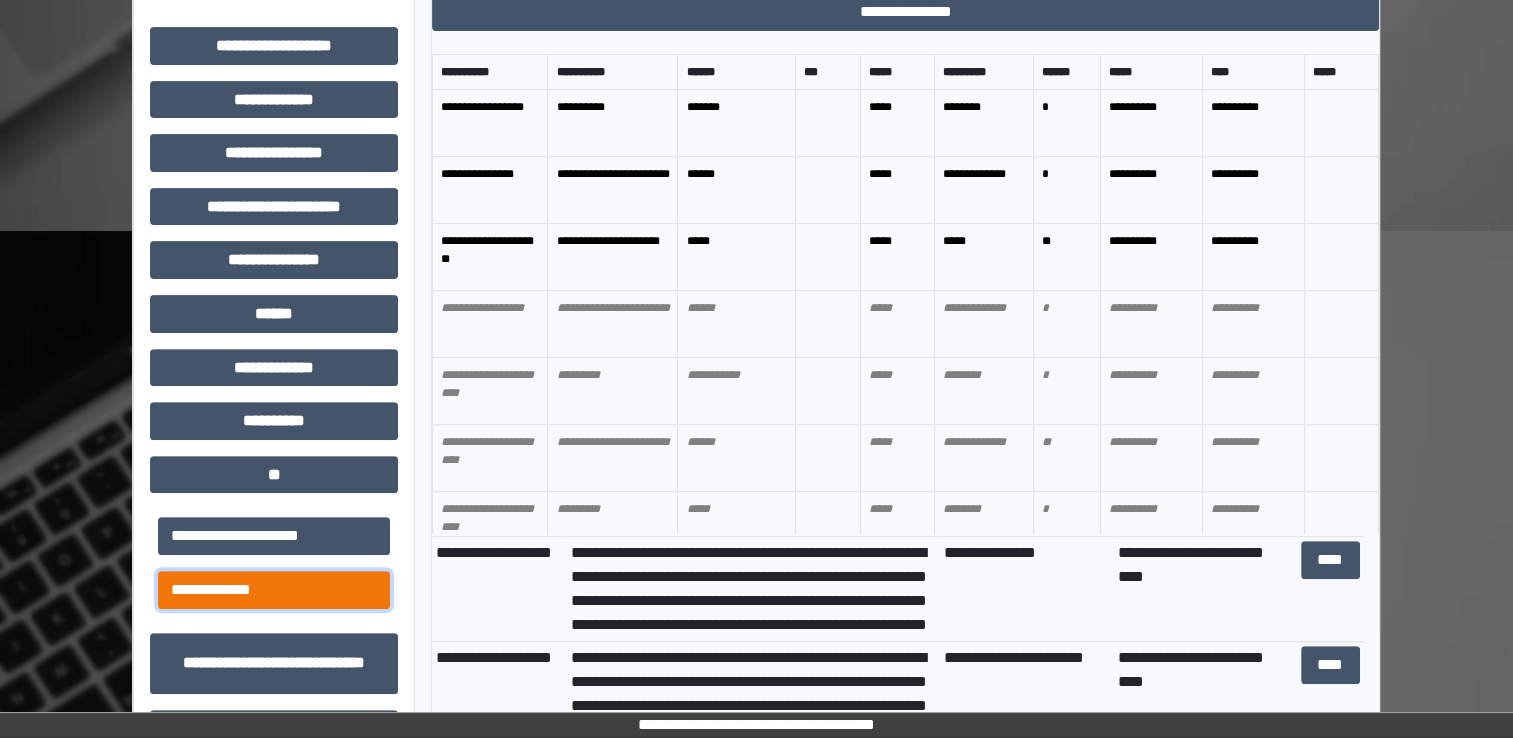 click on "**********" at bounding box center (274, 590) 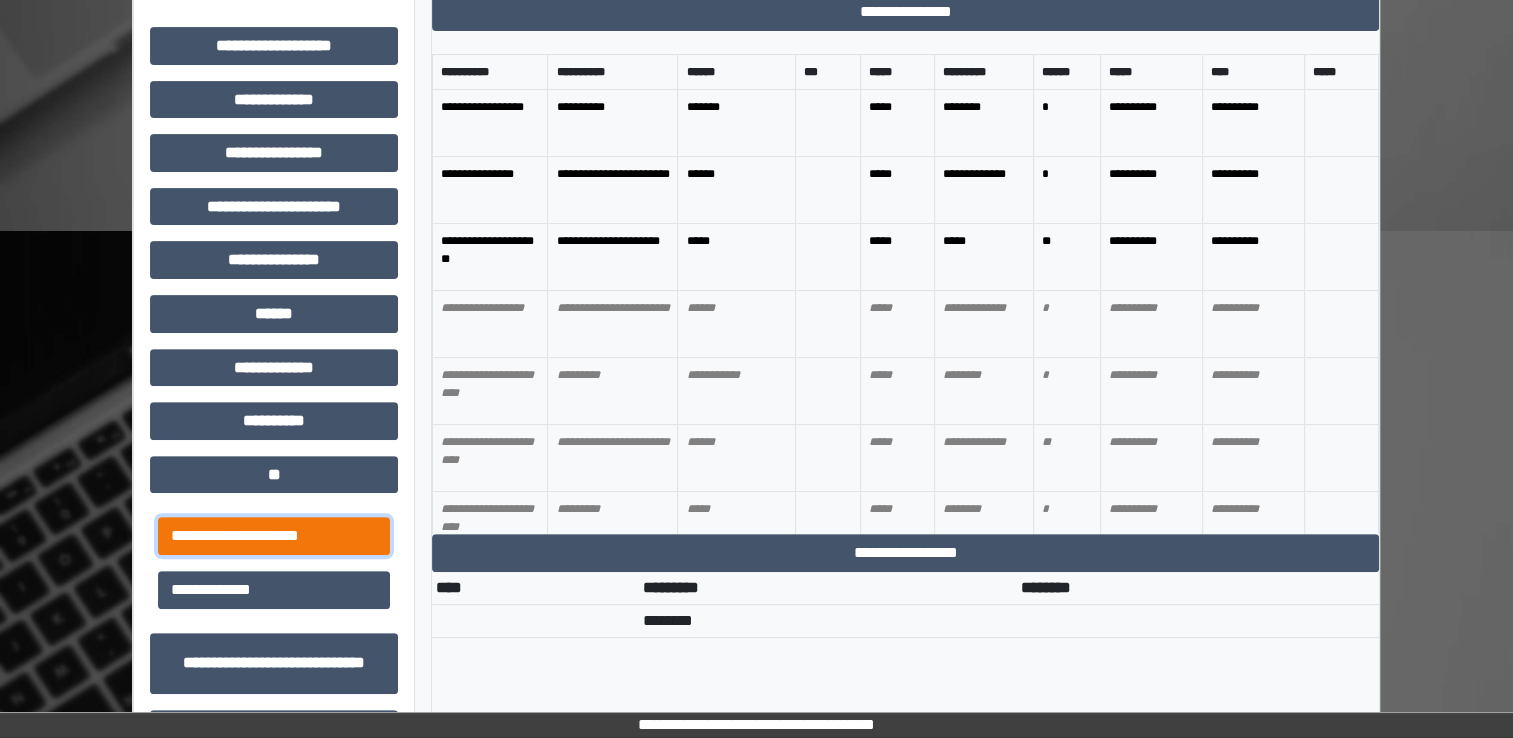 click on "**********" at bounding box center (274, 536) 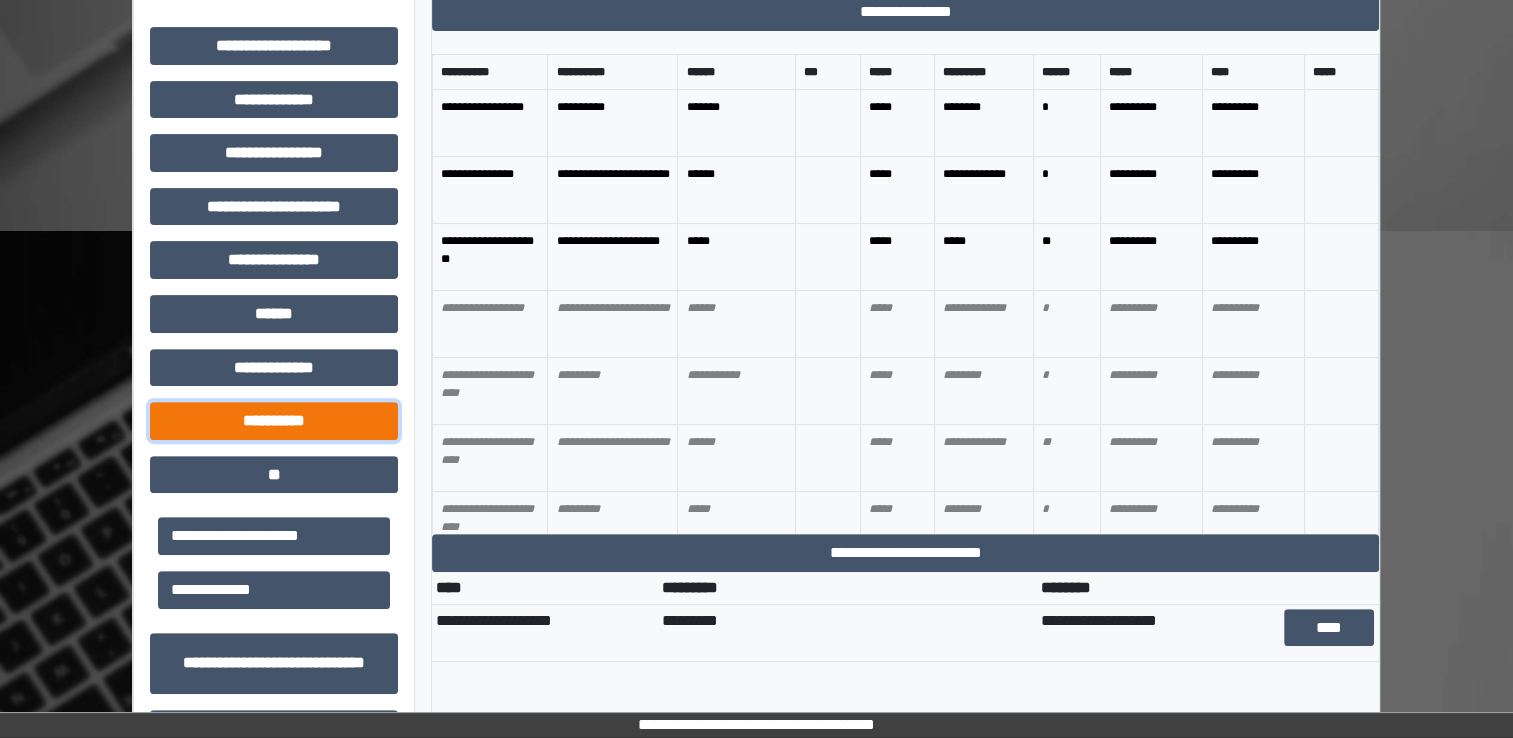 click on "**********" at bounding box center (274, 421) 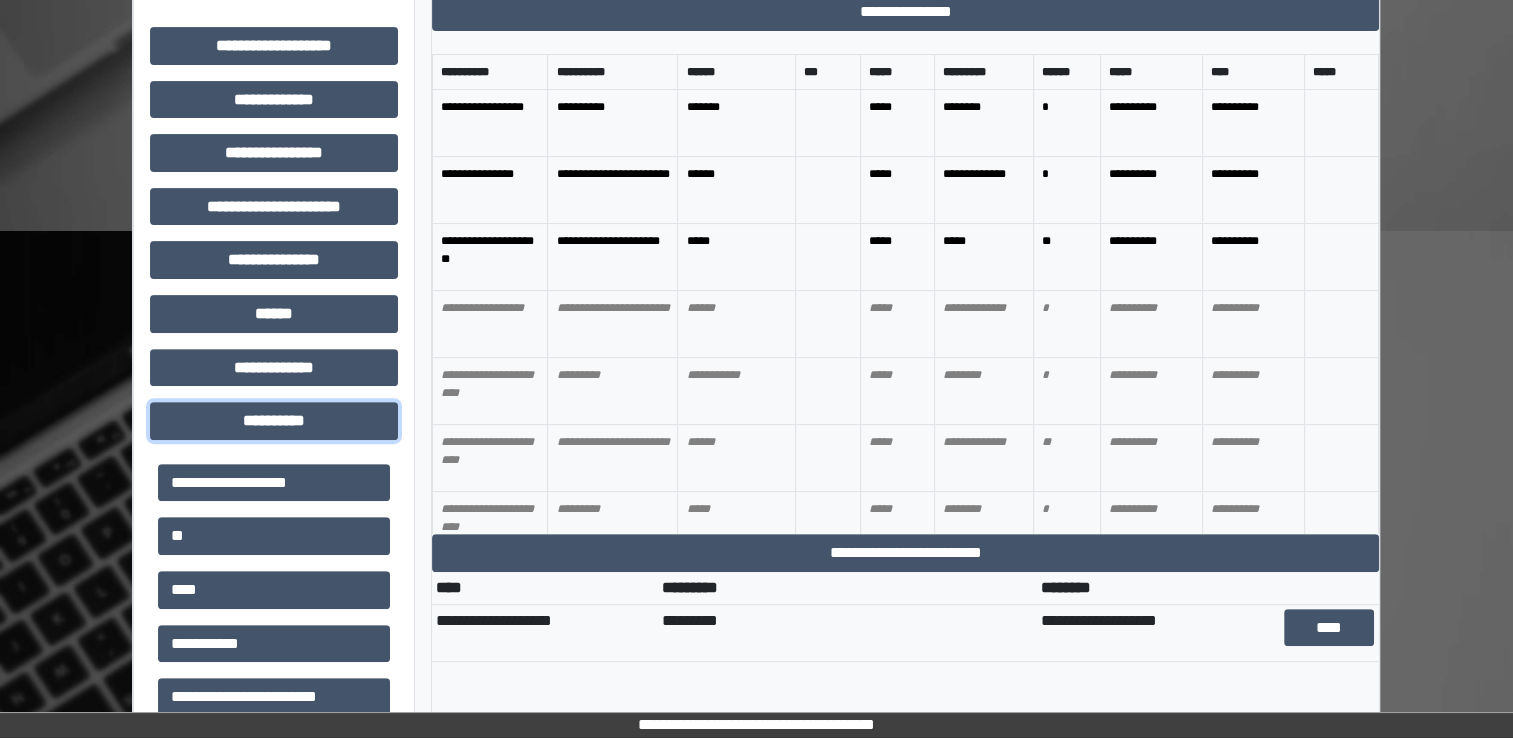 type 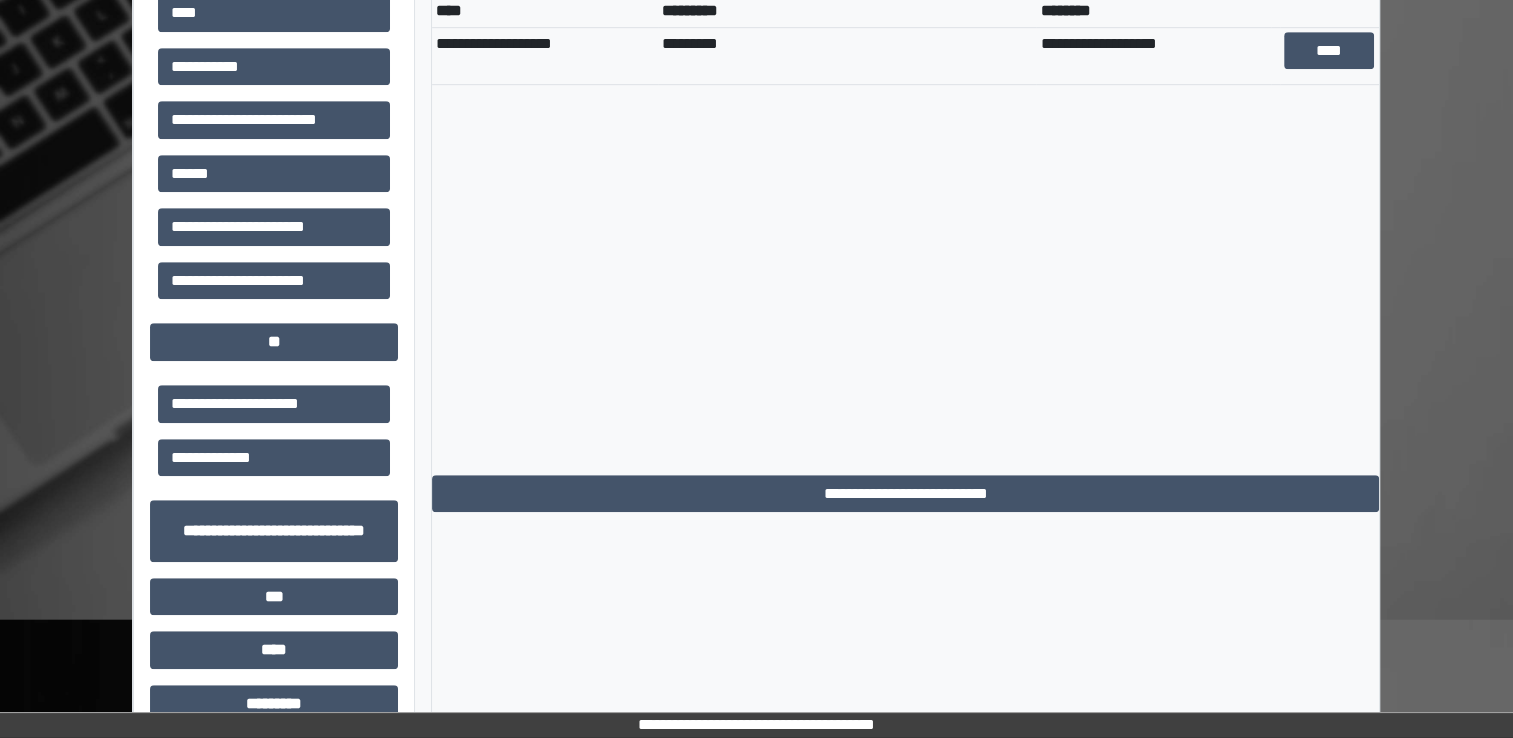 scroll, scrollTop: 1232, scrollLeft: 0, axis: vertical 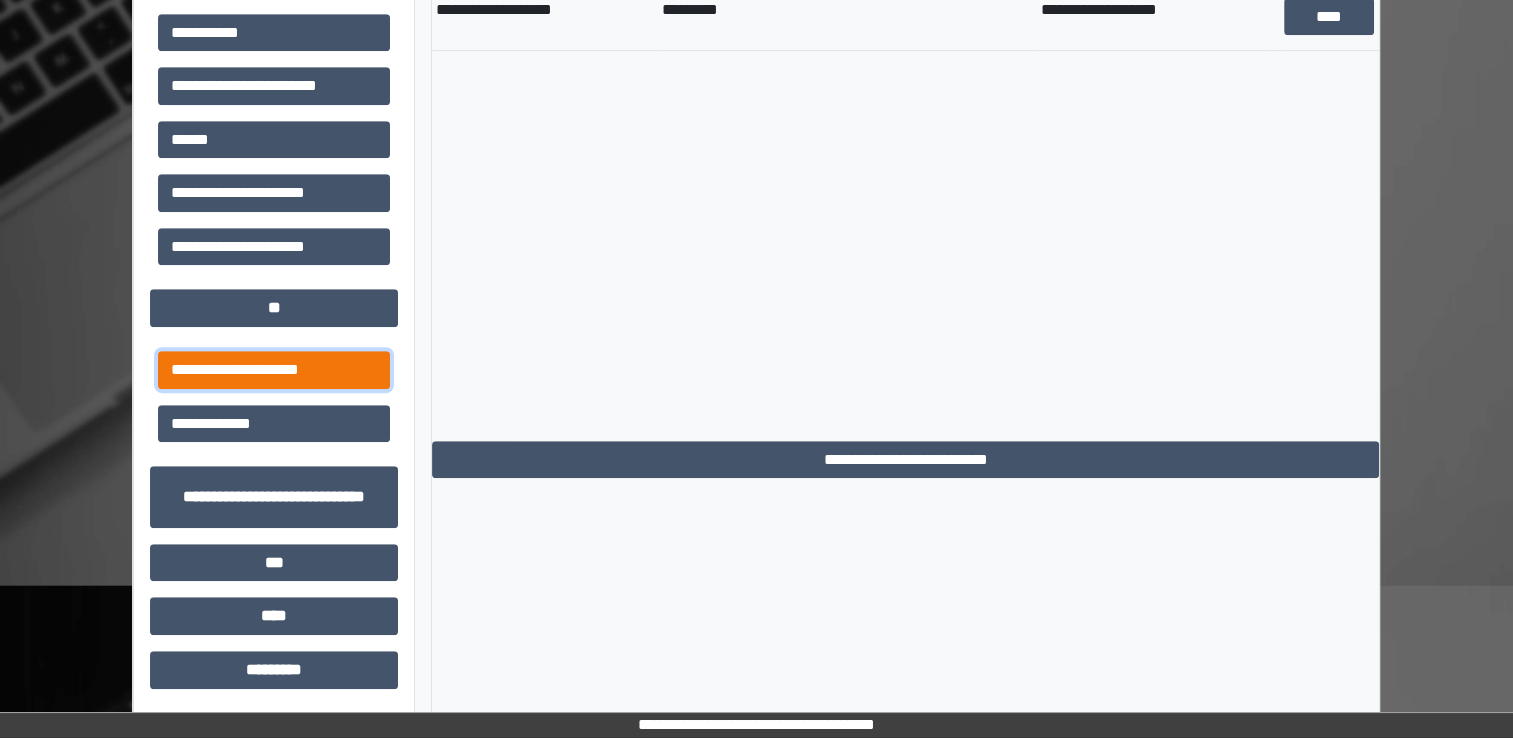 click on "**********" at bounding box center (274, 370) 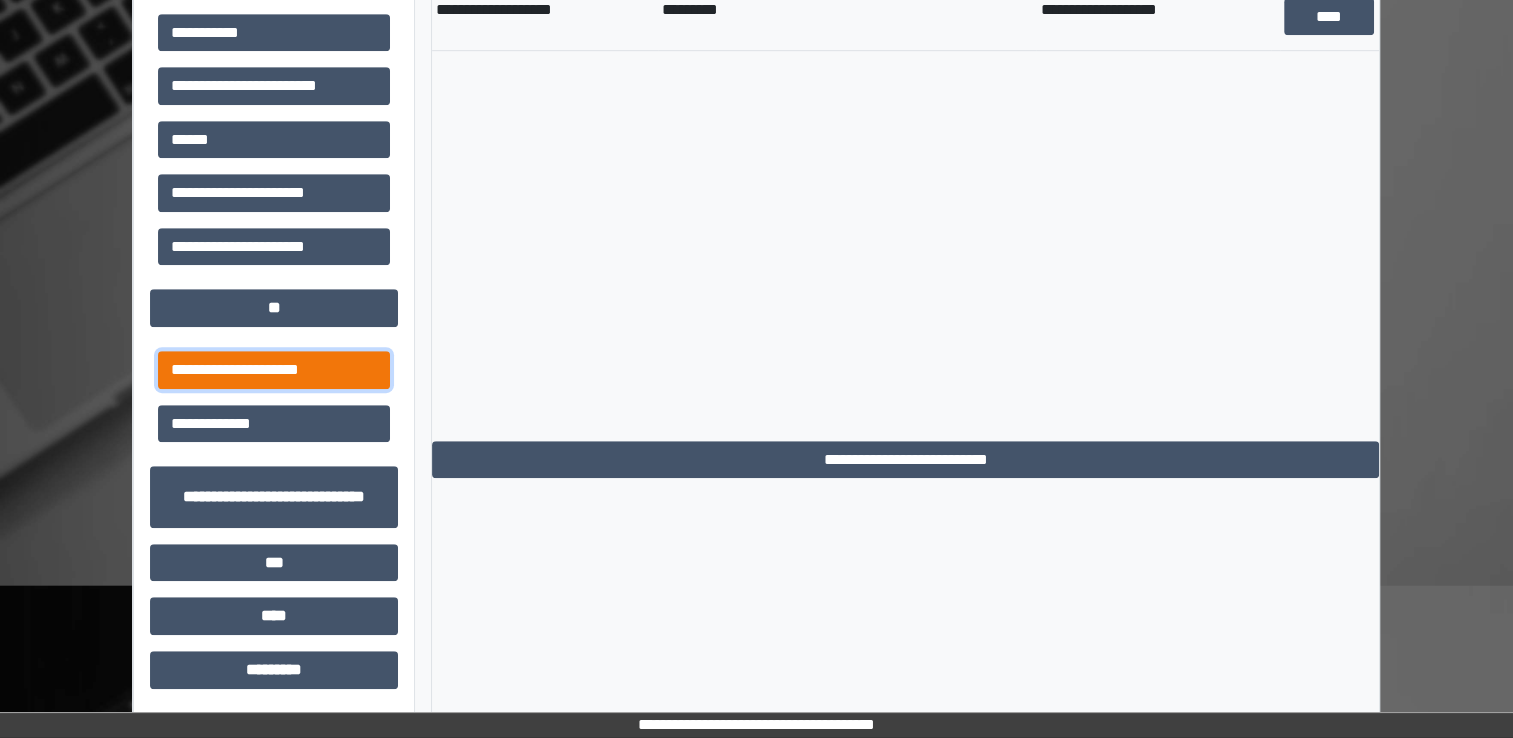 click on "**********" at bounding box center (274, 370) 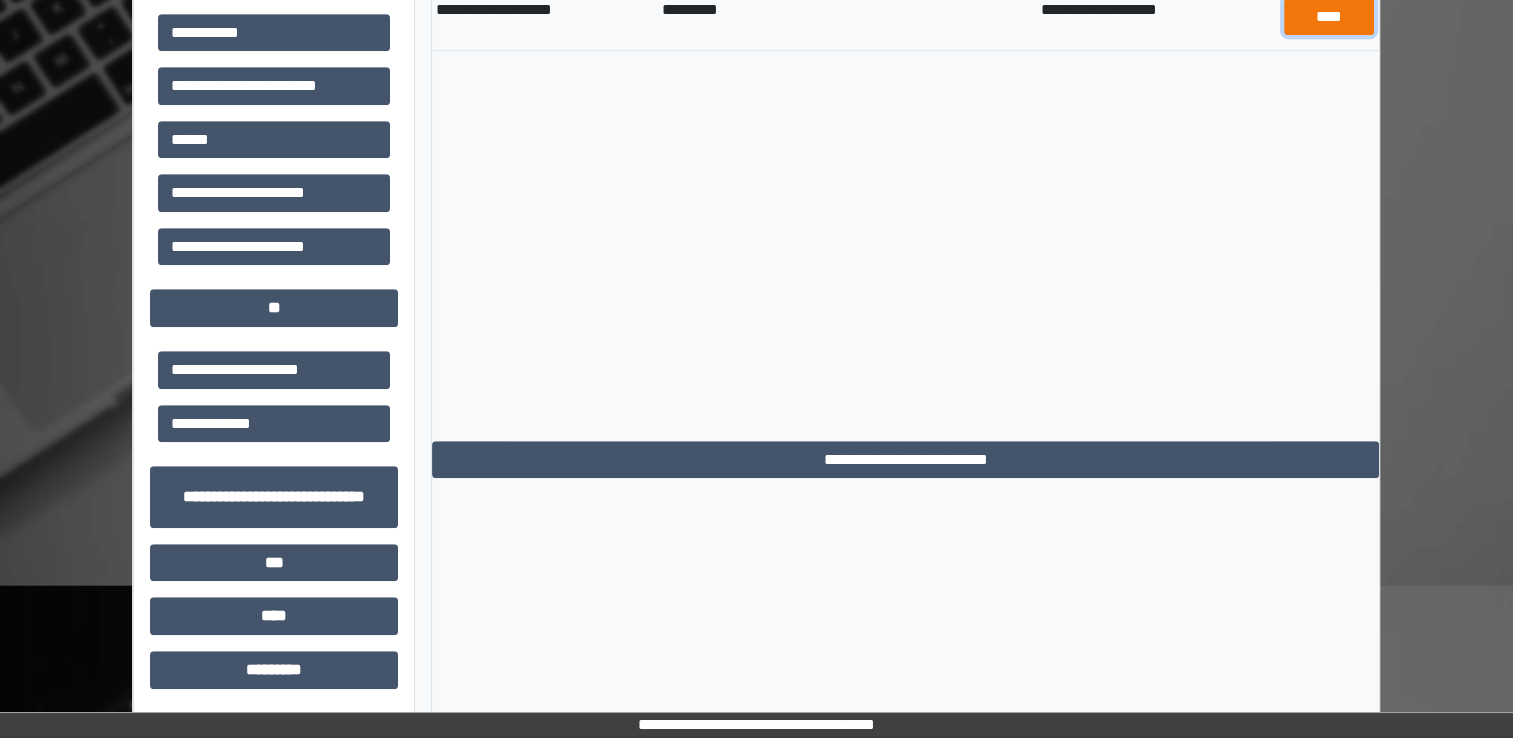click on "****" at bounding box center [1329, 17] 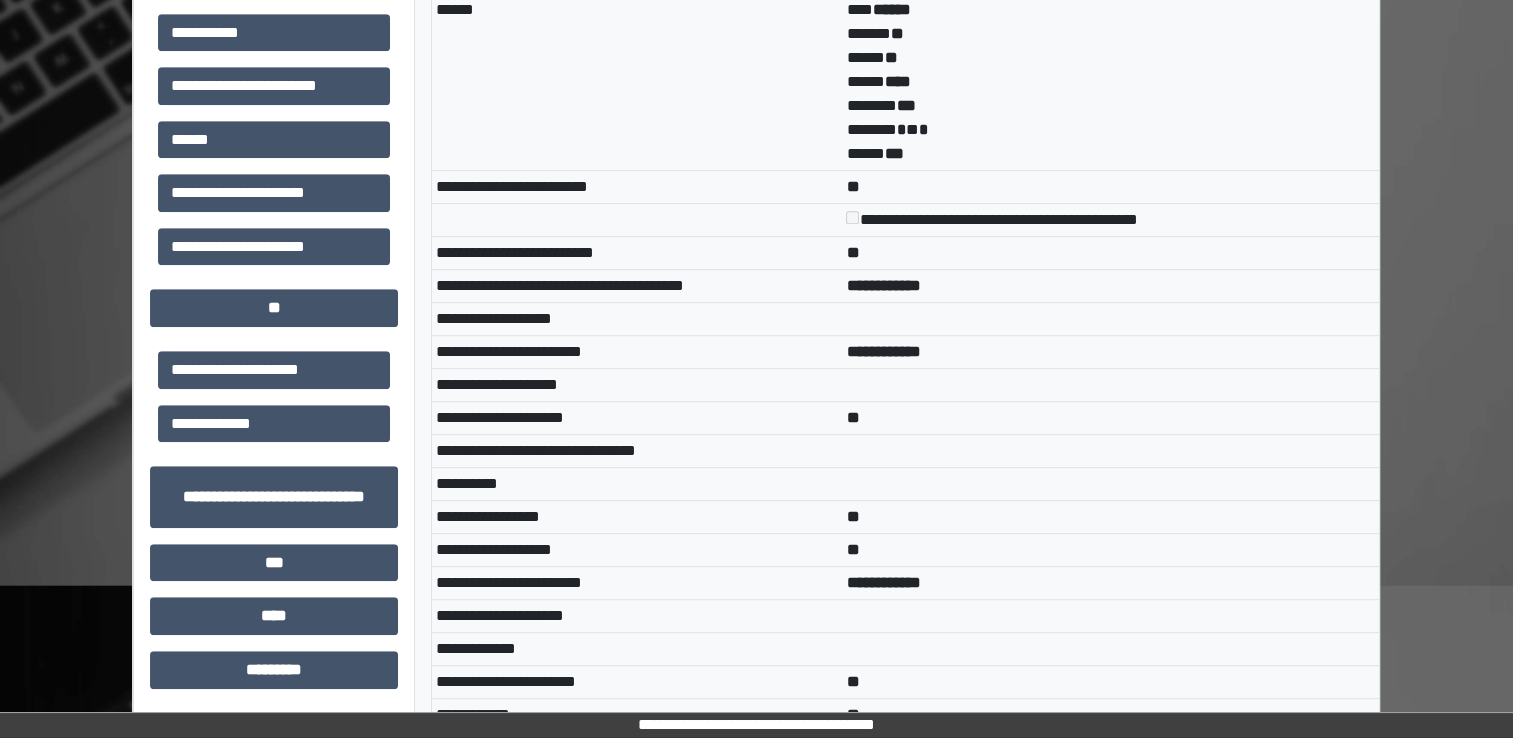 click at bounding box center [1110, 450] 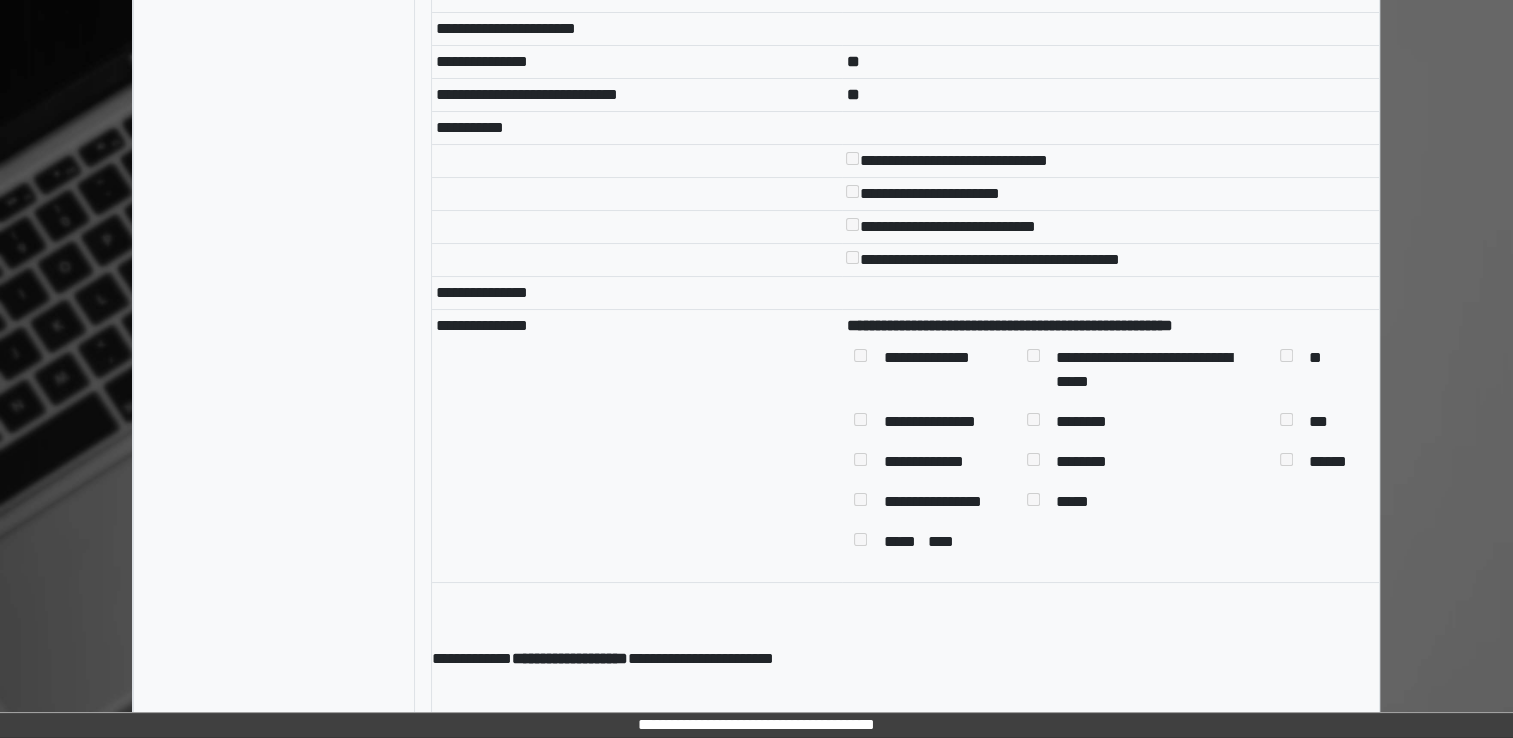 scroll, scrollTop: 7702, scrollLeft: 0, axis: vertical 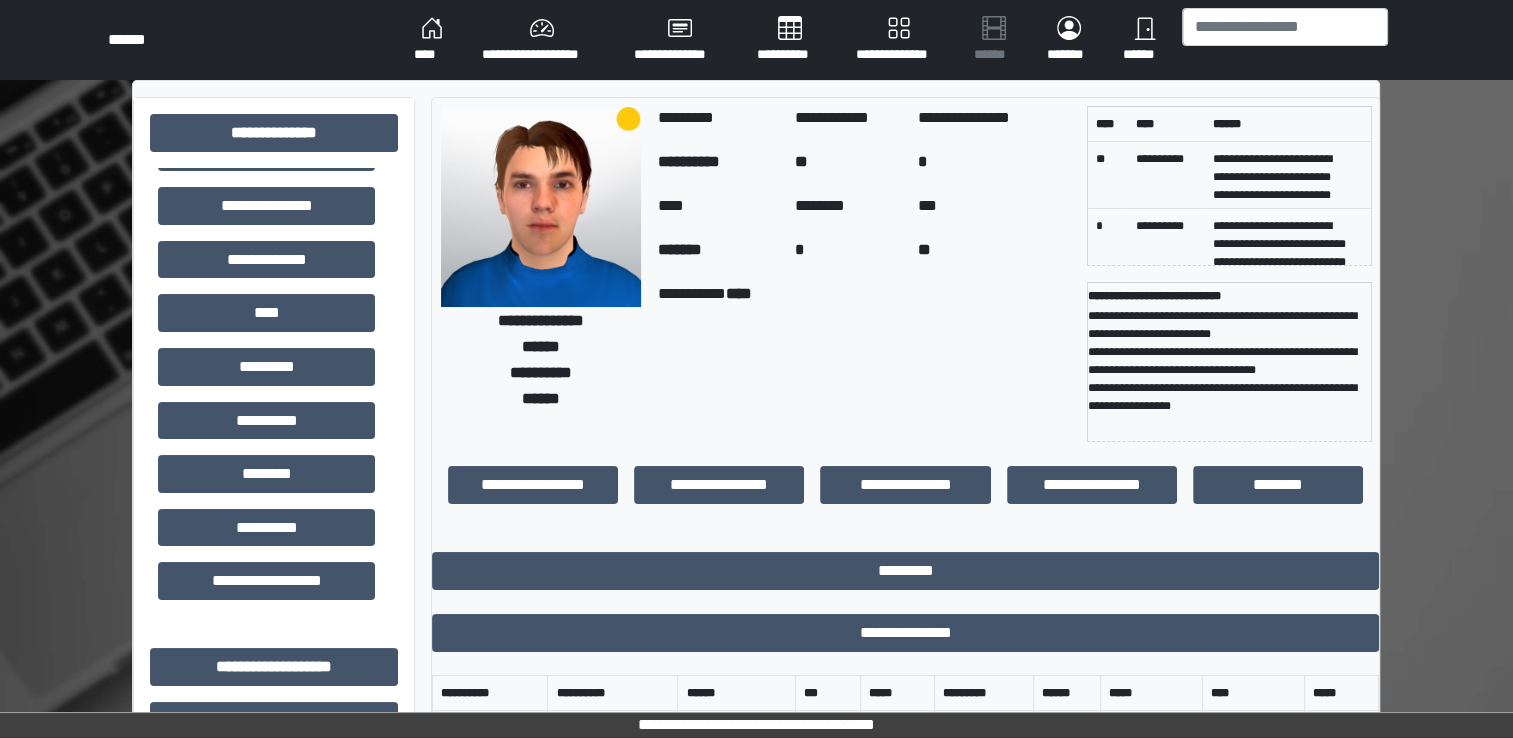 click on "****" at bounding box center [432, 40] 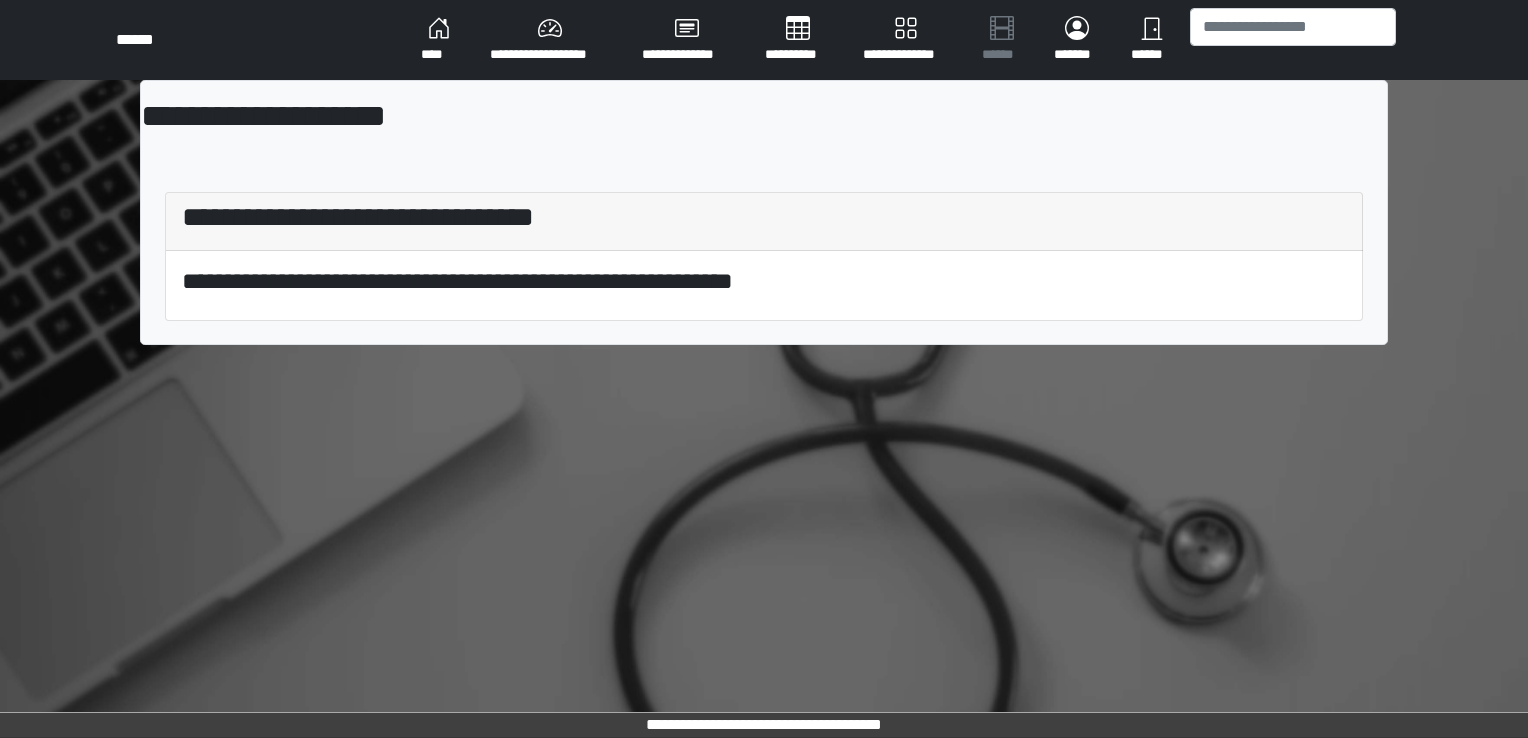 click on "****" at bounding box center [439, 40] 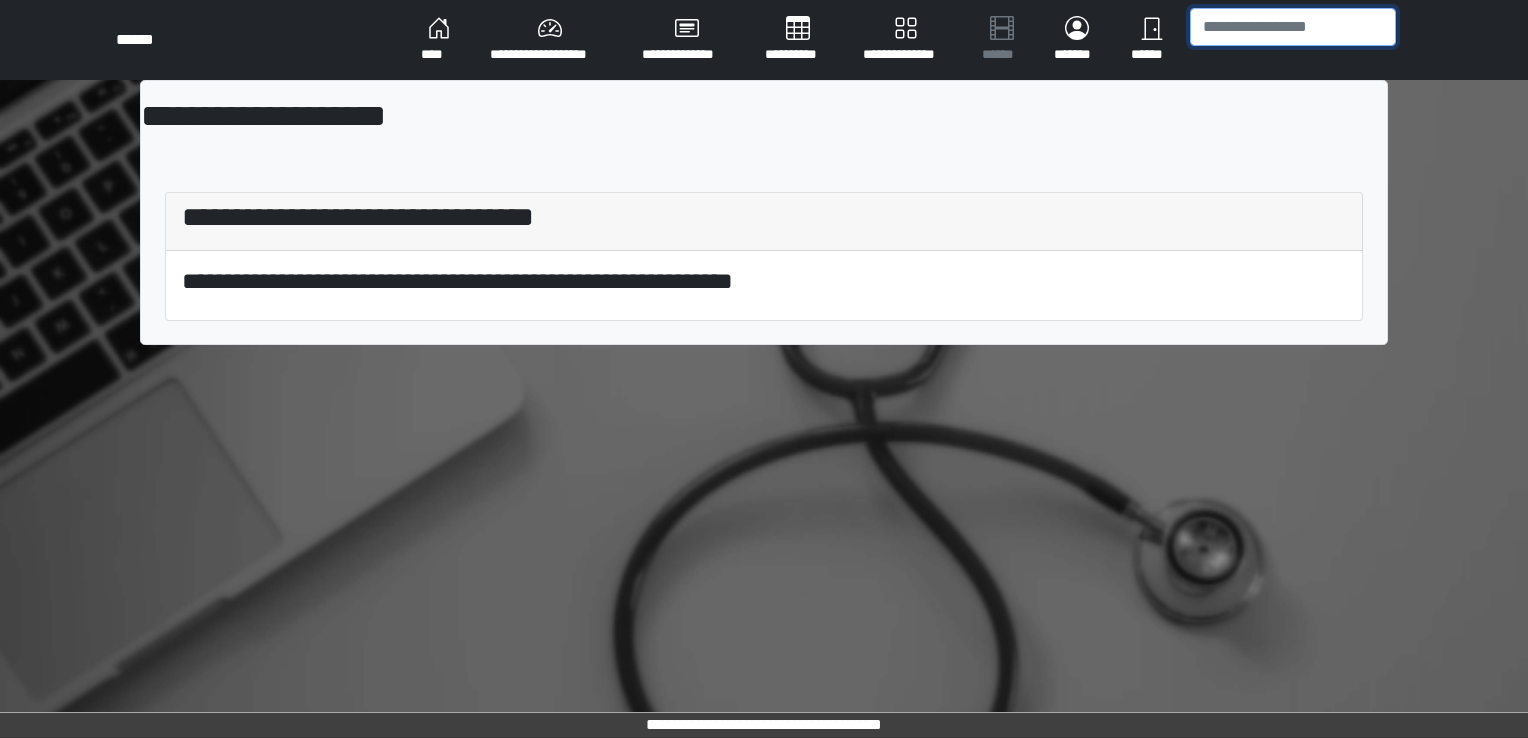 click at bounding box center (1293, 27) 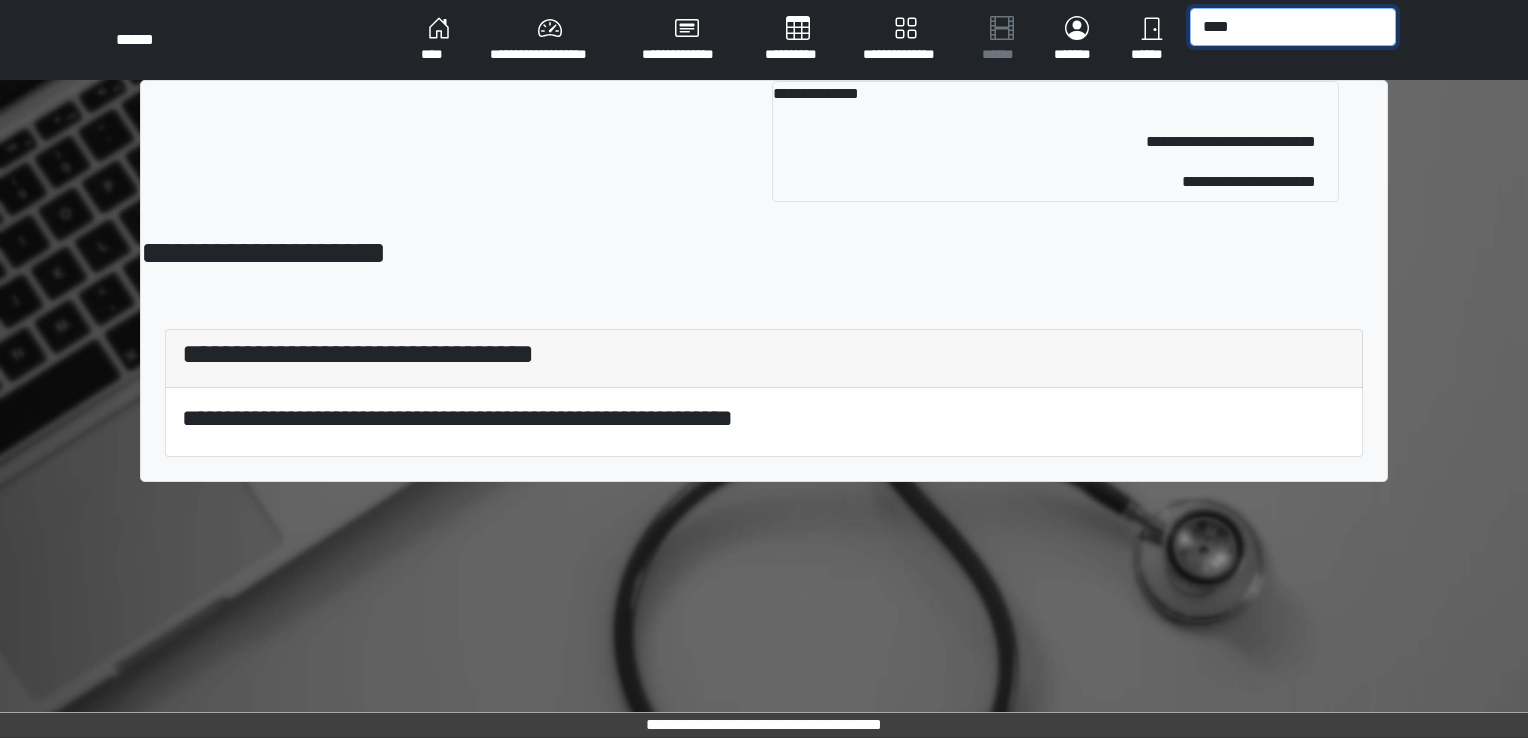 type on "****" 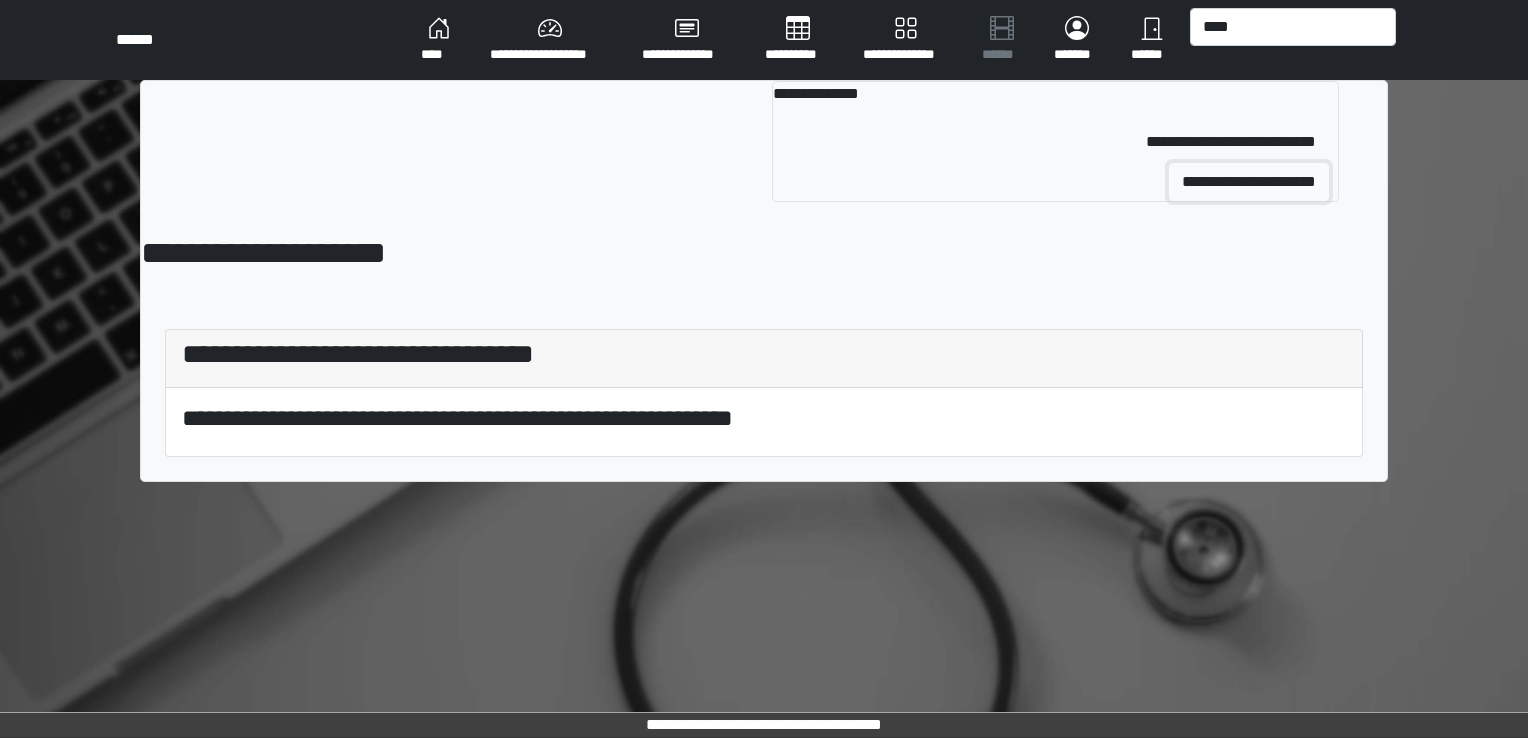 click on "**********" at bounding box center (1249, 182) 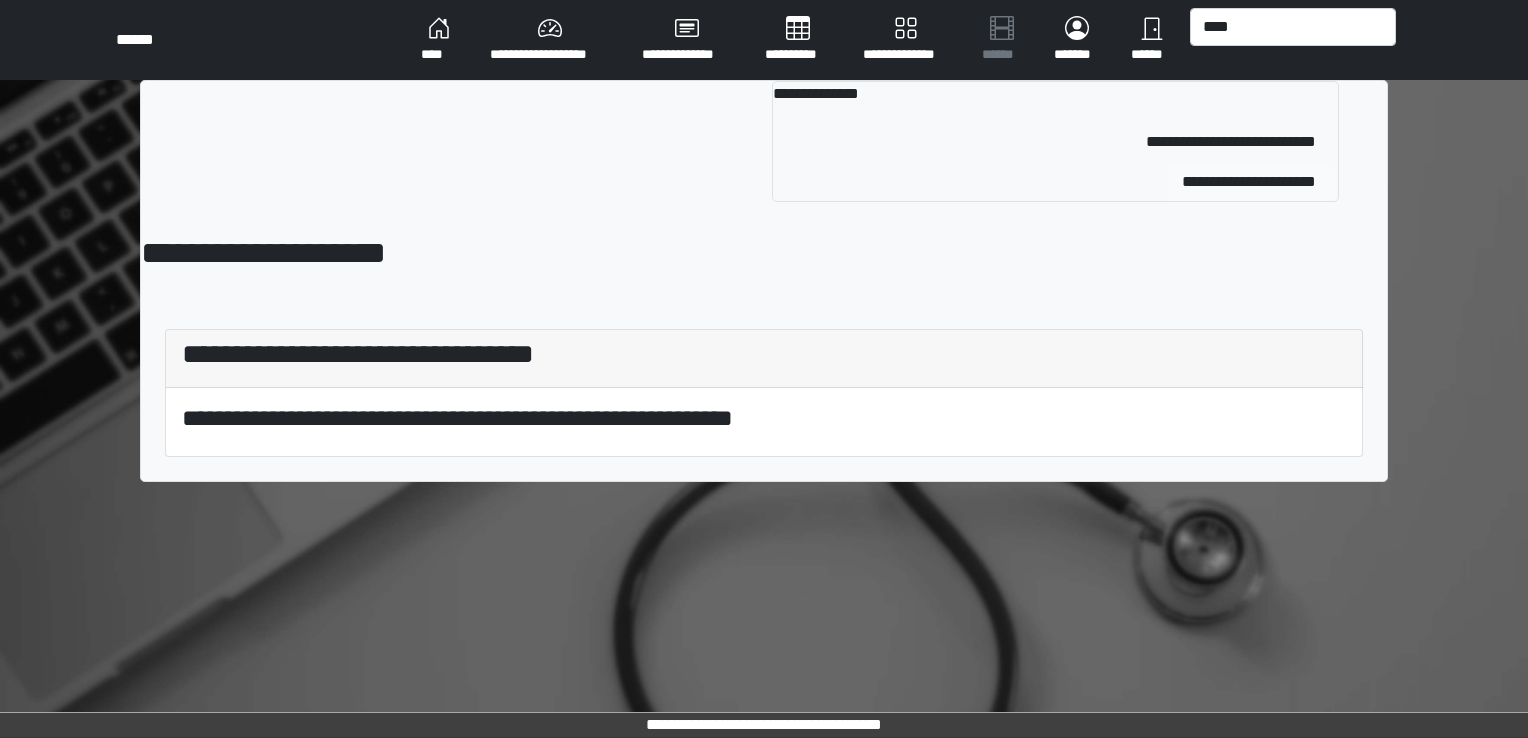 type 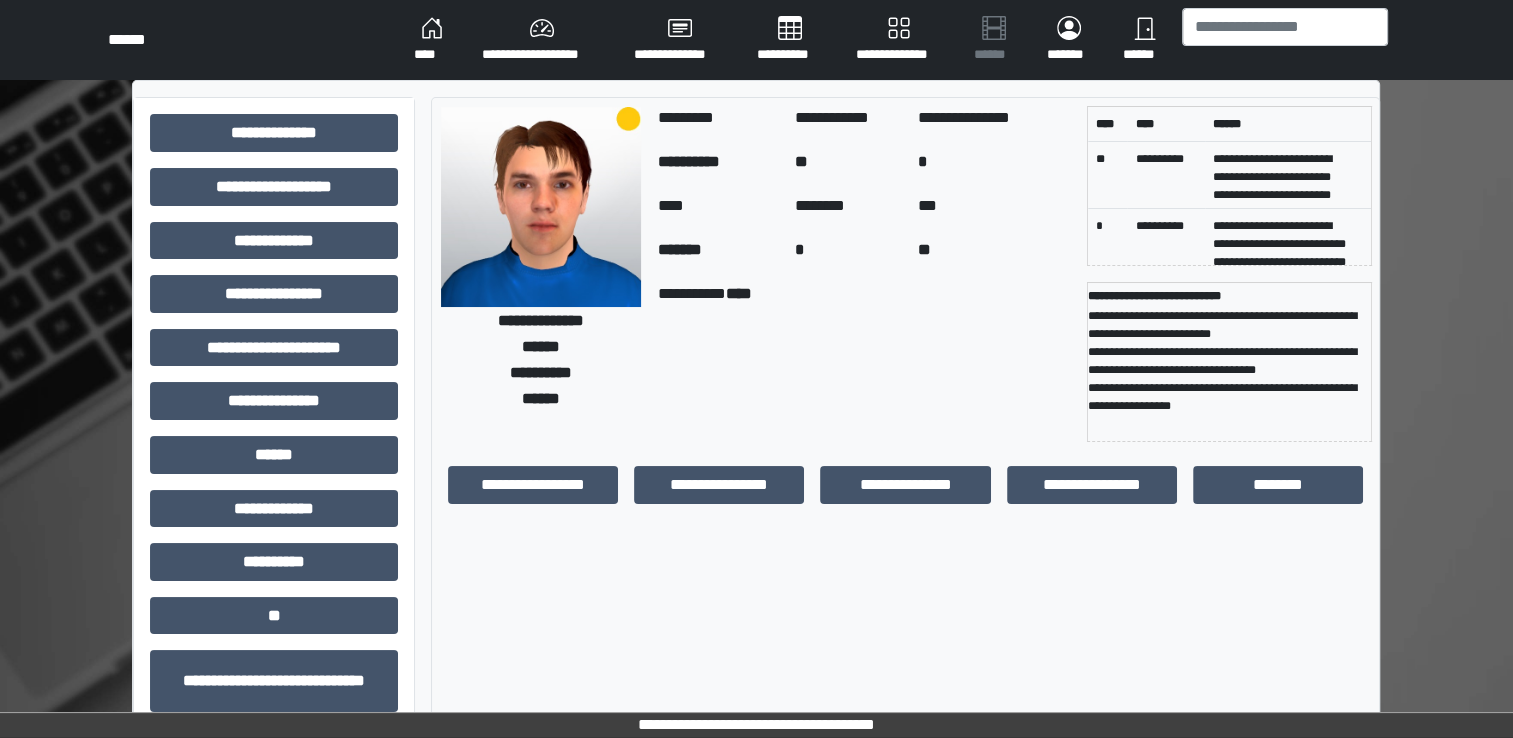click at bounding box center (541, 207) 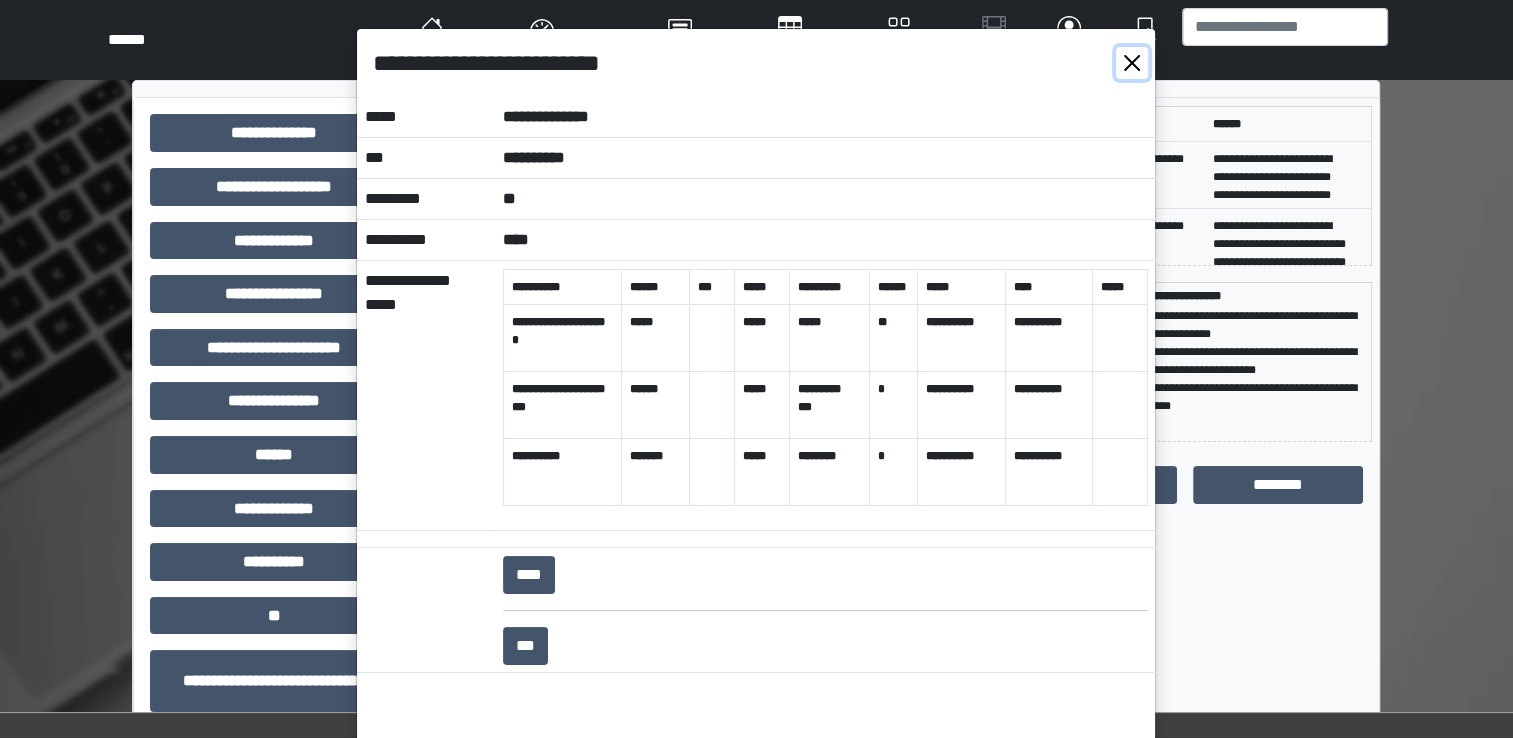 click at bounding box center [1132, 63] 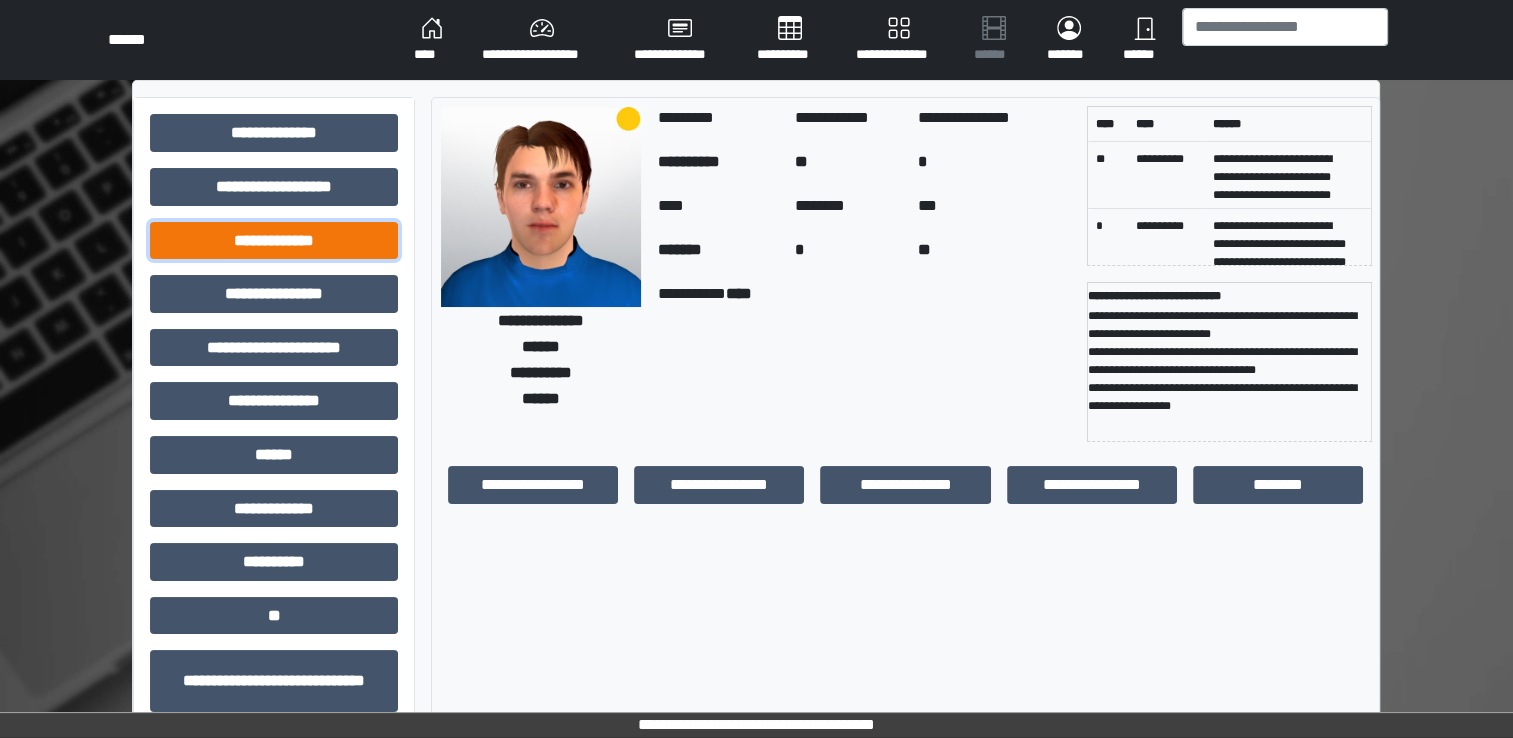 click on "**********" at bounding box center (274, 241) 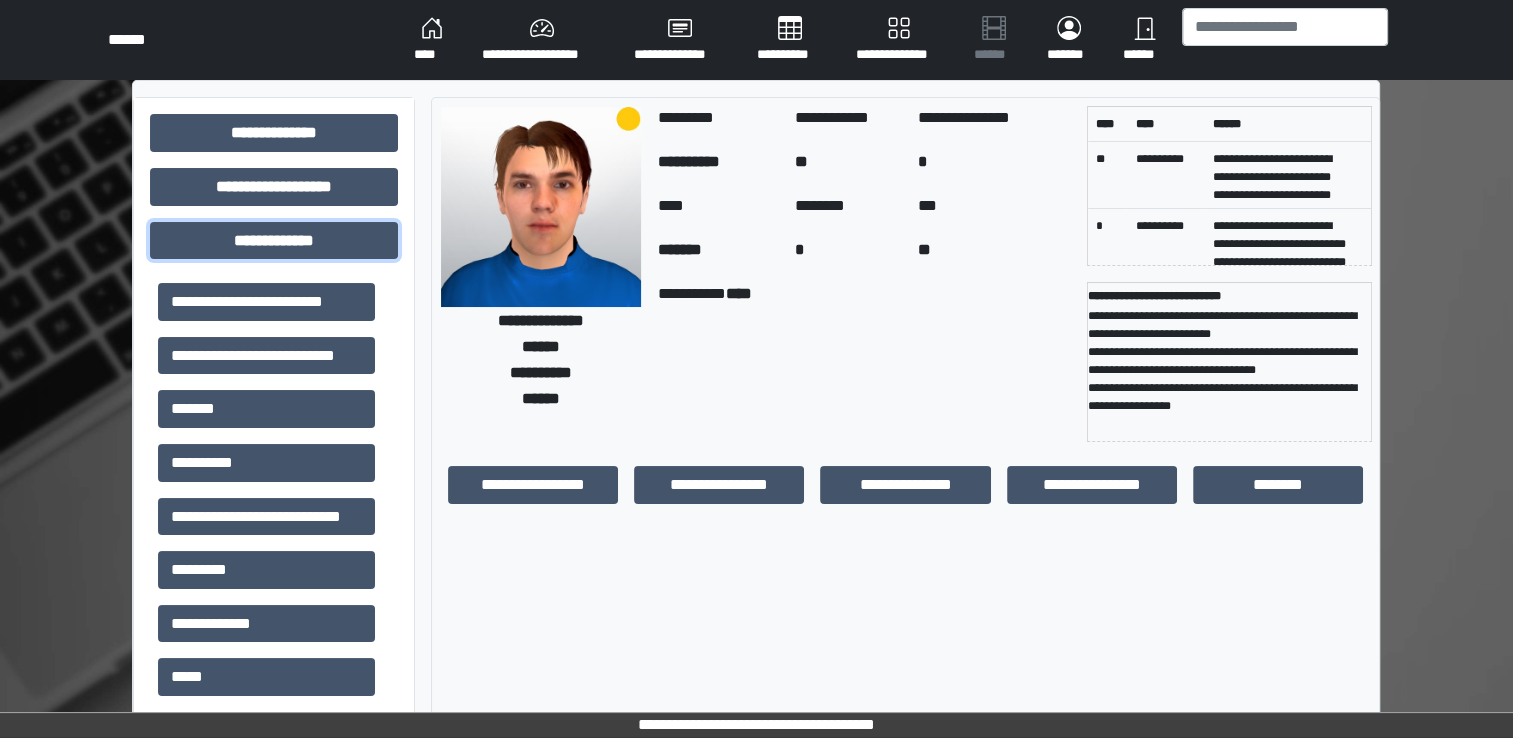 type 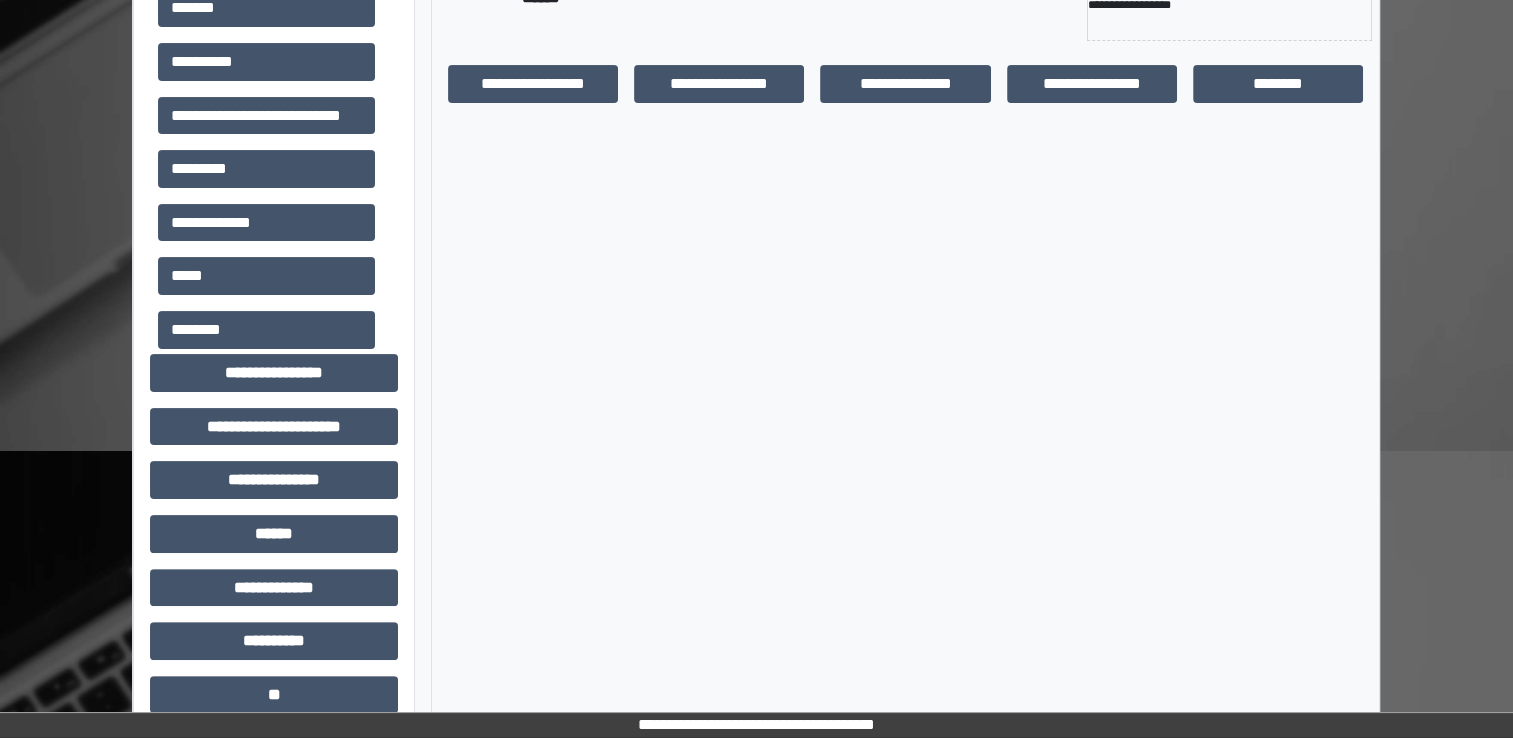 scroll, scrollTop: 440, scrollLeft: 0, axis: vertical 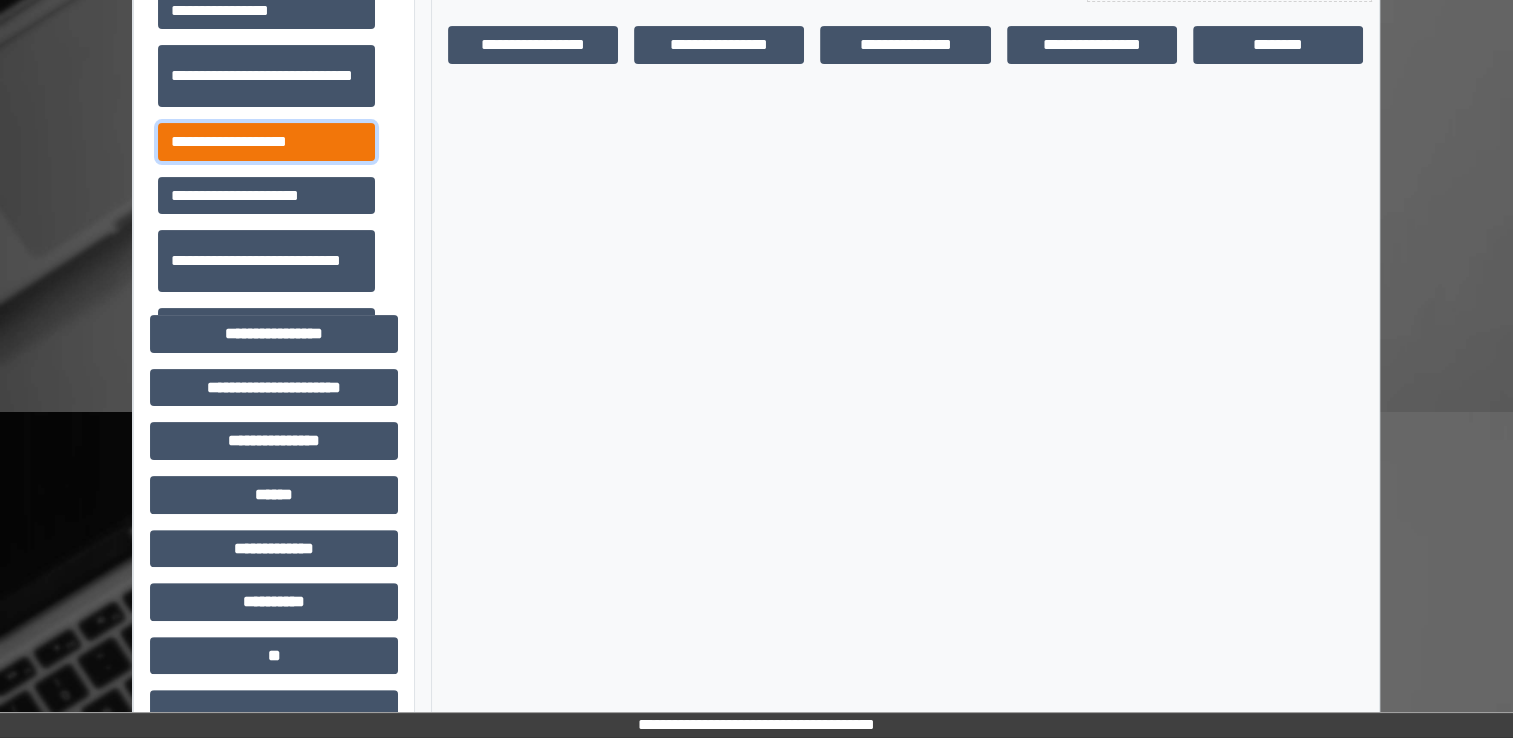 click on "**********" at bounding box center [266, 142] 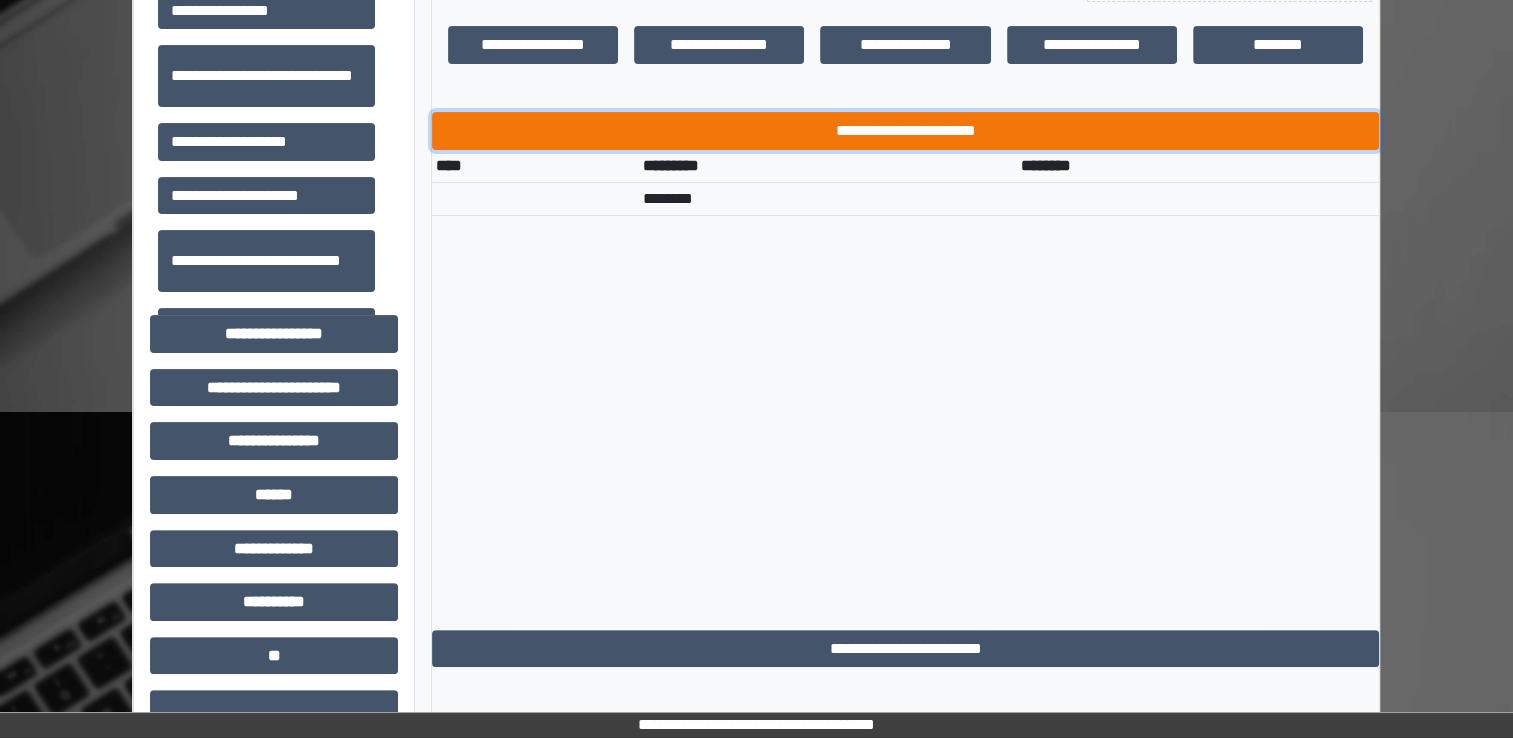 click on "**********" at bounding box center (905, 131) 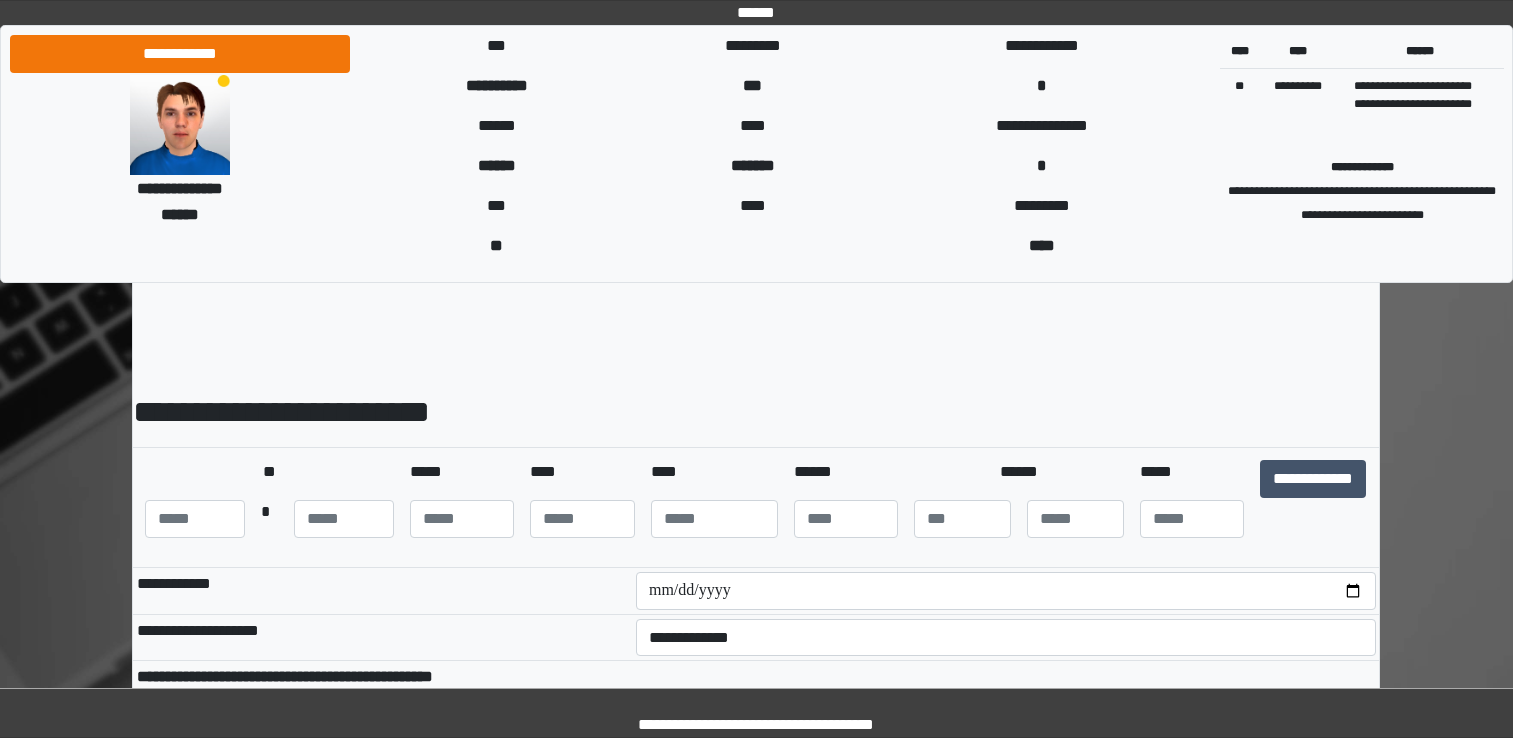 scroll, scrollTop: 0, scrollLeft: 0, axis: both 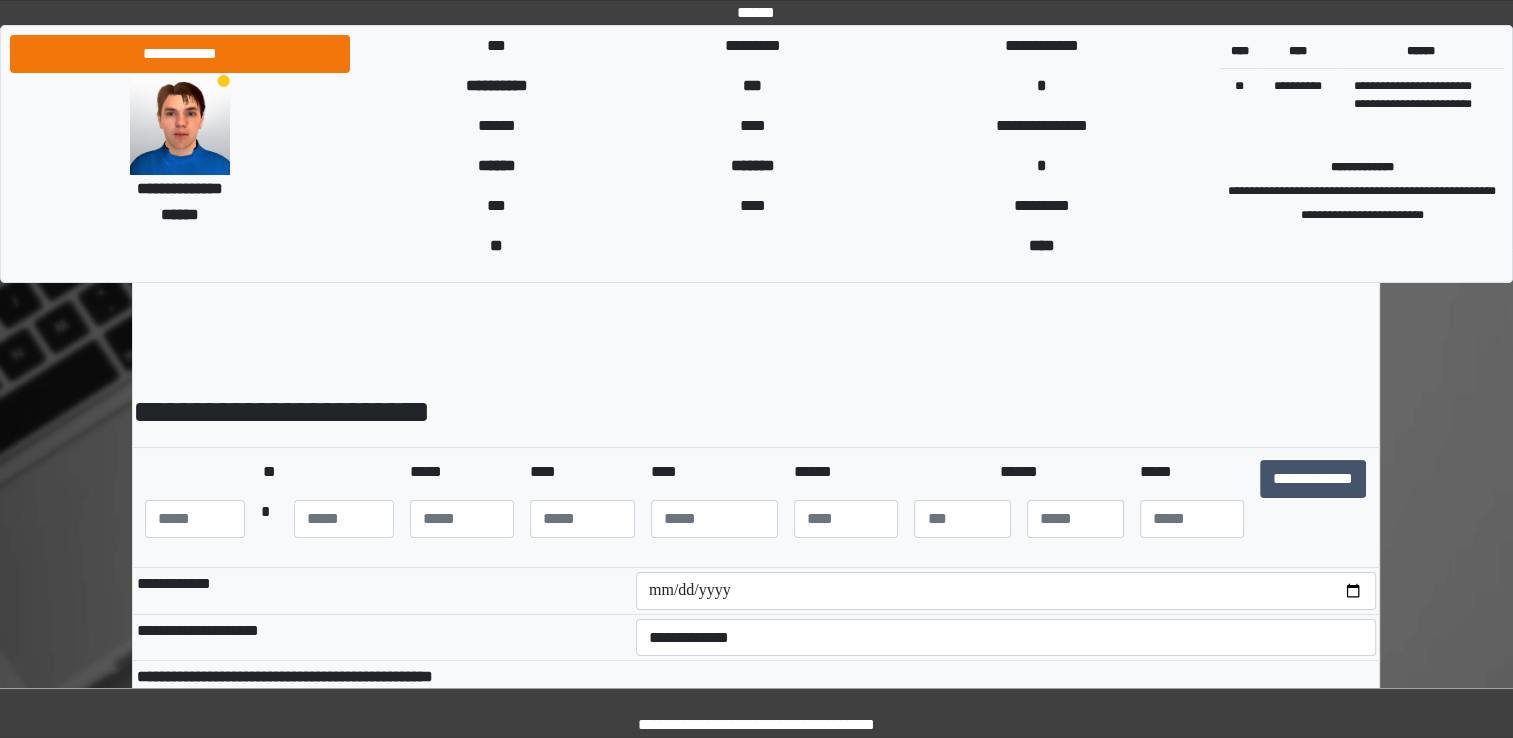 click on "**********" at bounding box center (756, 2558) 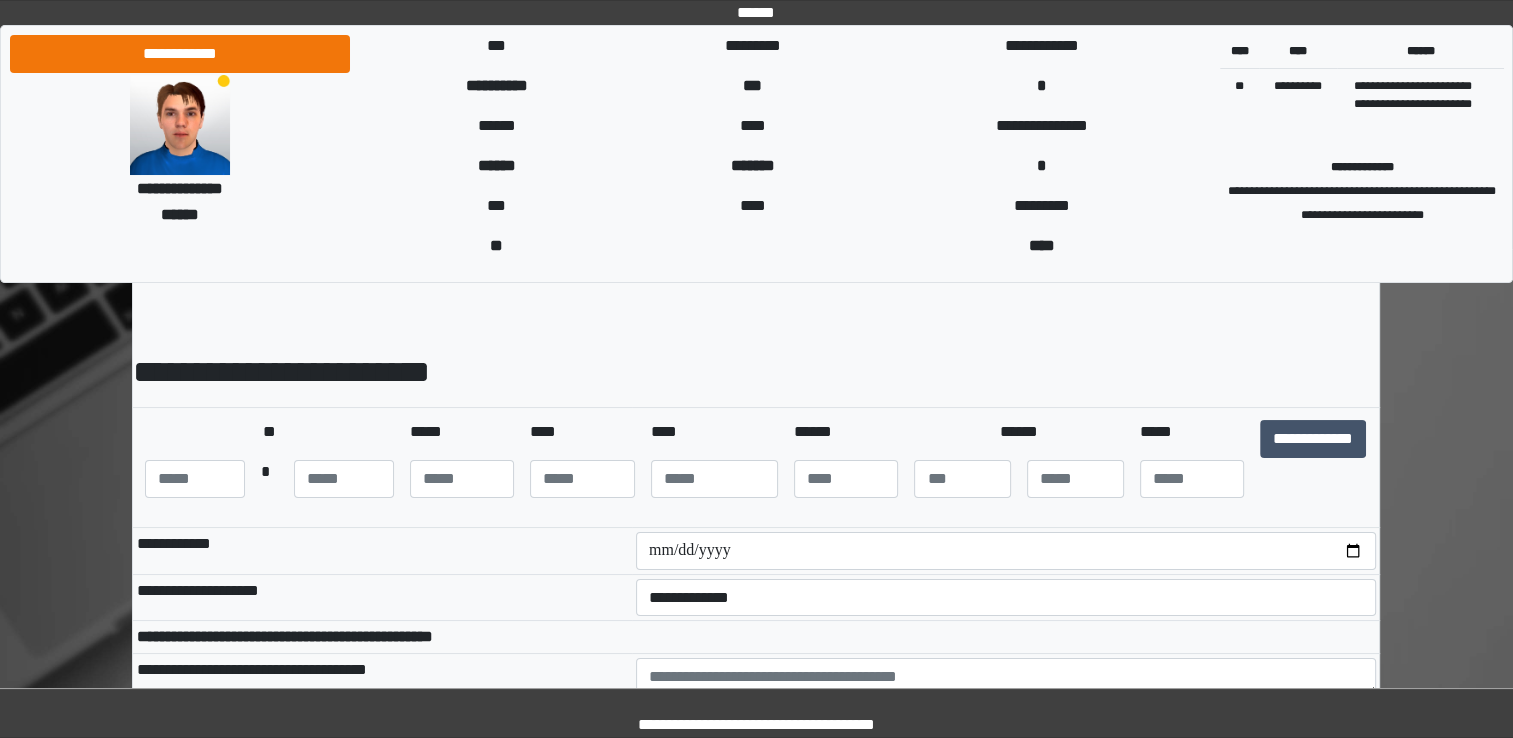 click on "**********" at bounding box center [756, 2518] 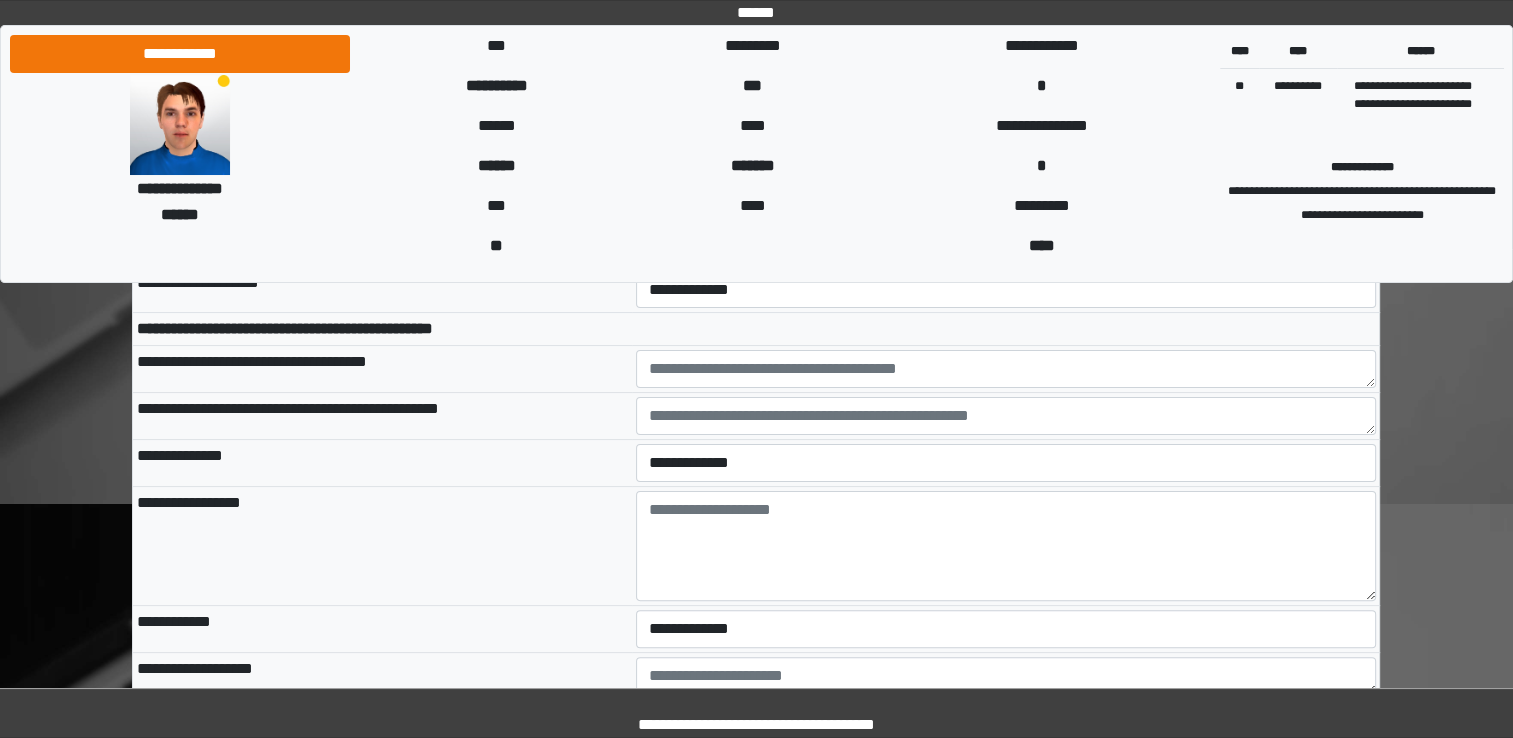 scroll, scrollTop: 360, scrollLeft: 0, axis: vertical 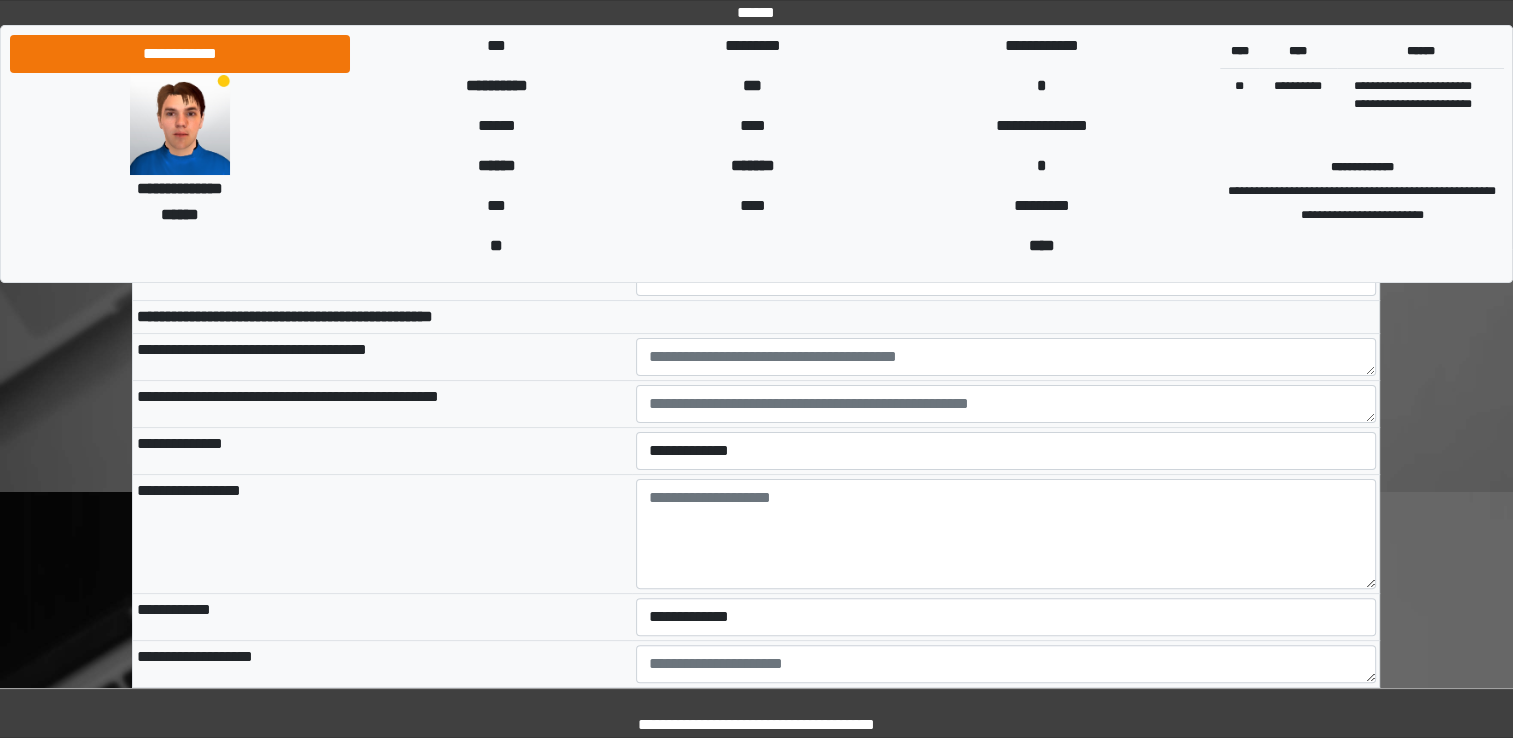 click at bounding box center (1006, 317) 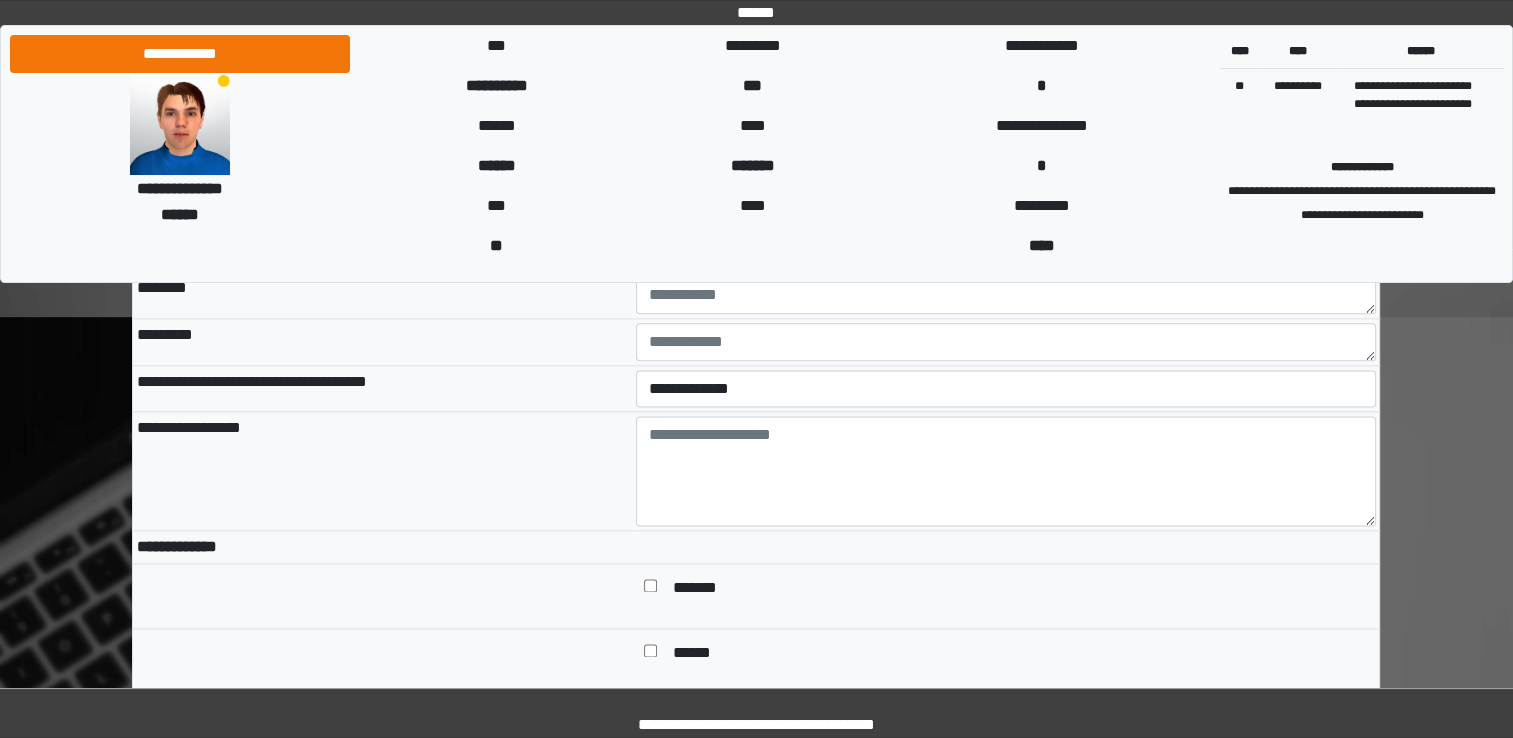 scroll, scrollTop: 2520, scrollLeft: 0, axis: vertical 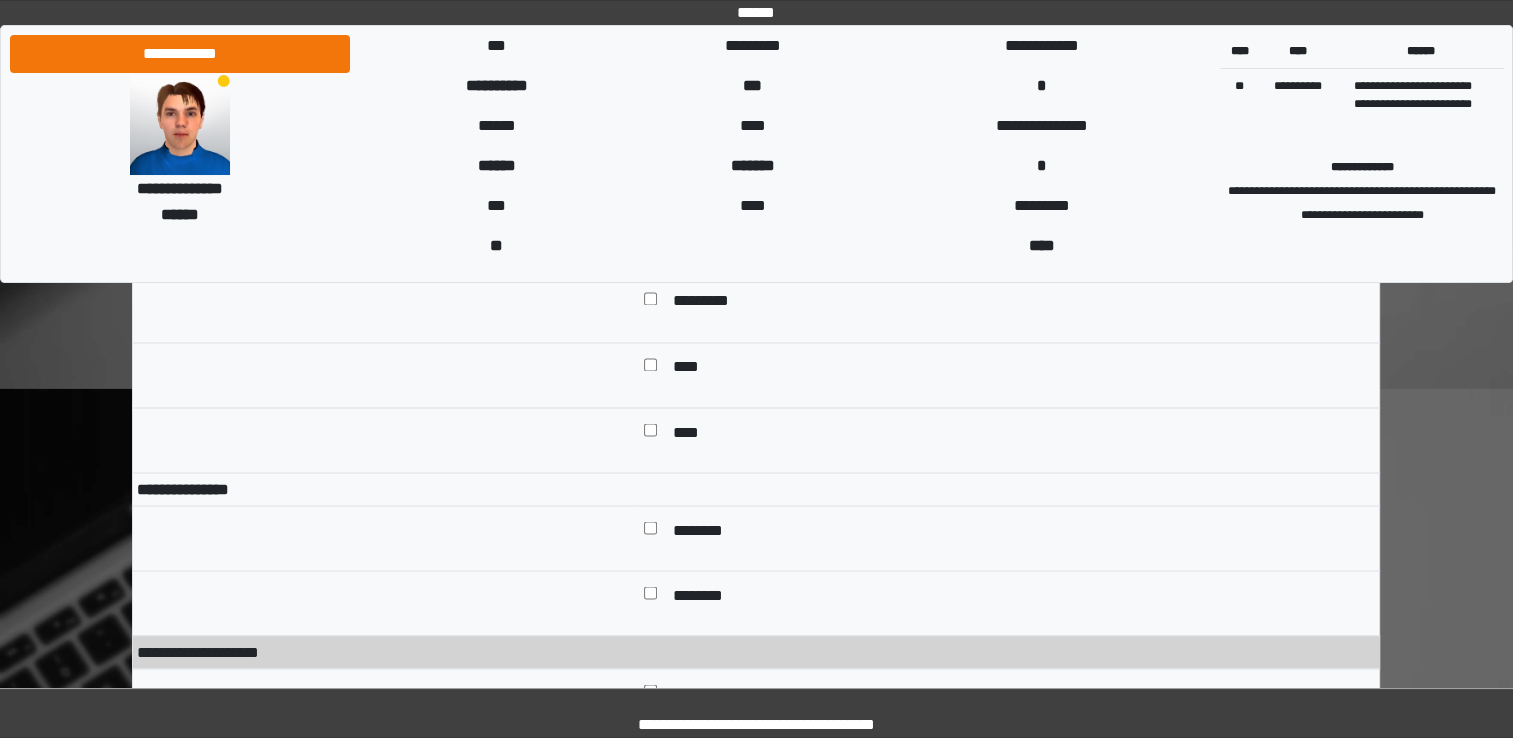 click on "*********" at bounding box center [1006, 309] 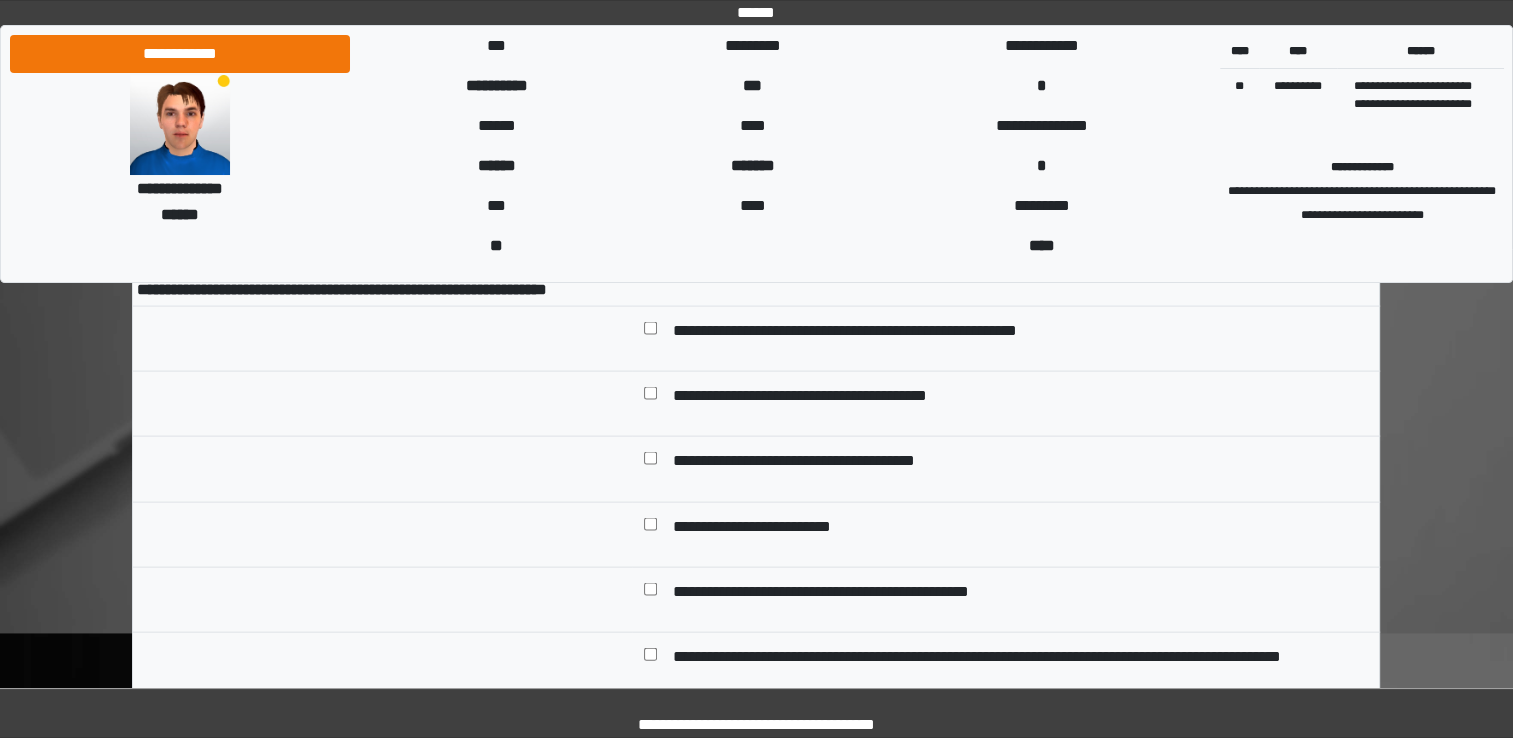 scroll, scrollTop: 4120, scrollLeft: 0, axis: vertical 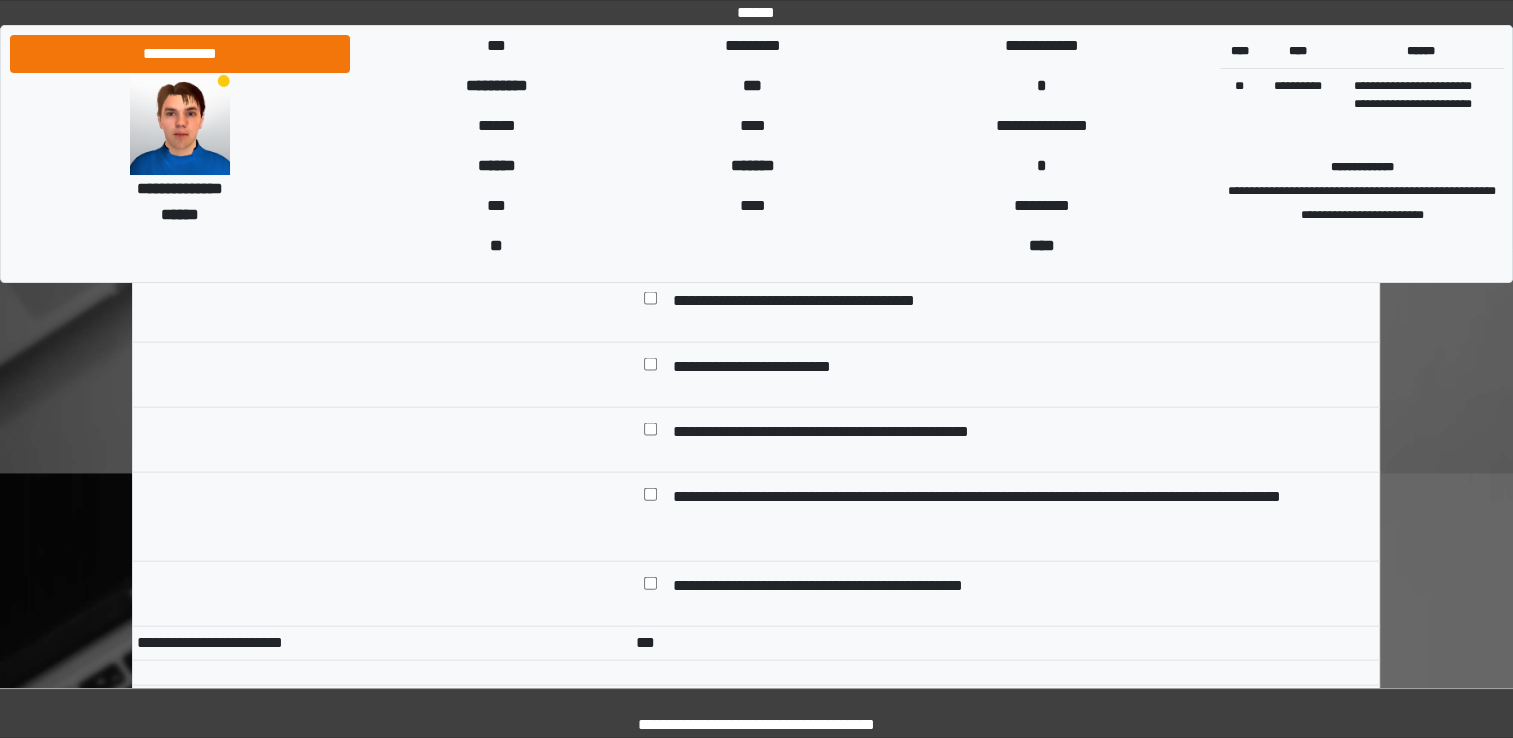 click on "**********" at bounding box center (1006, 309) 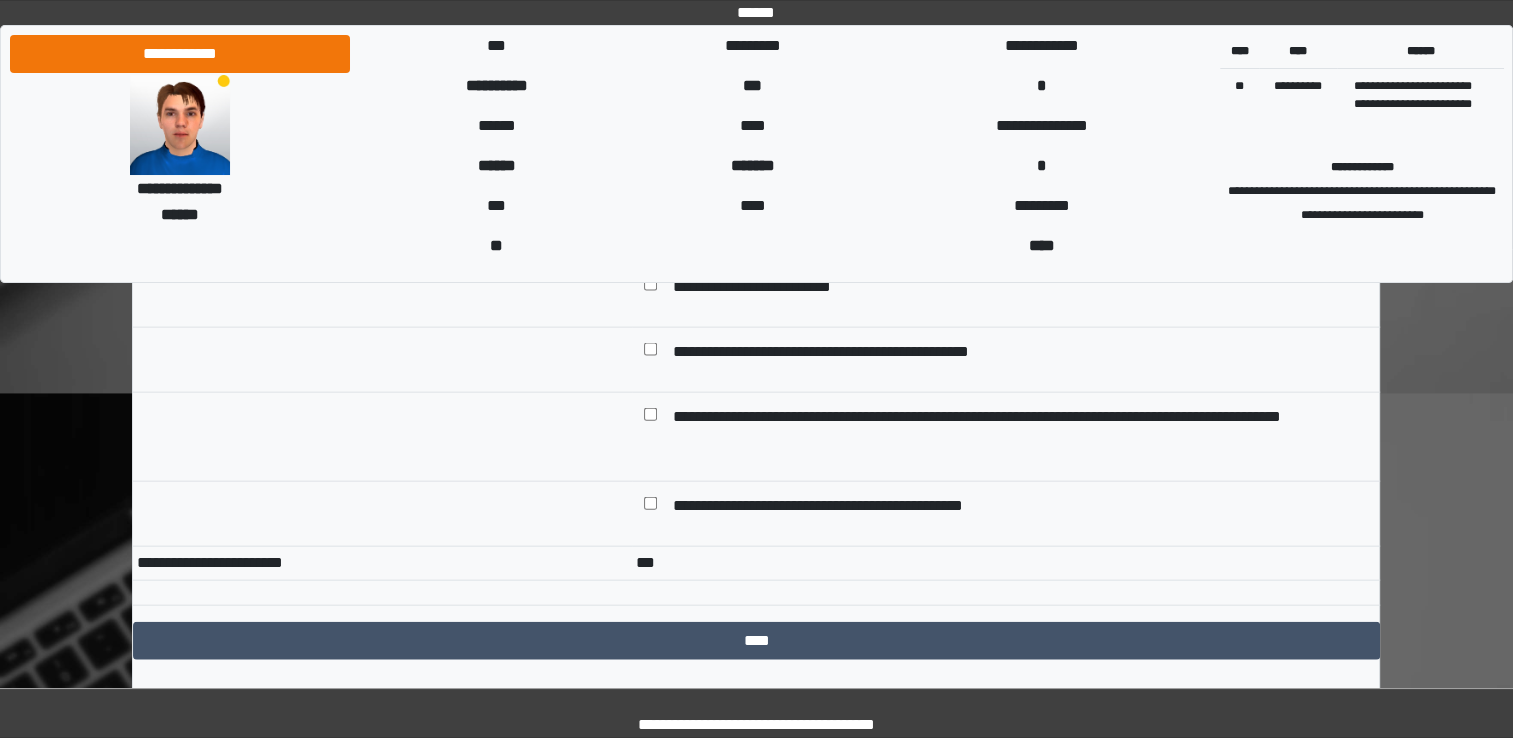 scroll, scrollTop: 4353, scrollLeft: 0, axis: vertical 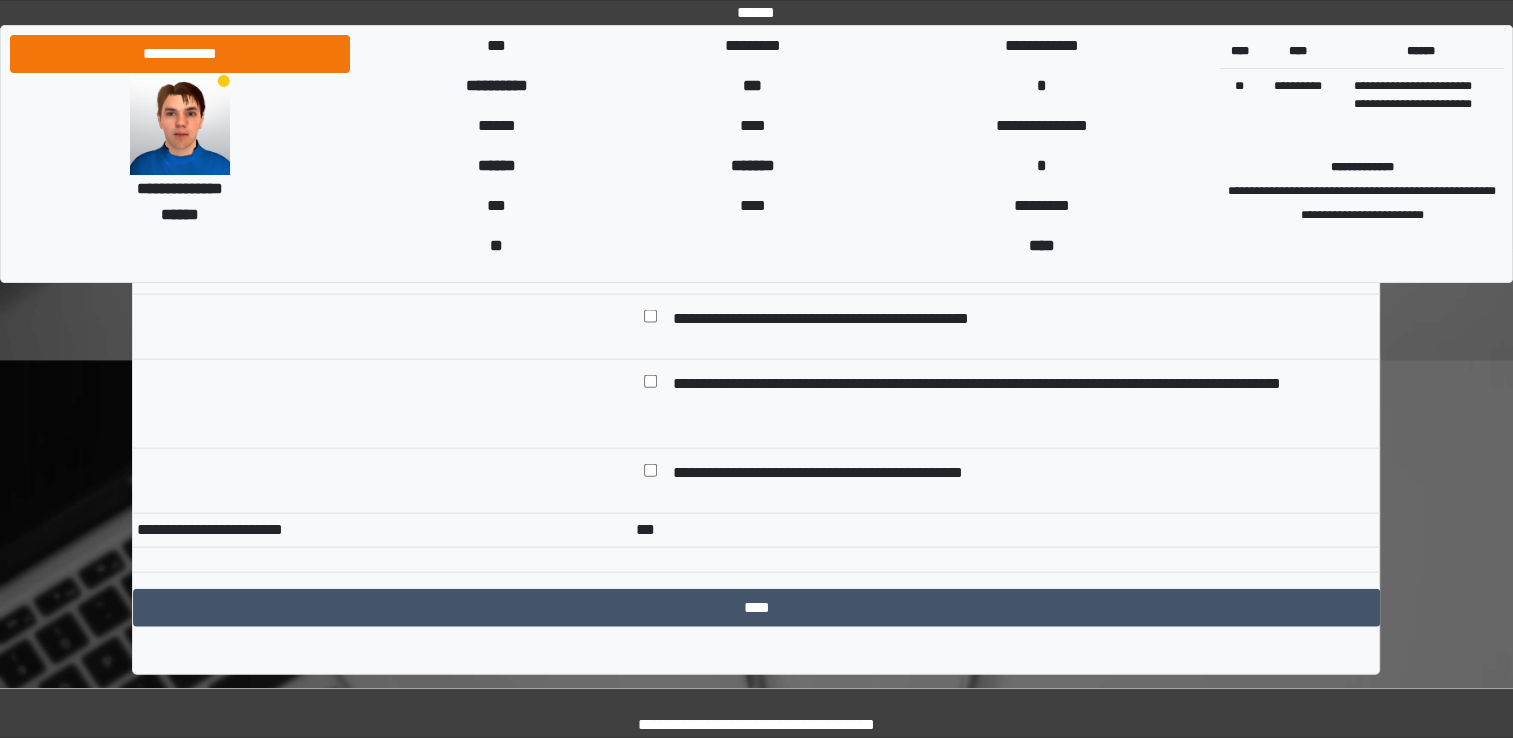 click on "**********" at bounding box center [852, 319] 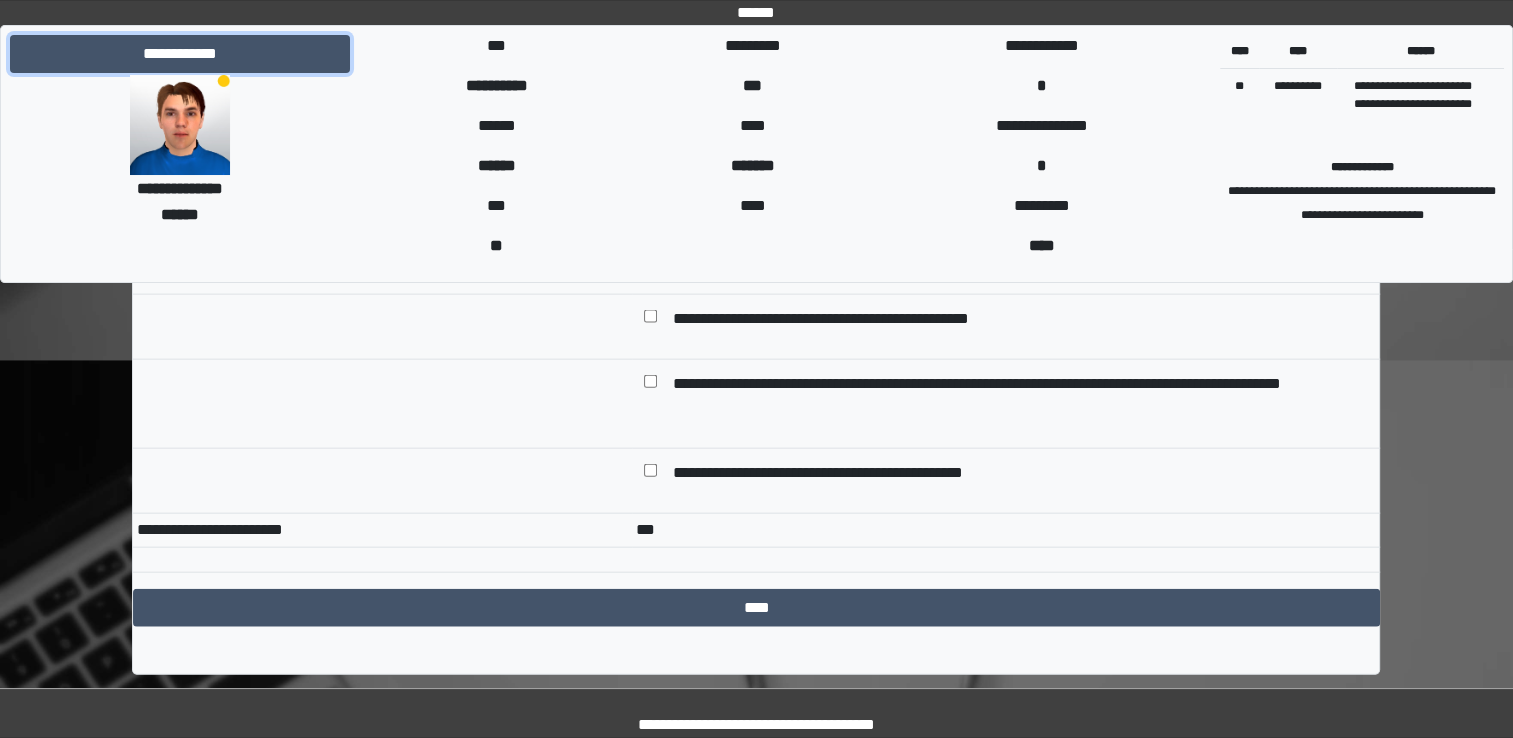click on "**********" at bounding box center (180, 54) 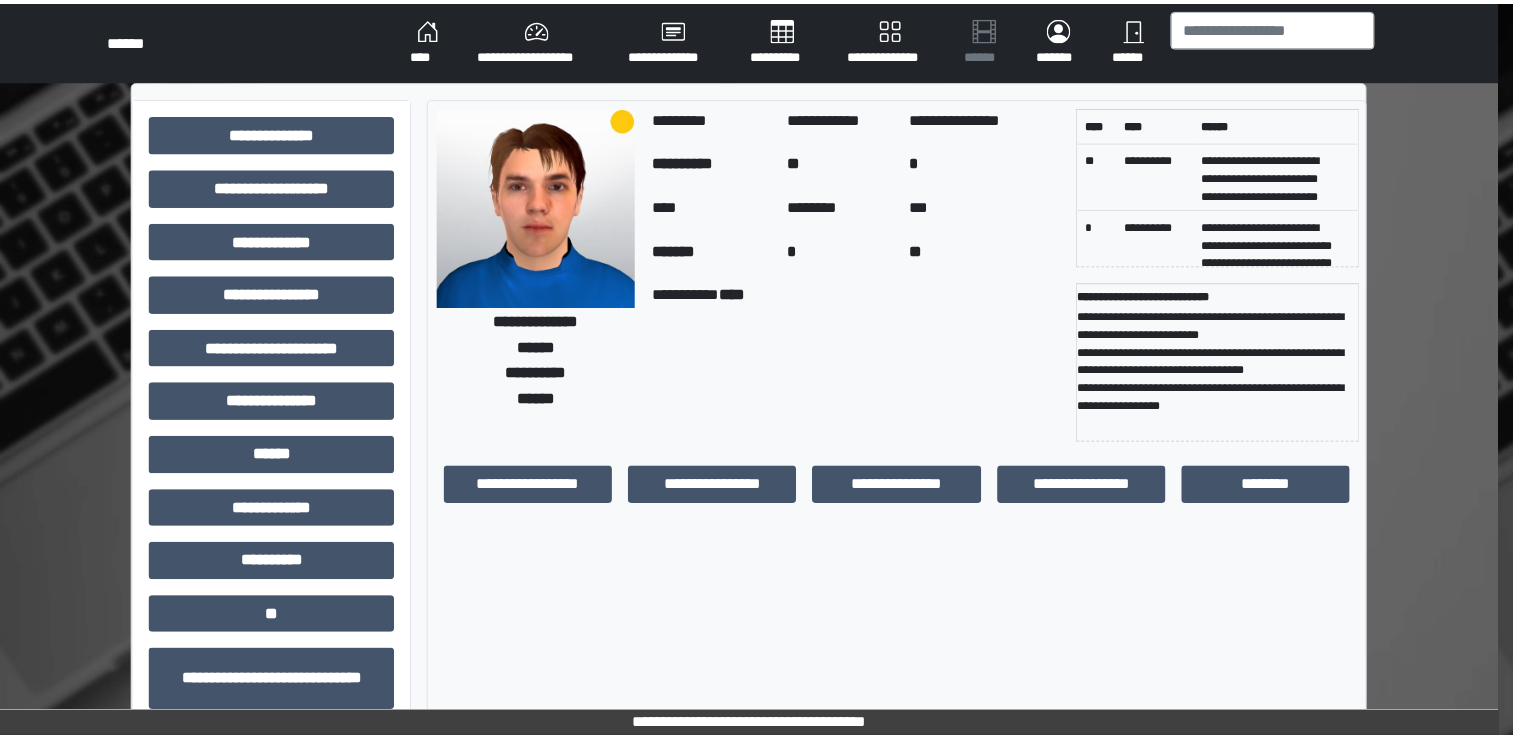 scroll, scrollTop: 0, scrollLeft: 0, axis: both 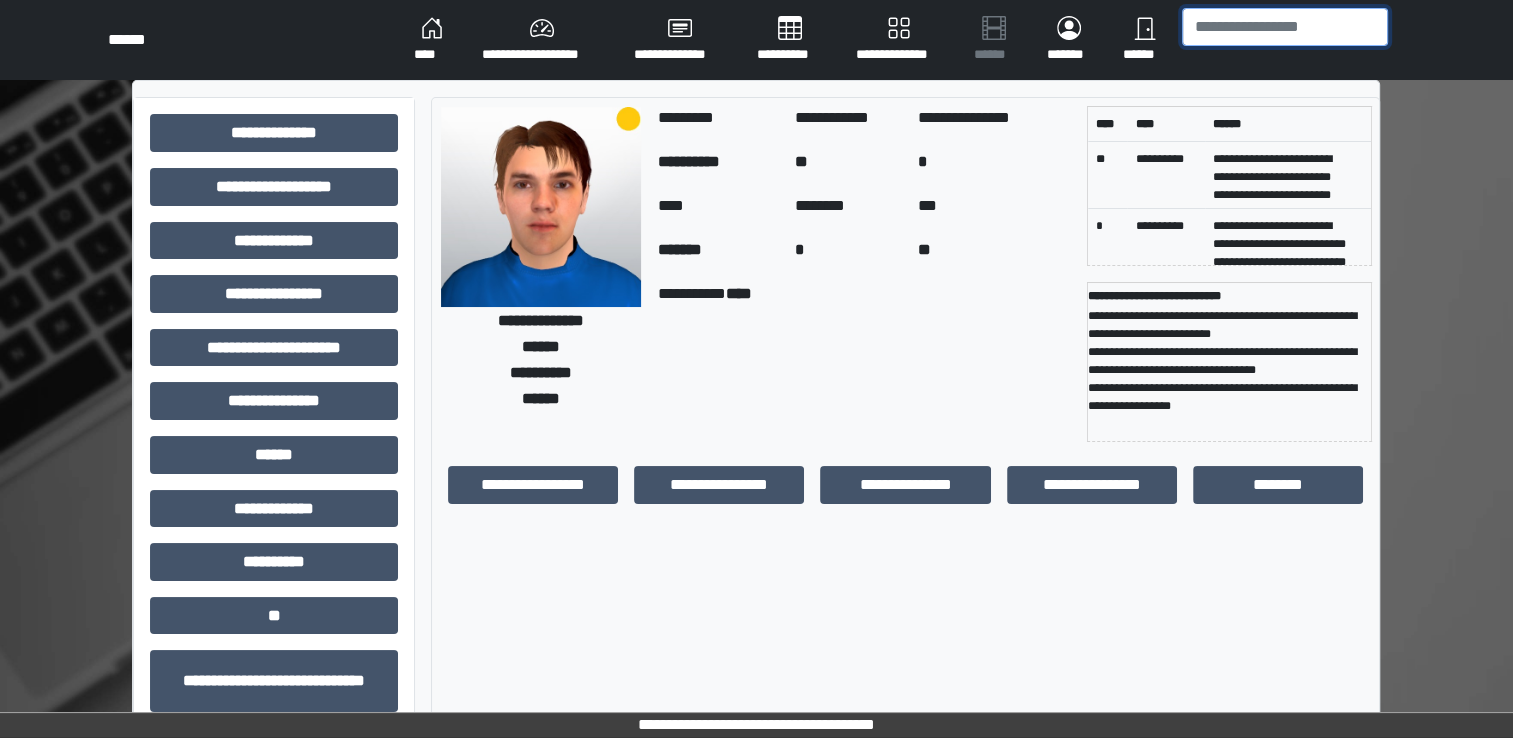 click at bounding box center (1285, 27) 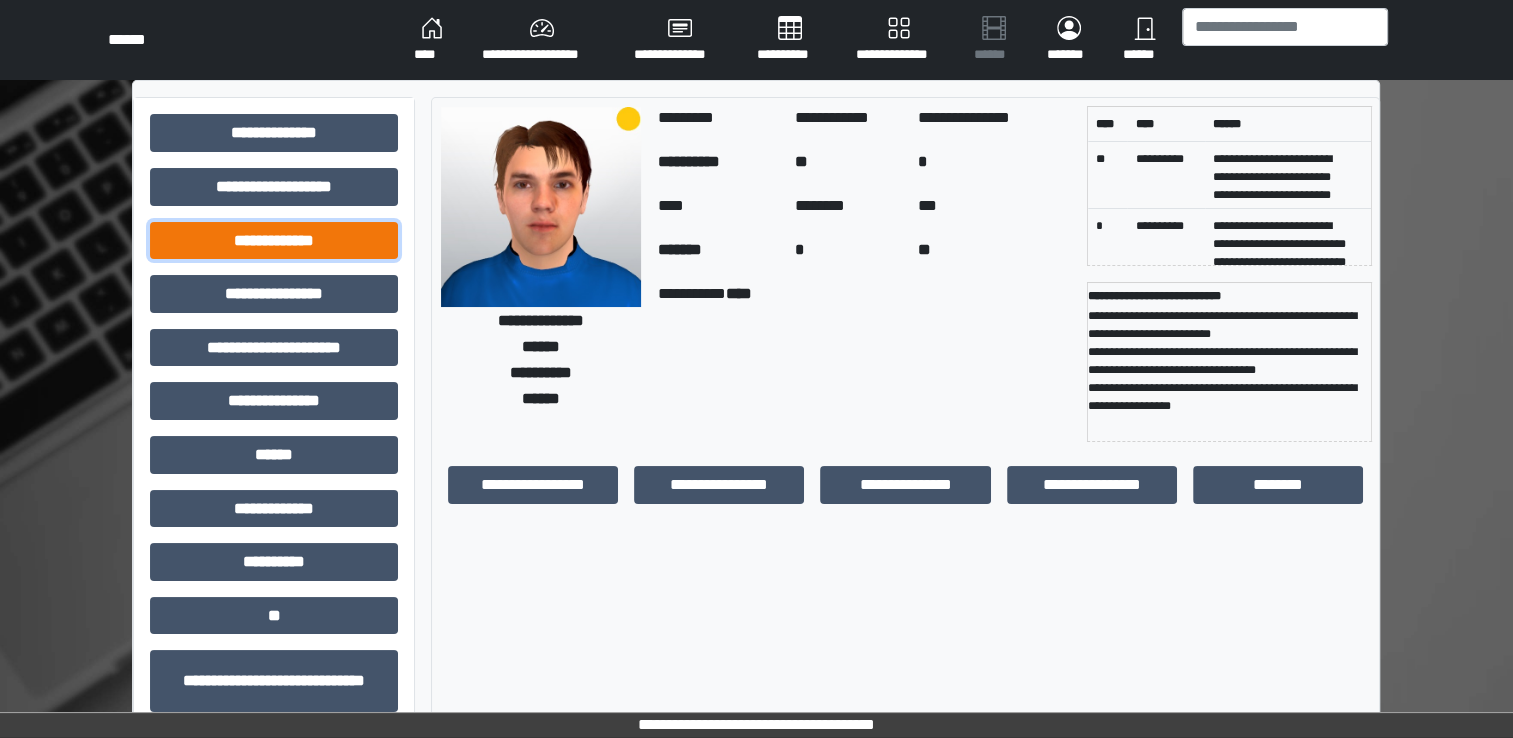 click on "**********" at bounding box center [274, 241] 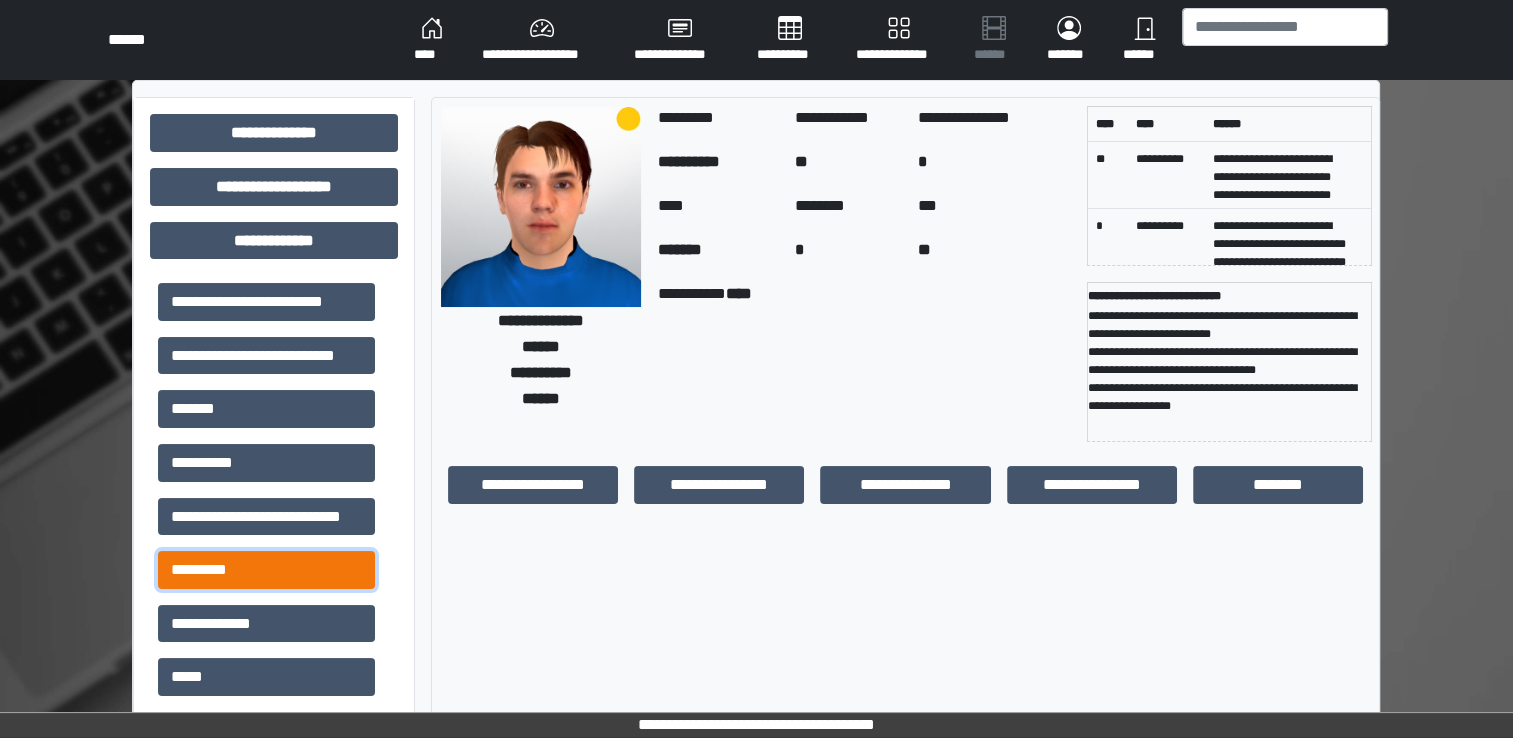click on "*********" at bounding box center (266, 570) 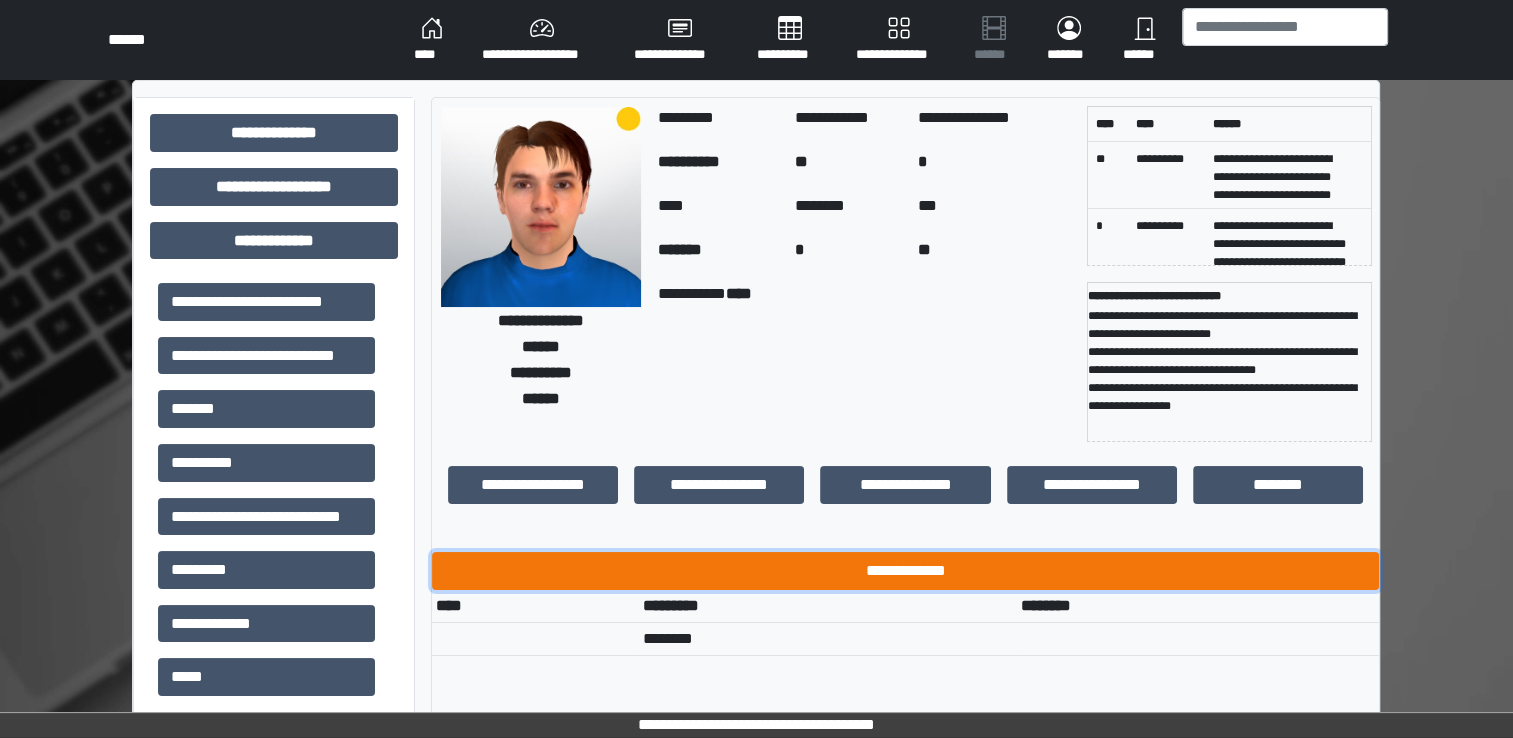 click on "**********" at bounding box center (905, 571) 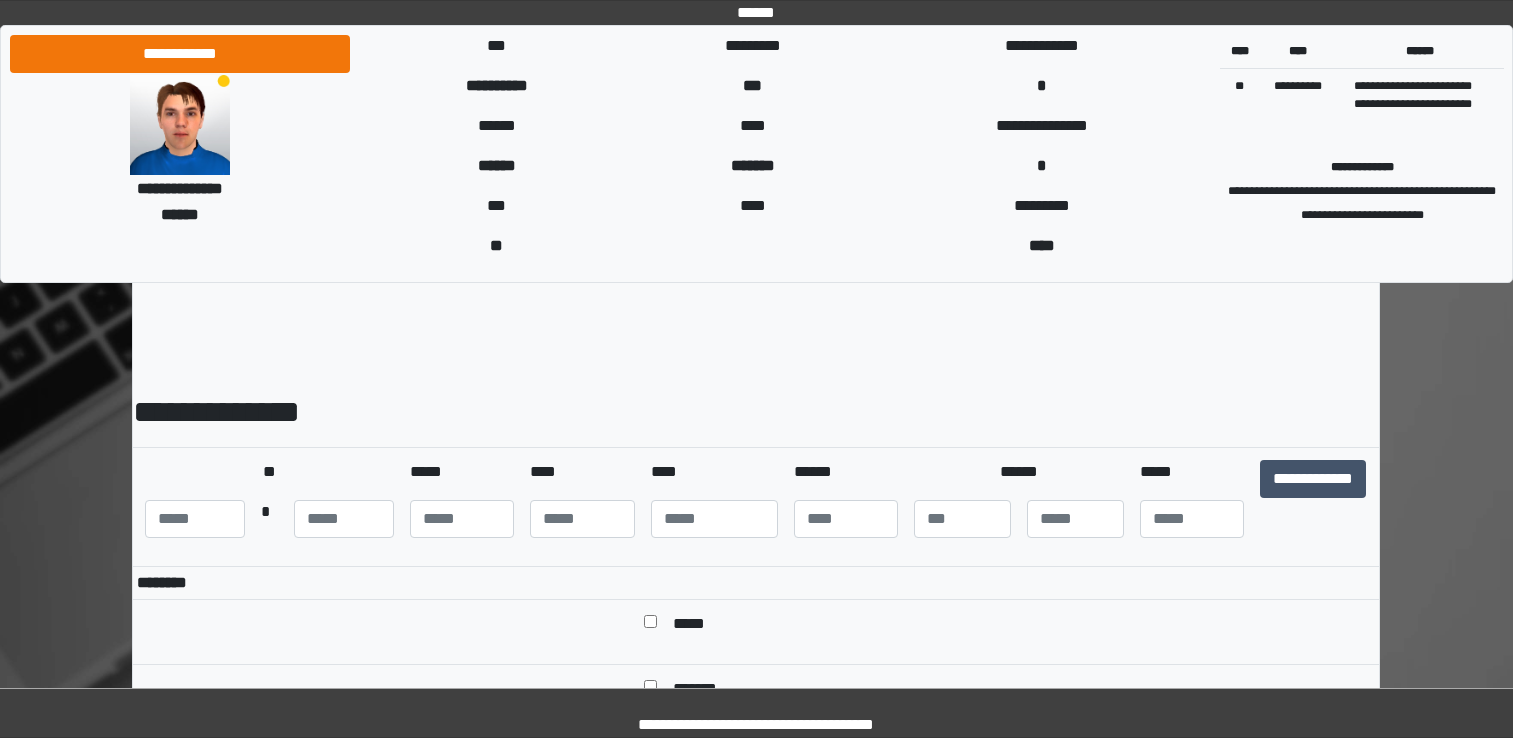 scroll, scrollTop: 0, scrollLeft: 0, axis: both 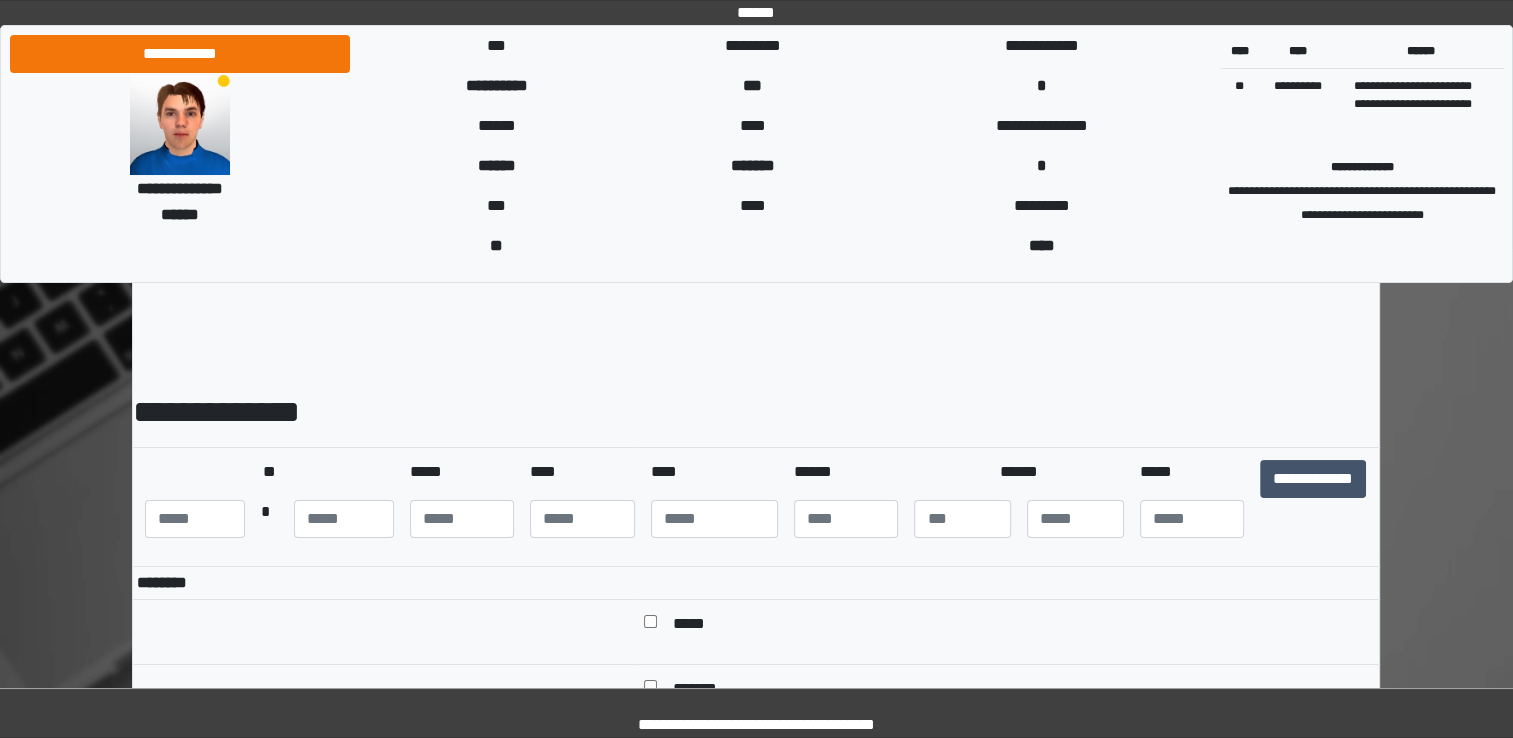click at bounding box center [1006, 443] 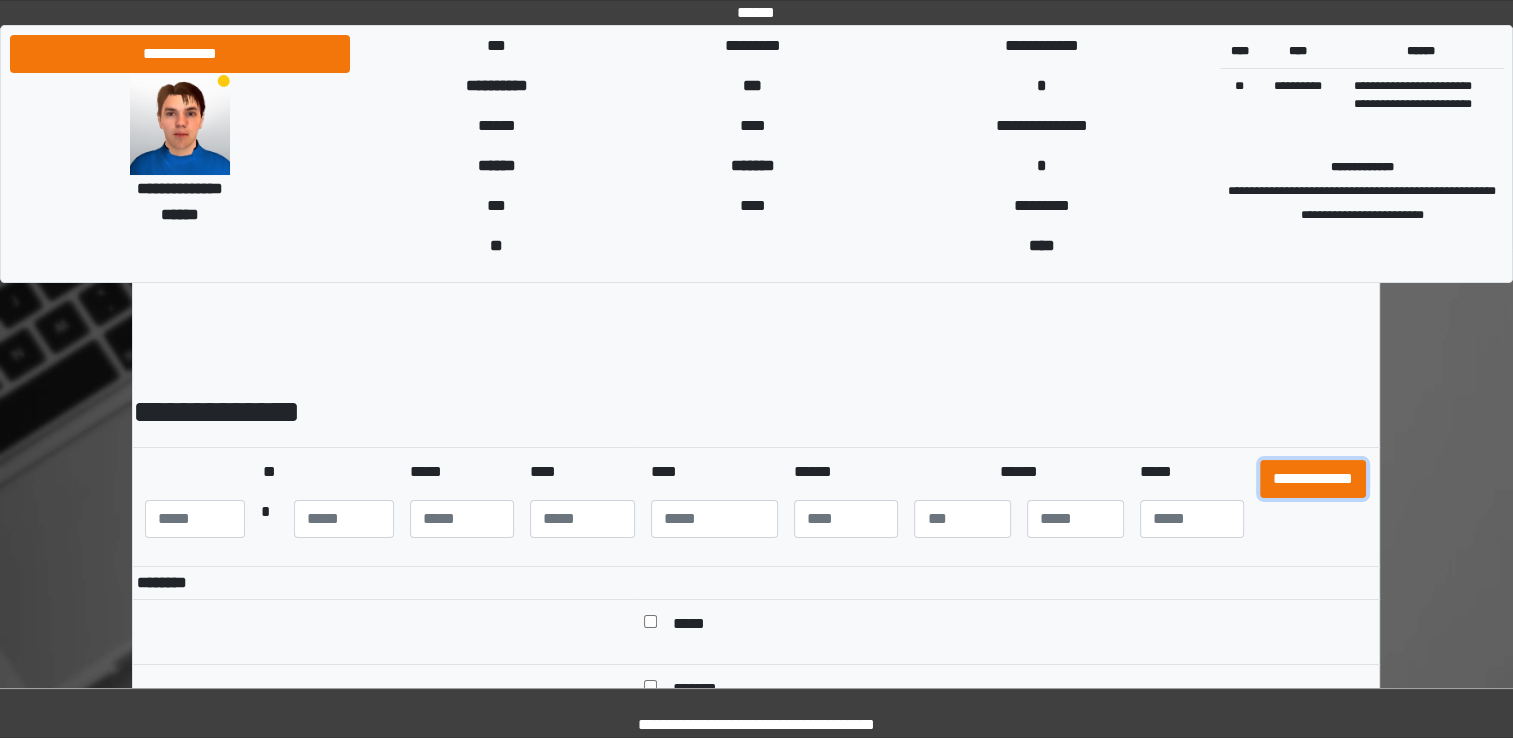 click on "**********" at bounding box center [1313, 479] 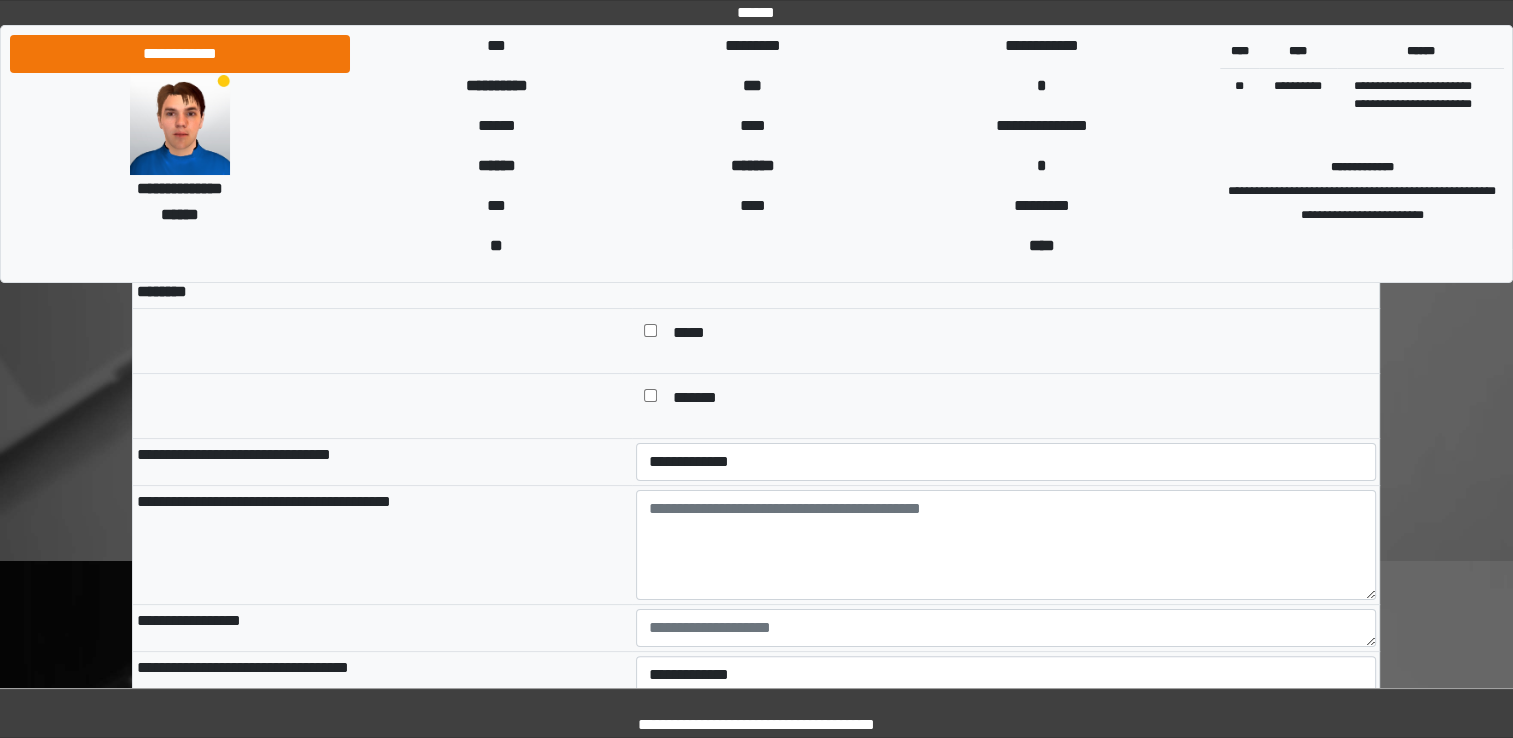scroll, scrollTop: 296, scrollLeft: 0, axis: vertical 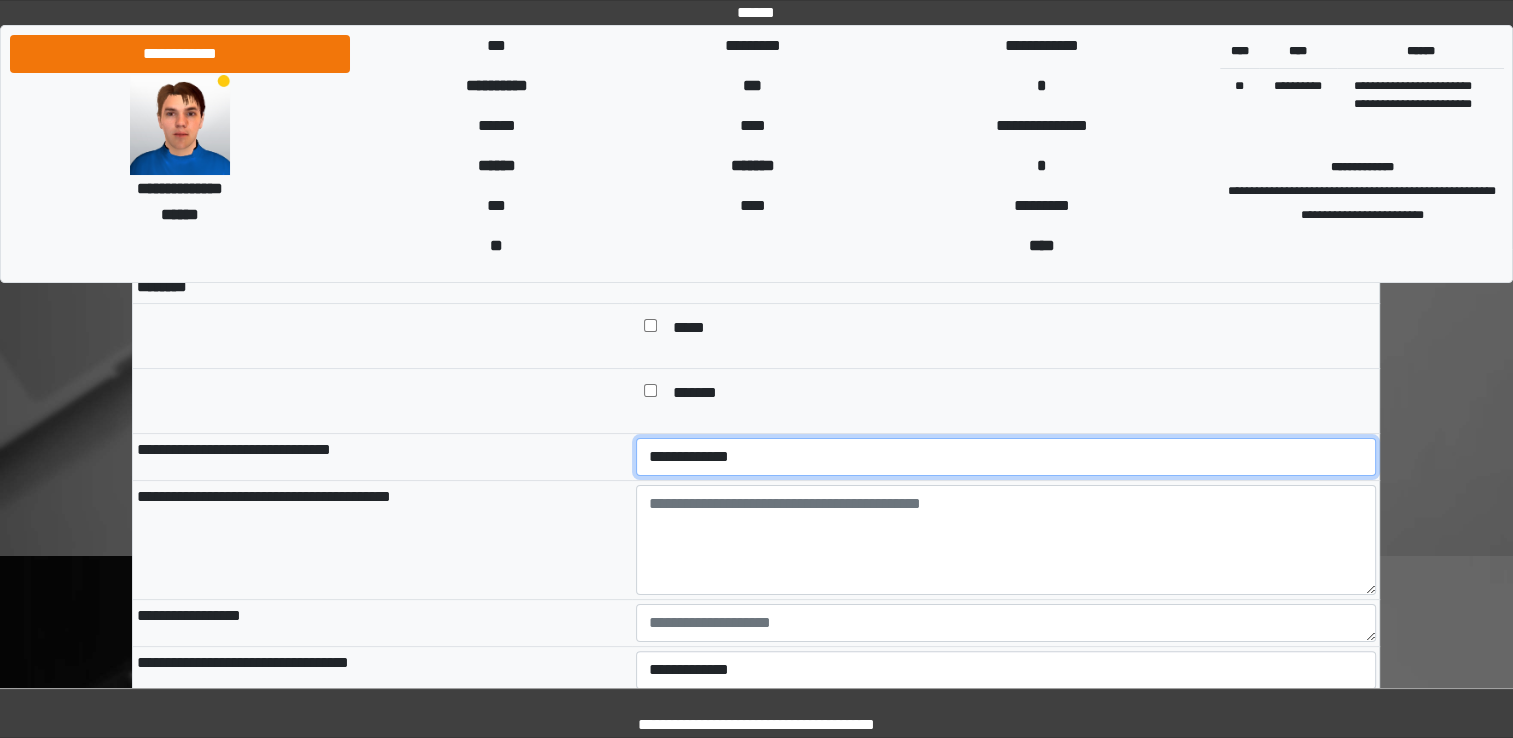 click on "**********" at bounding box center (1006, 457) 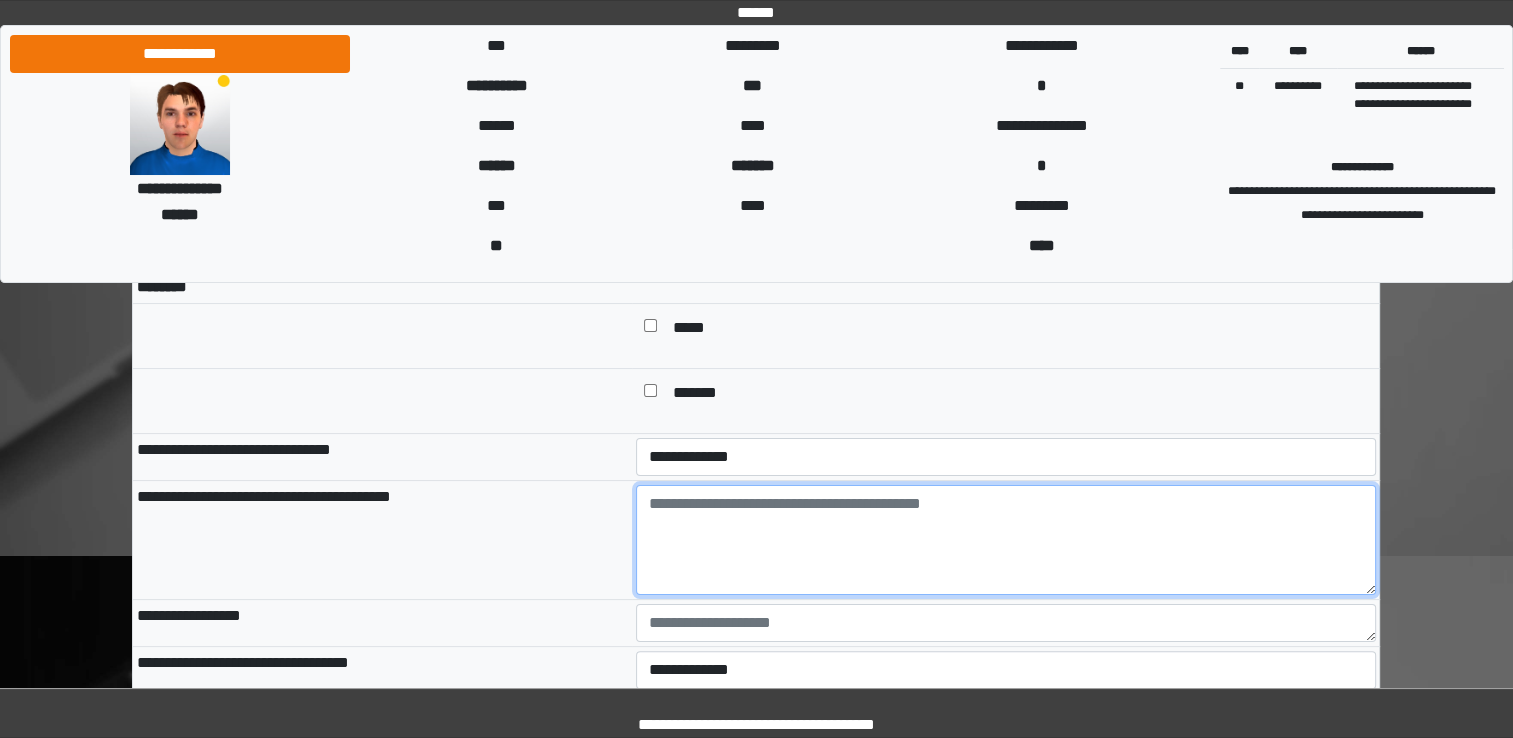 click at bounding box center (1006, 540) 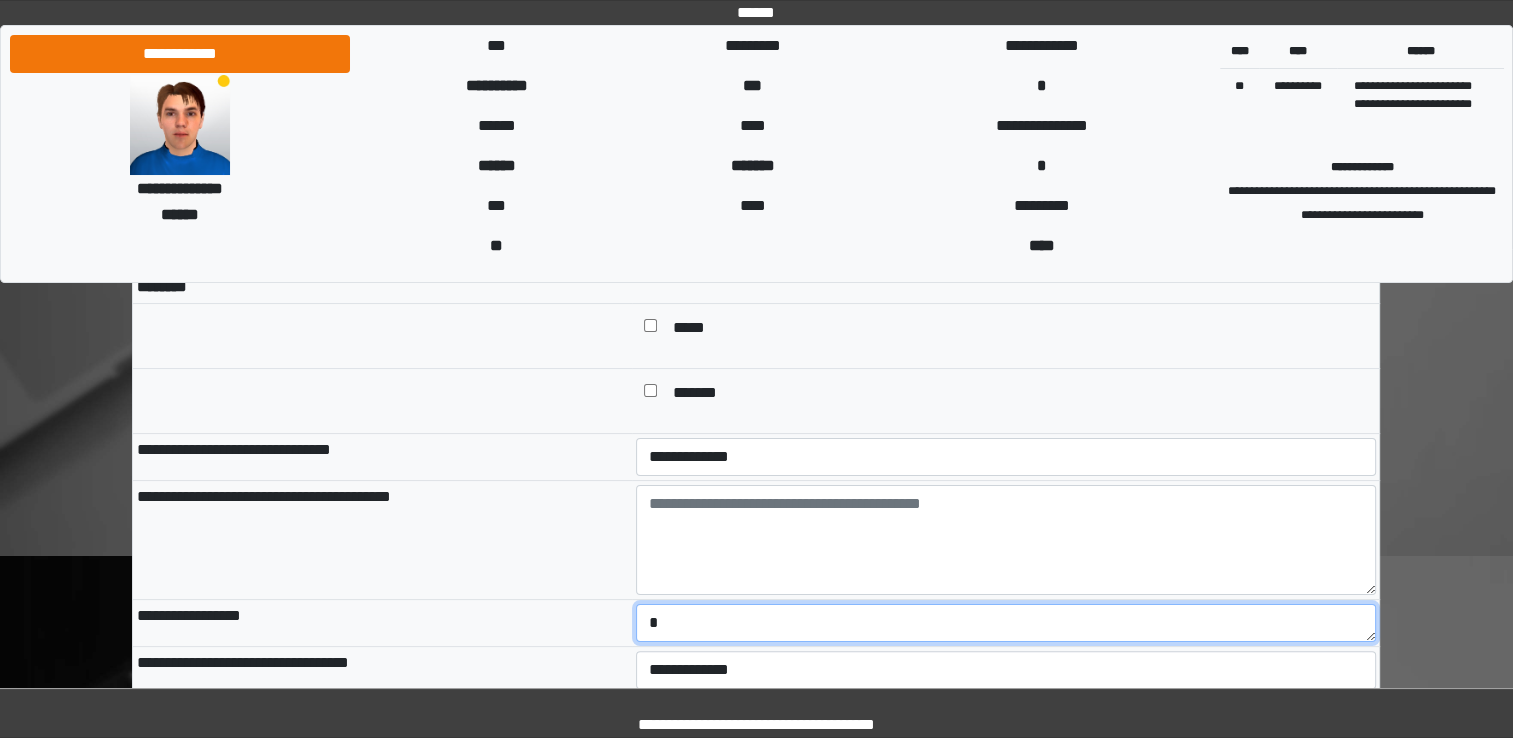 type on "*" 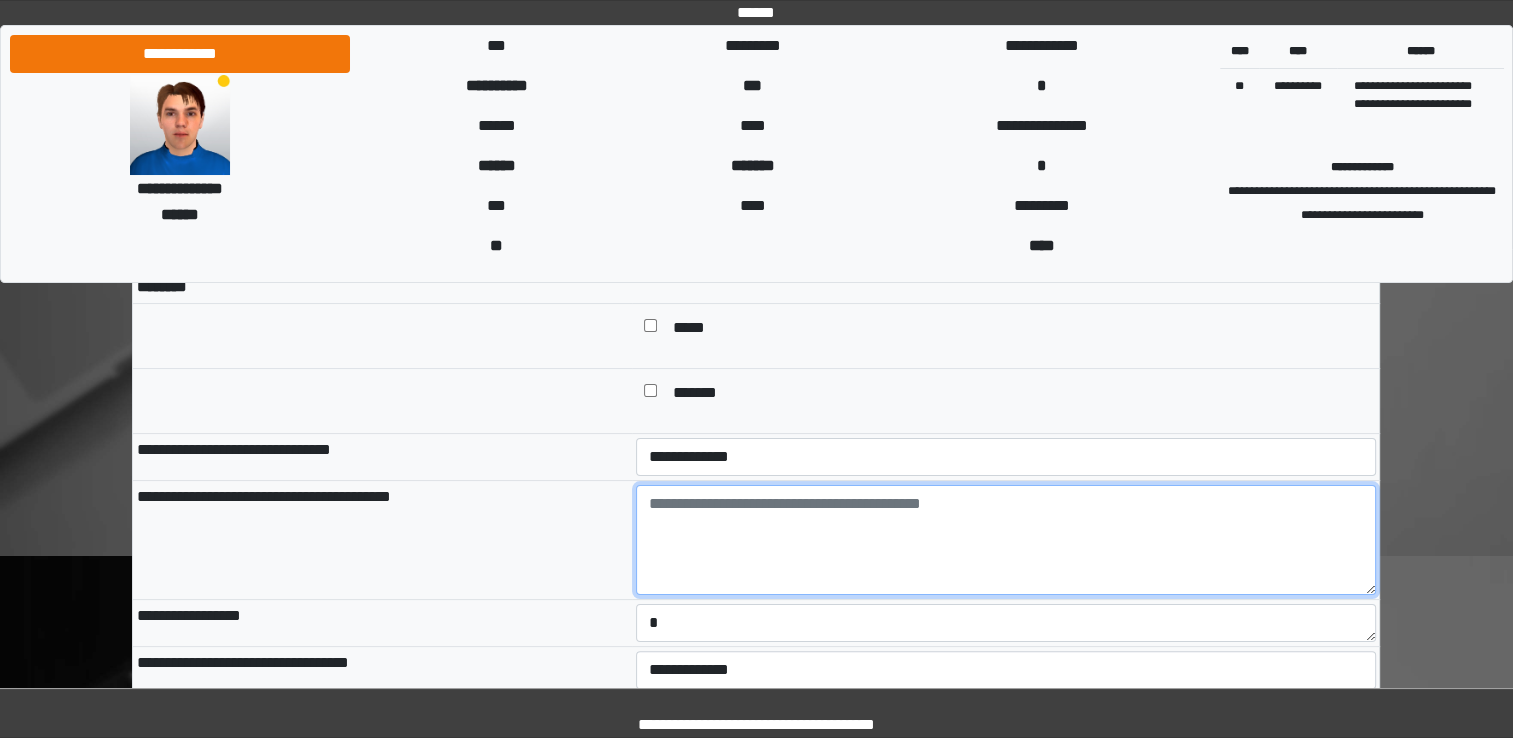 click at bounding box center [1006, 540] 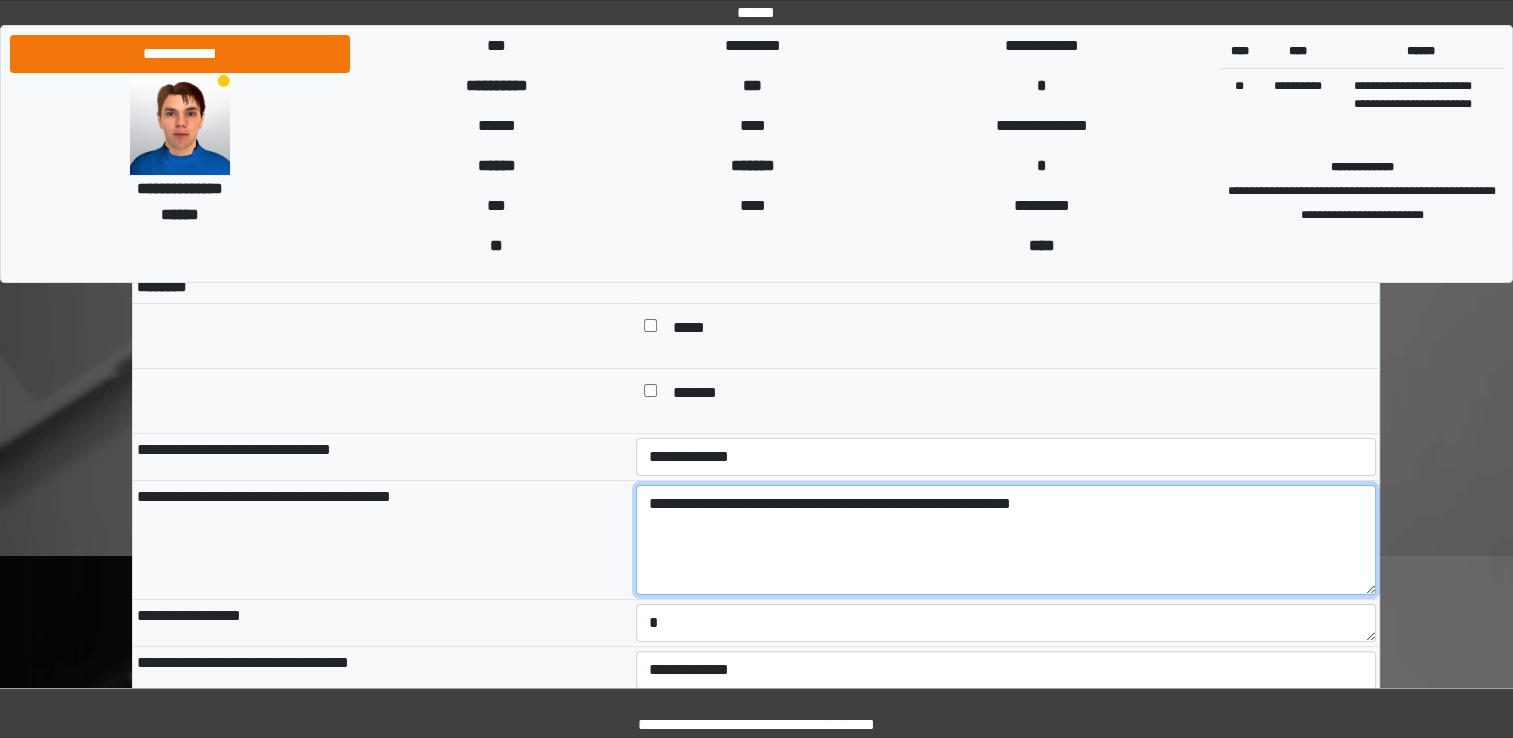 type on "**********" 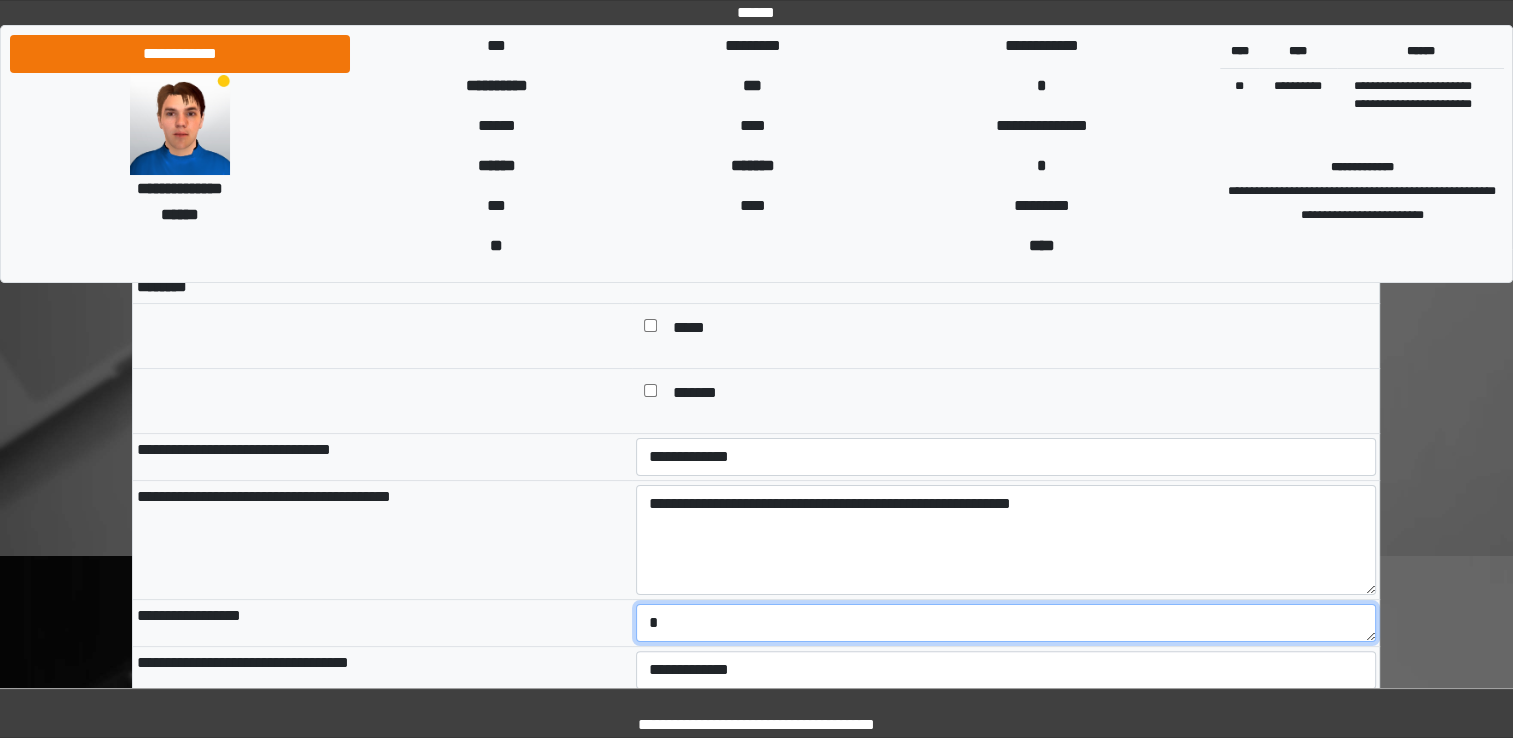 click on "*" at bounding box center (1006, 623) 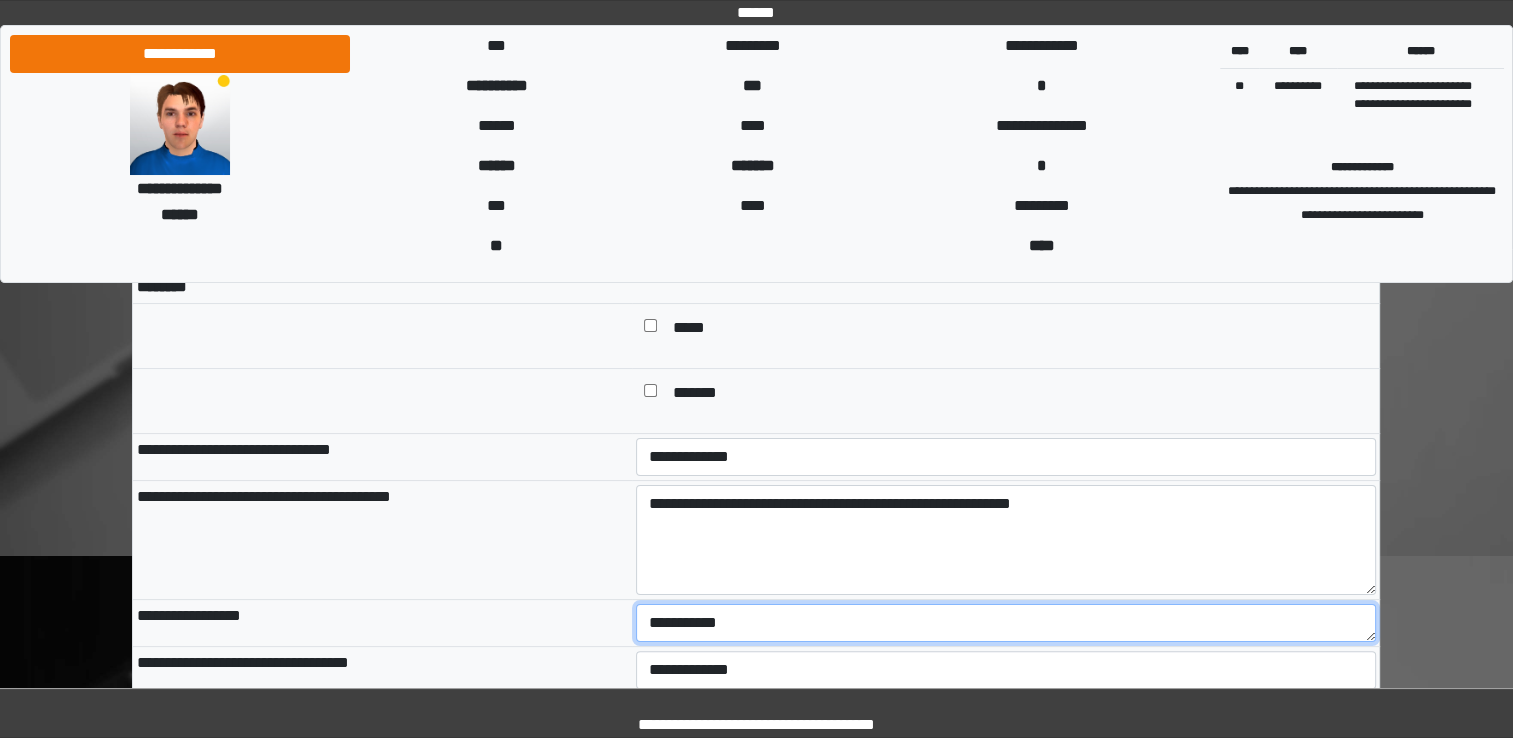 type on "**********" 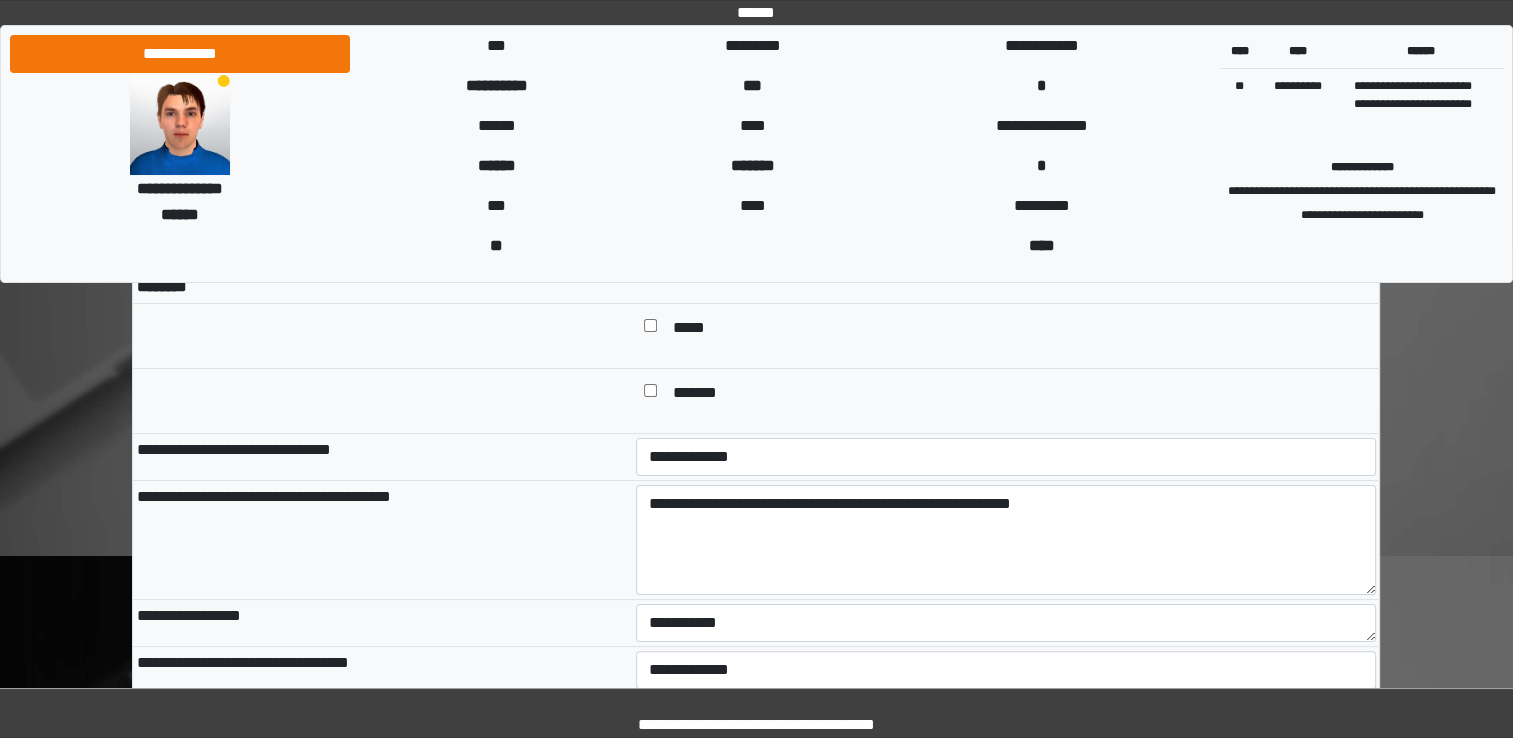 click on "**********" at bounding box center (382, 539) 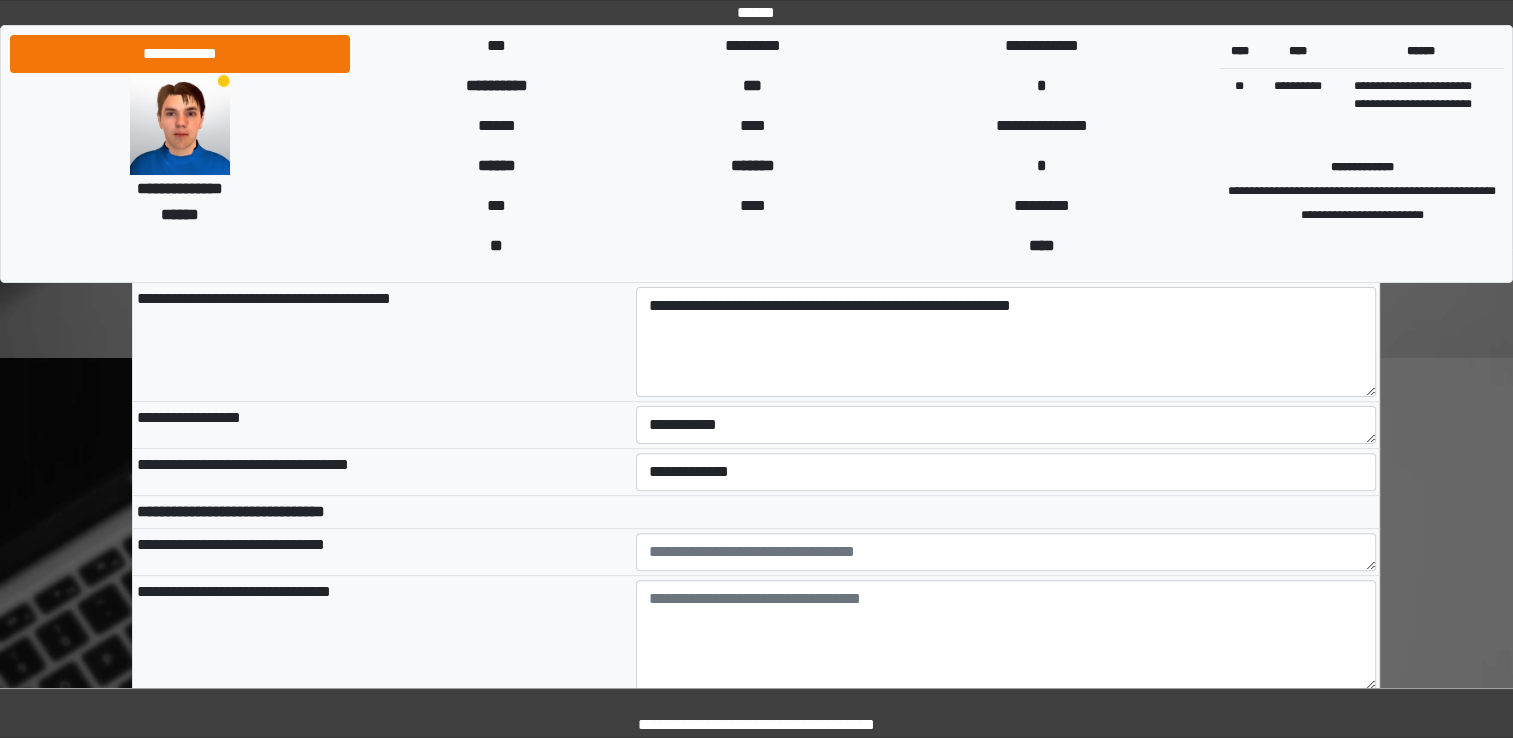 scroll, scrollTop: 496, scrollLeft: 0, axis: vertical 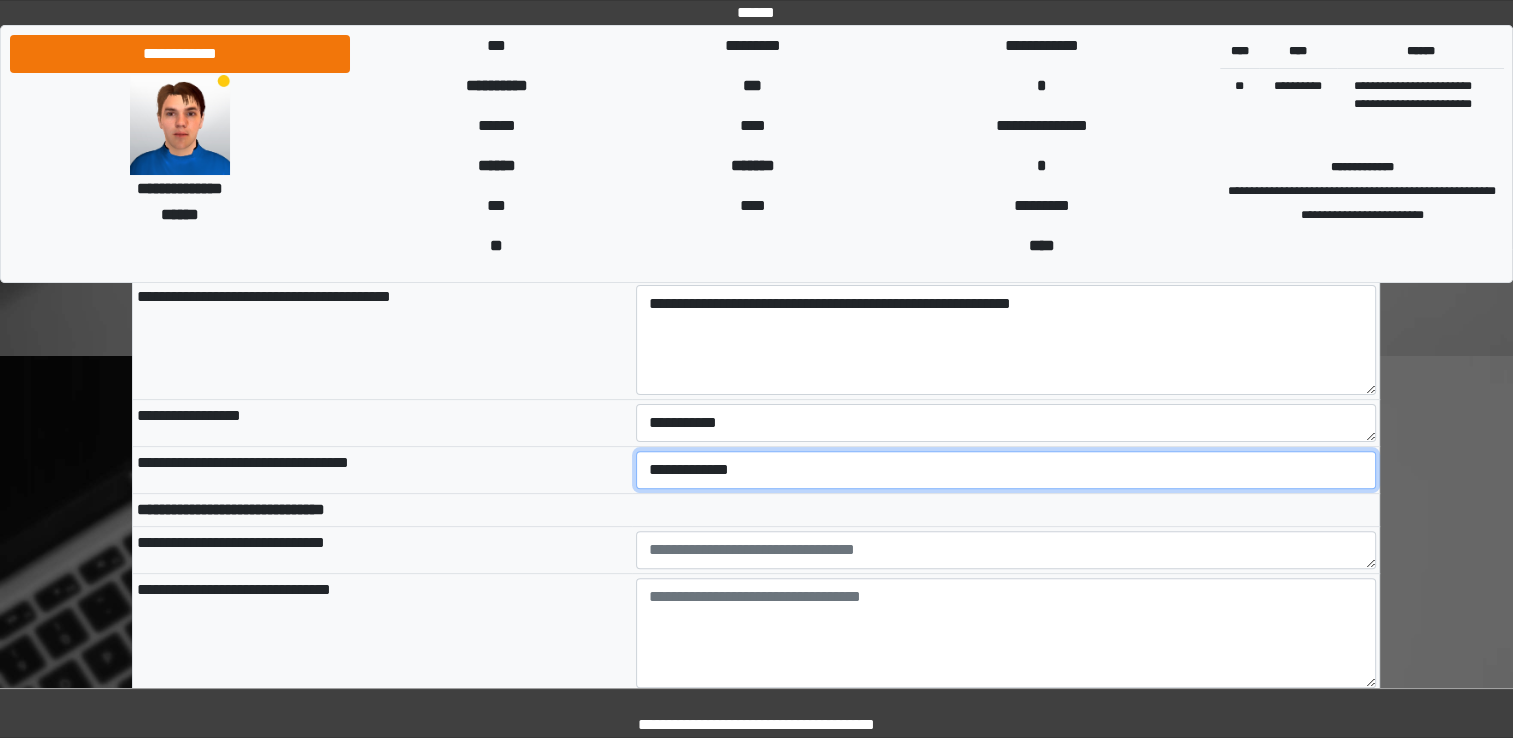 click on "**********" at bounding box center (1006, 470) 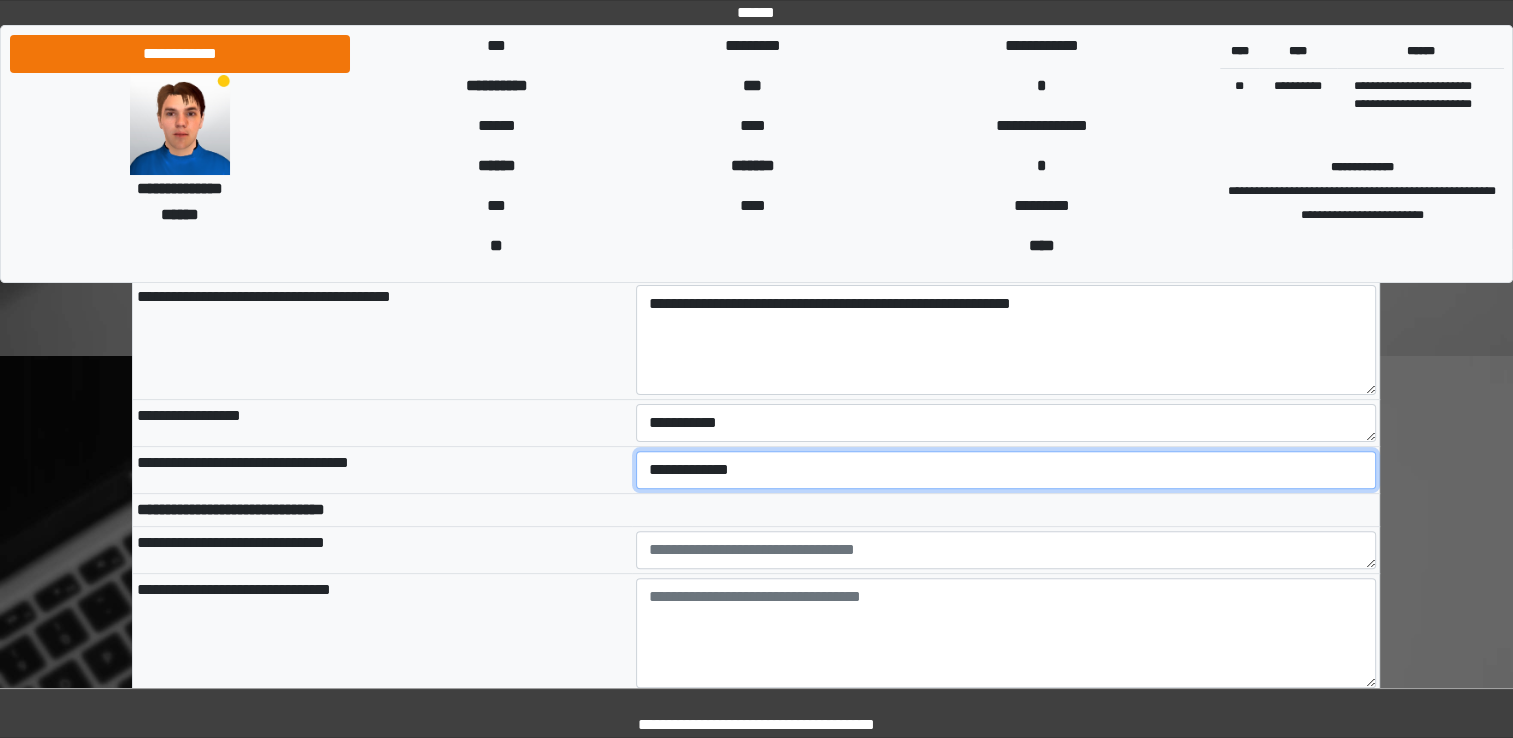 select on "*" 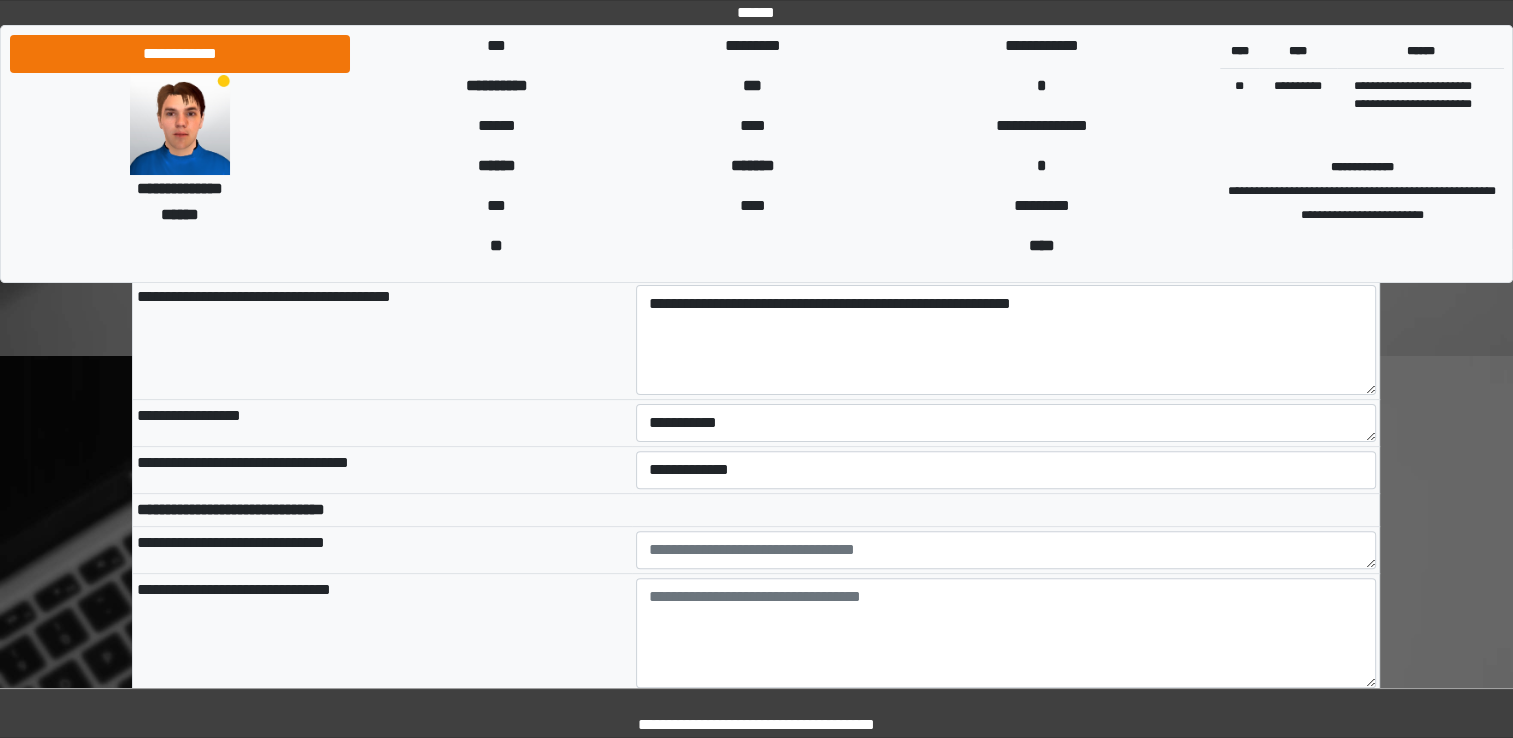 click on "**********" at bounding box center [382, 632] 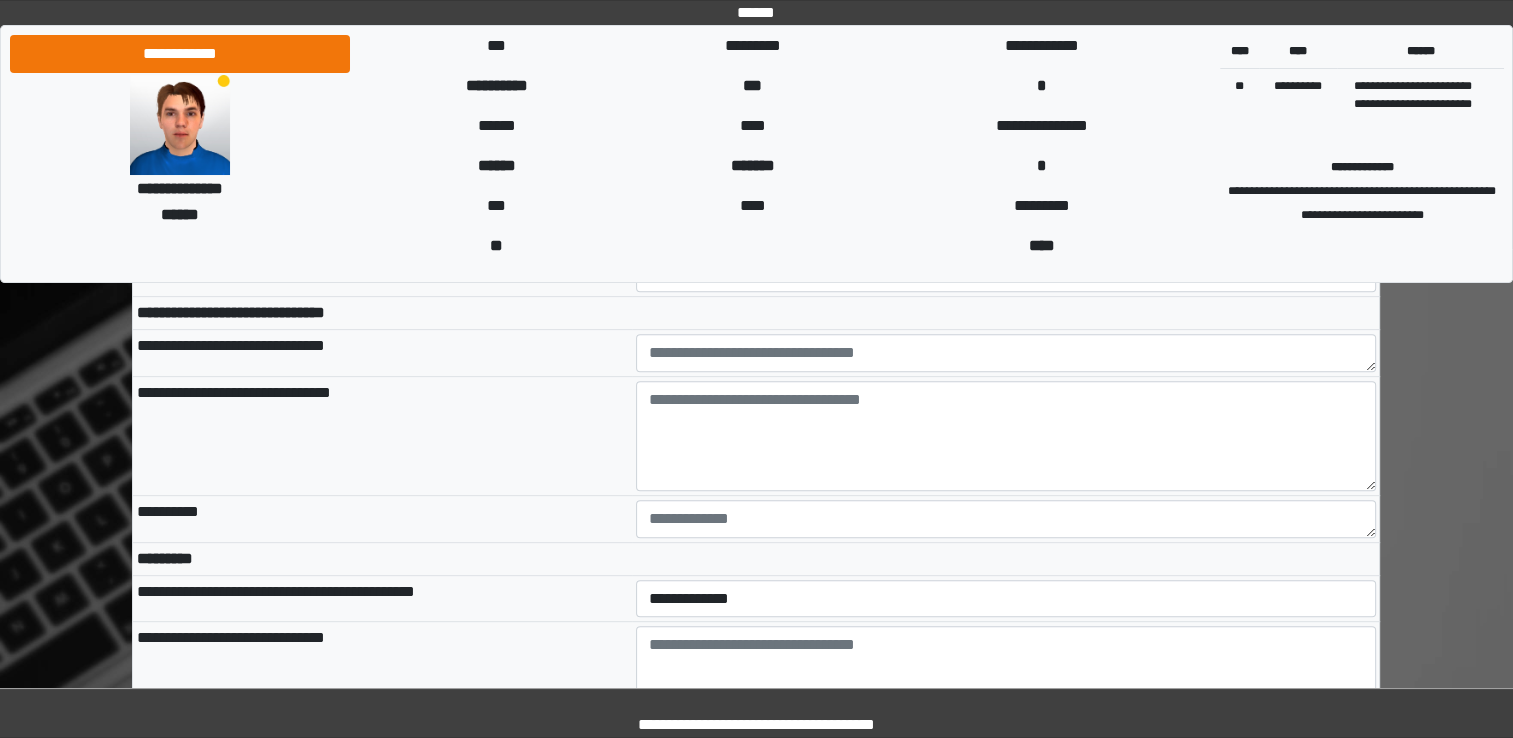 scroll, scrollTop: 696, scrollLeft: 0, axis: vertical 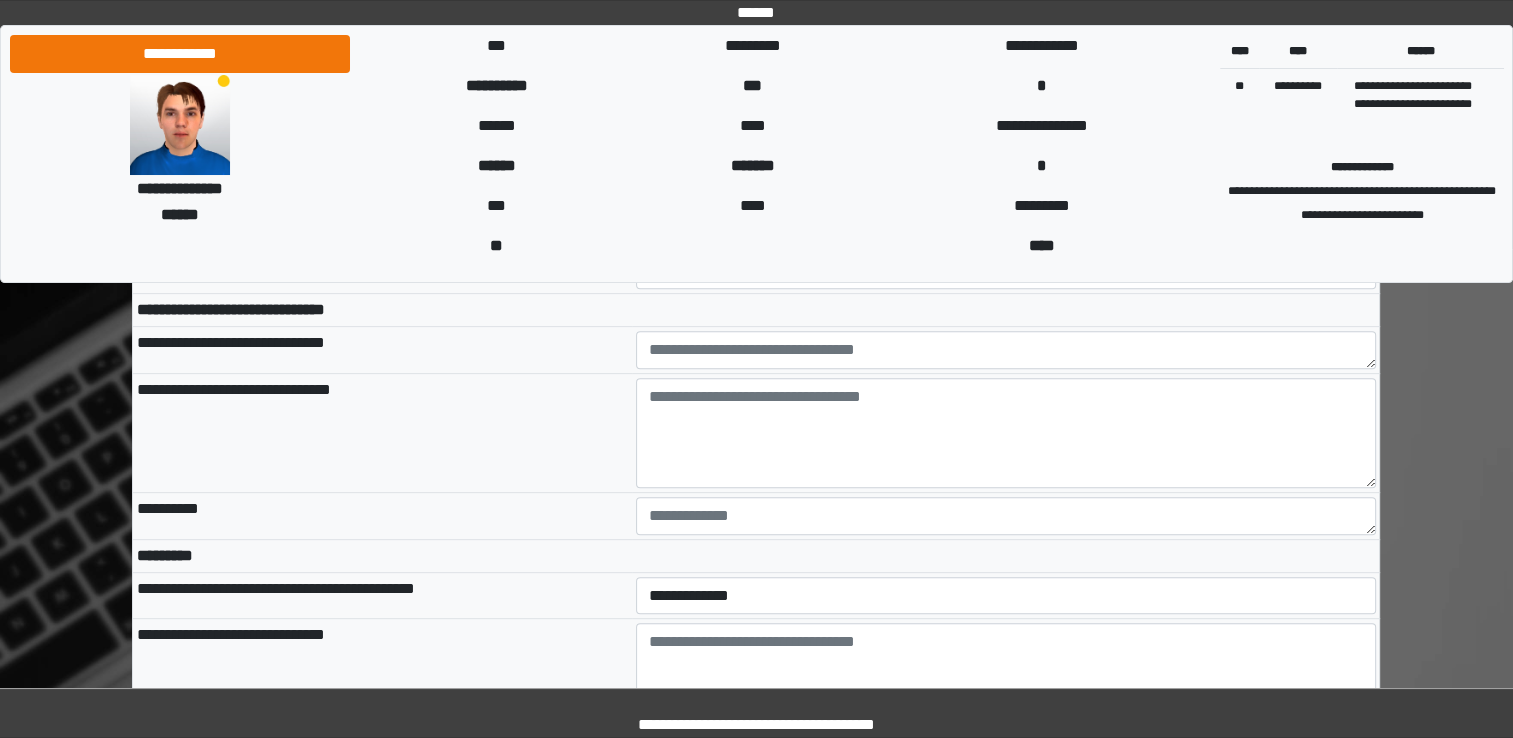click on "**********" at bounding box center (382, 678) 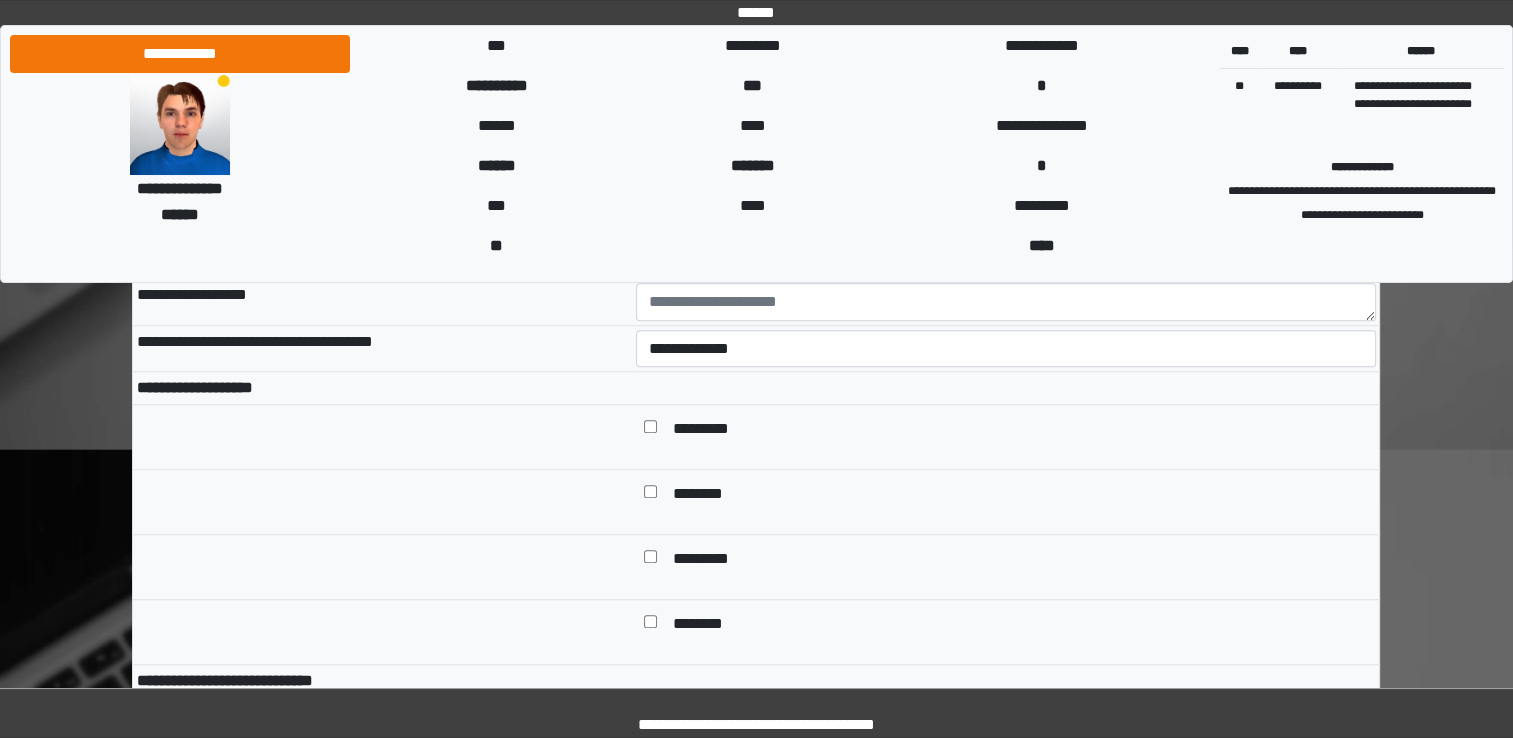 scroll, scrollTop: 1416, scrollLeft: 0, axis: vertical 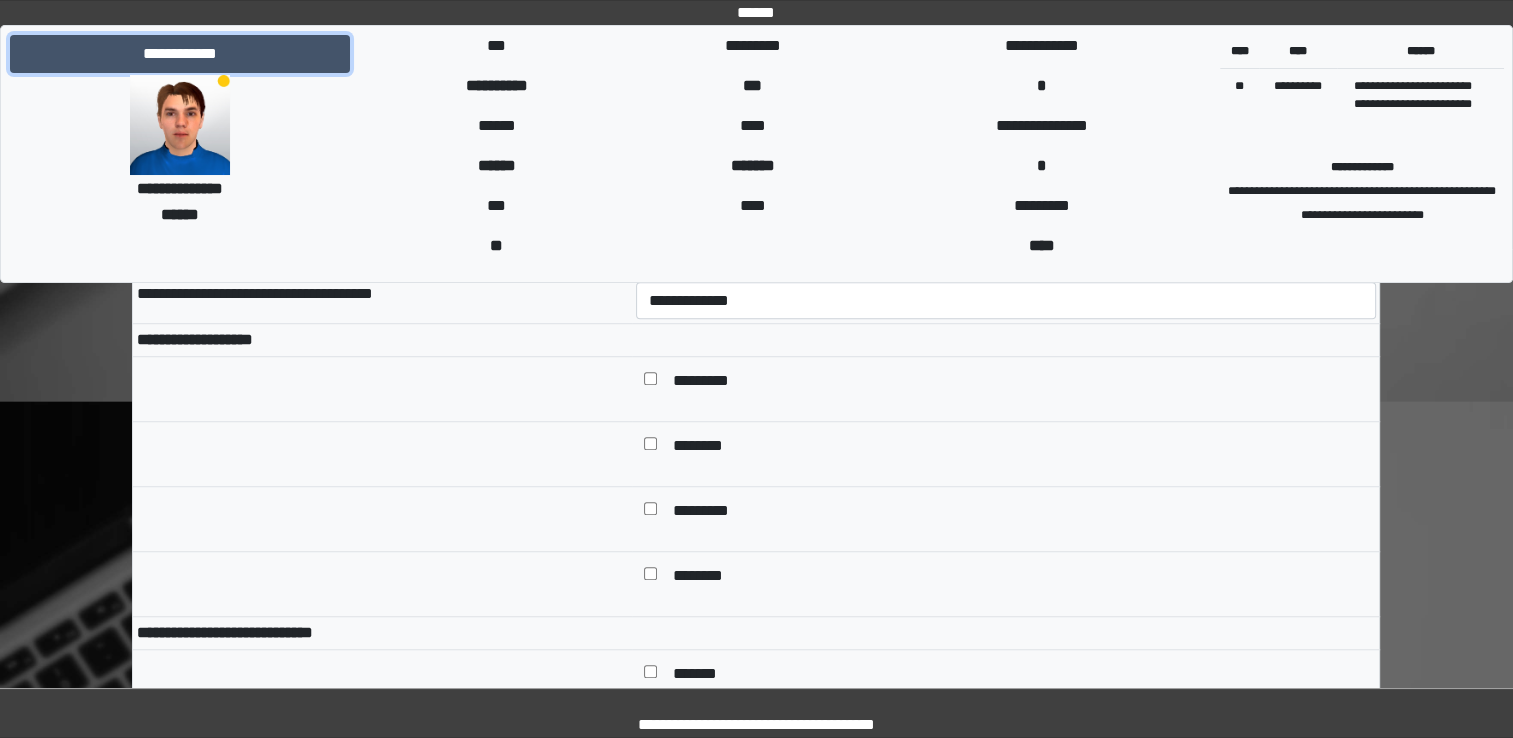 click on "**********" at bounding box center (180, 54) 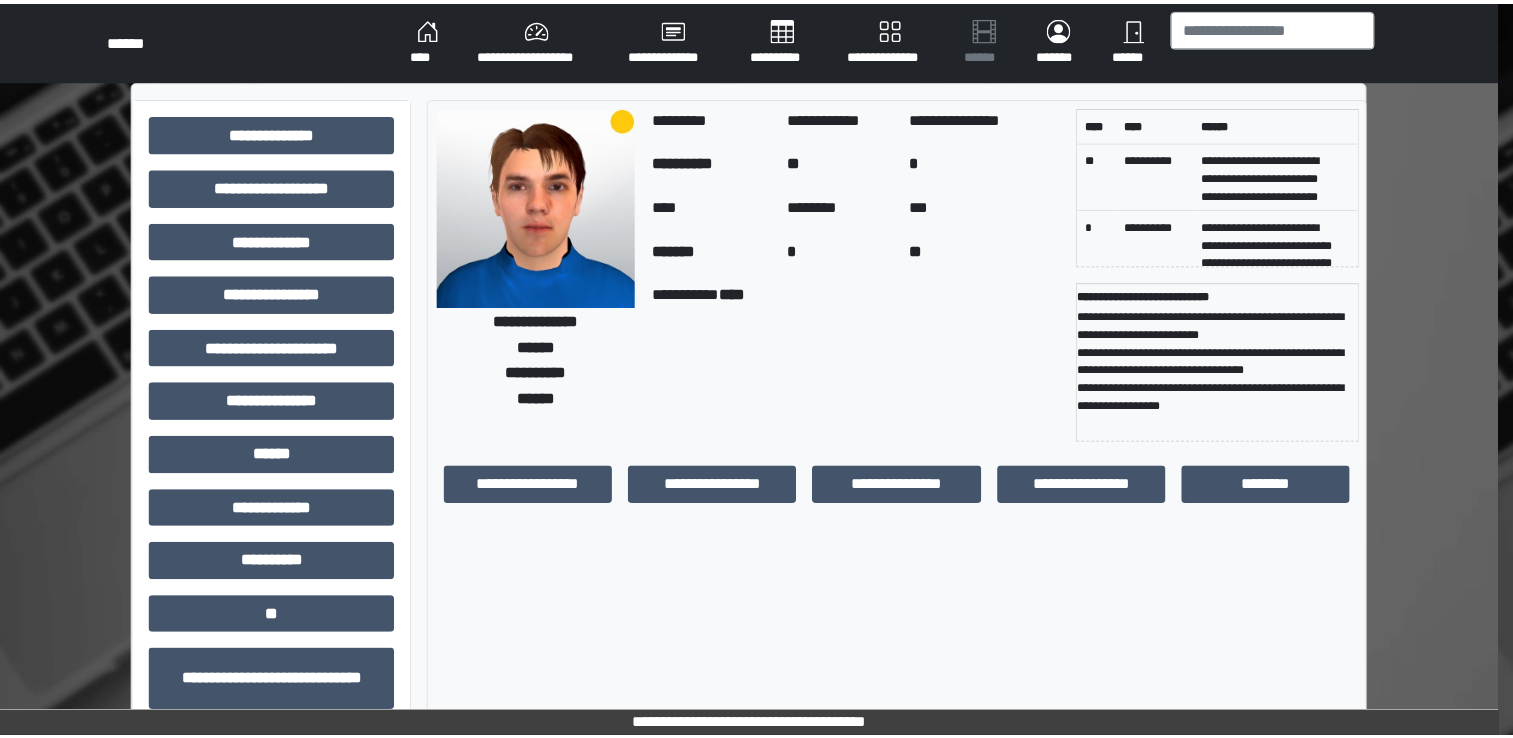 scroll, scrollTop: 0, scrollLeft: 0, axis: both 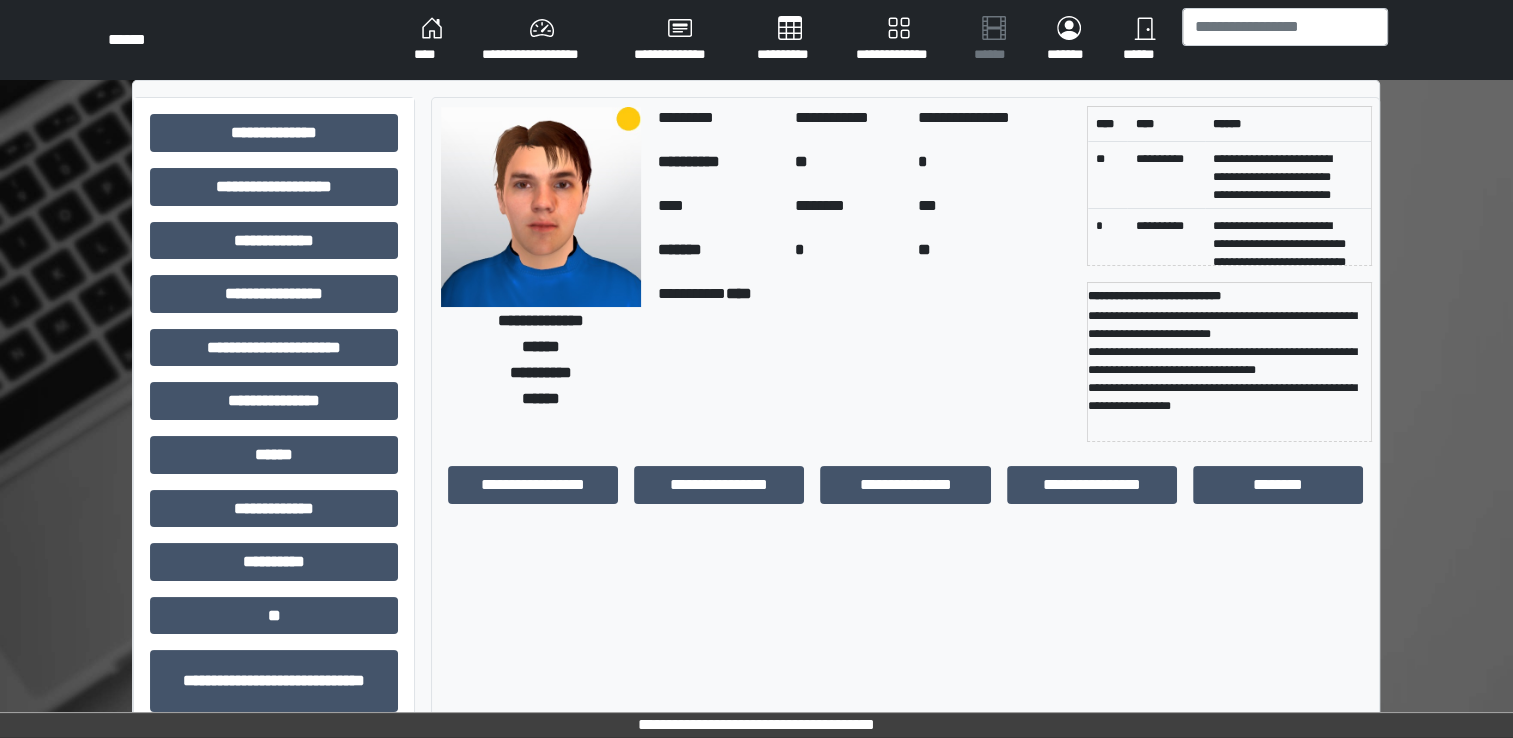click on "**********" at bounding box center (756, 40) 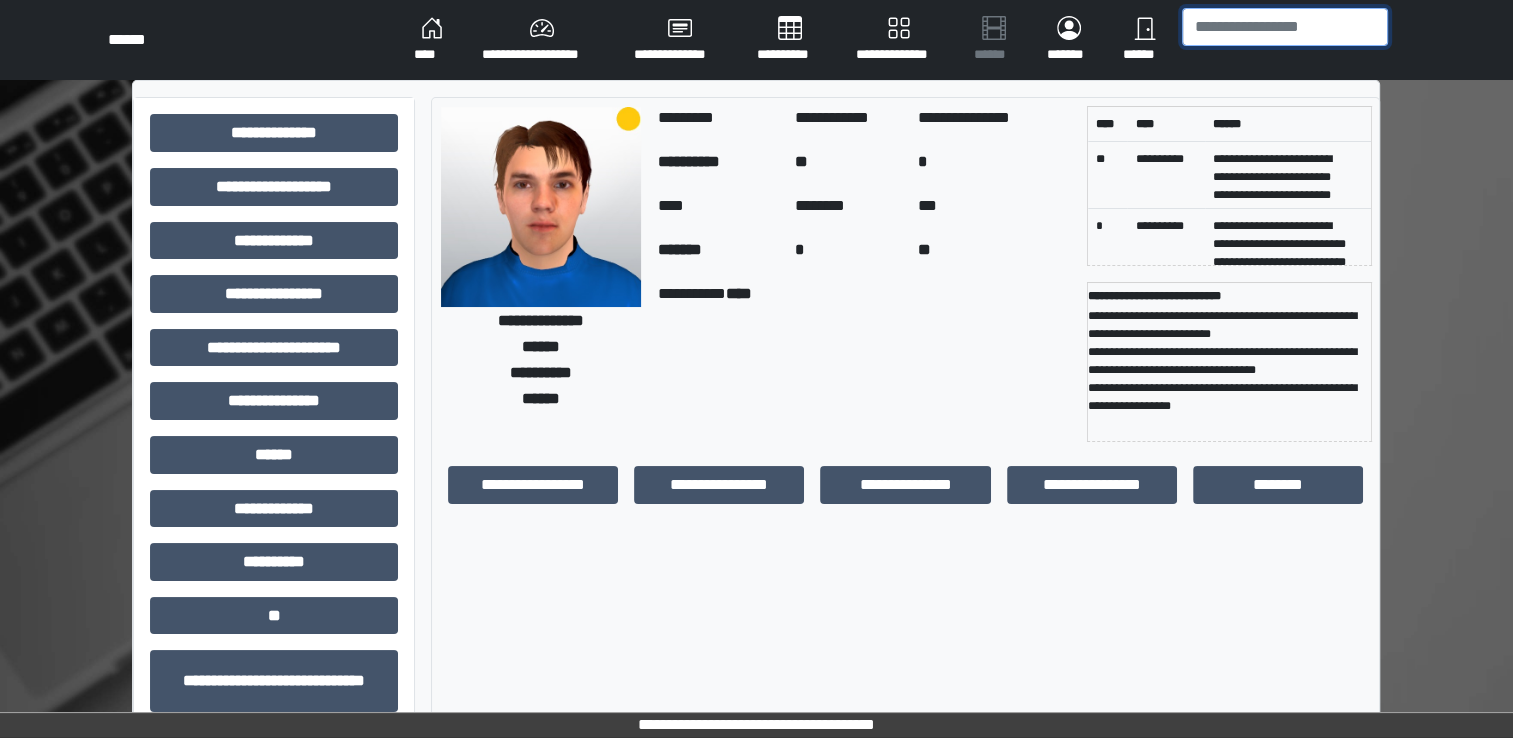 click at bounding box center (1285, 27) 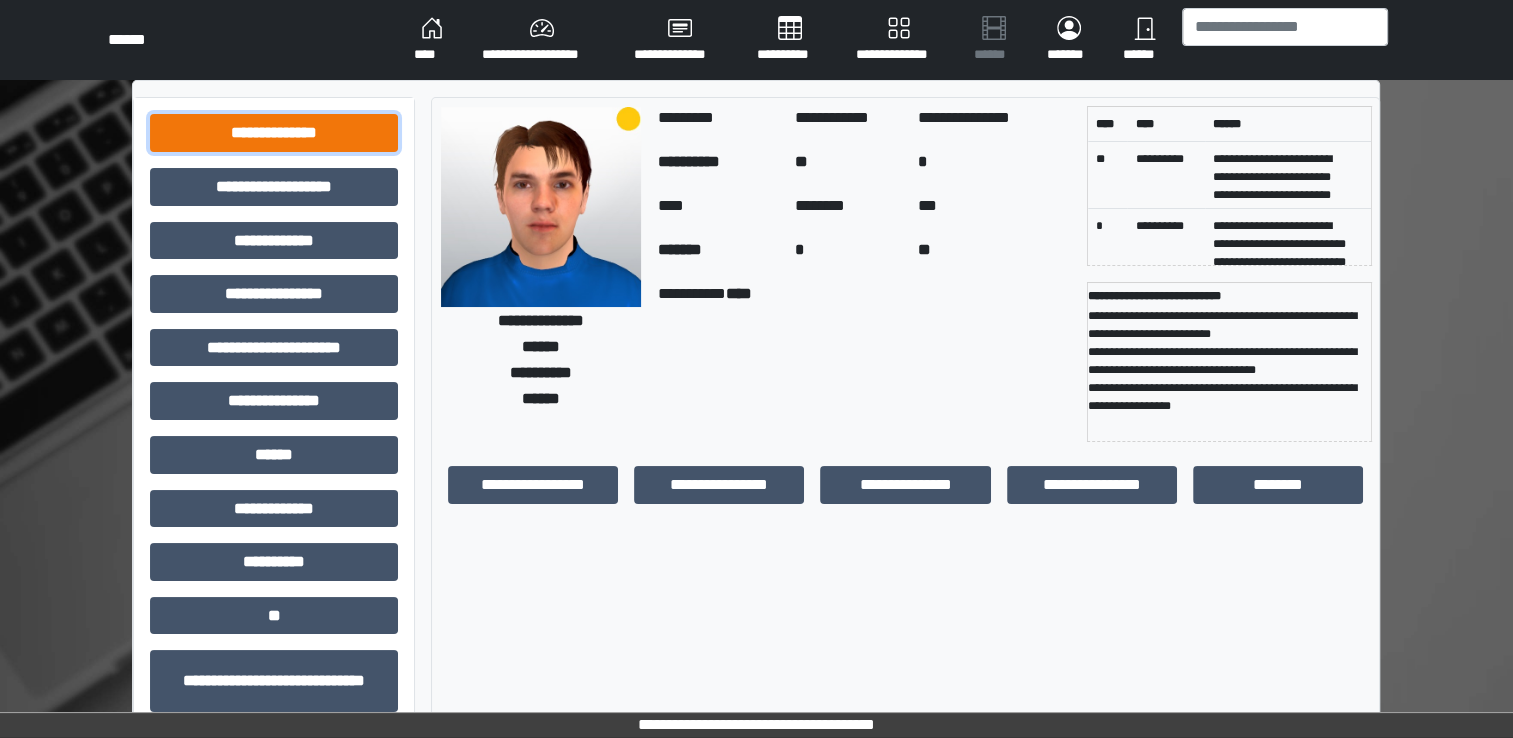 click on "**********" at bounding box center [274, 133] 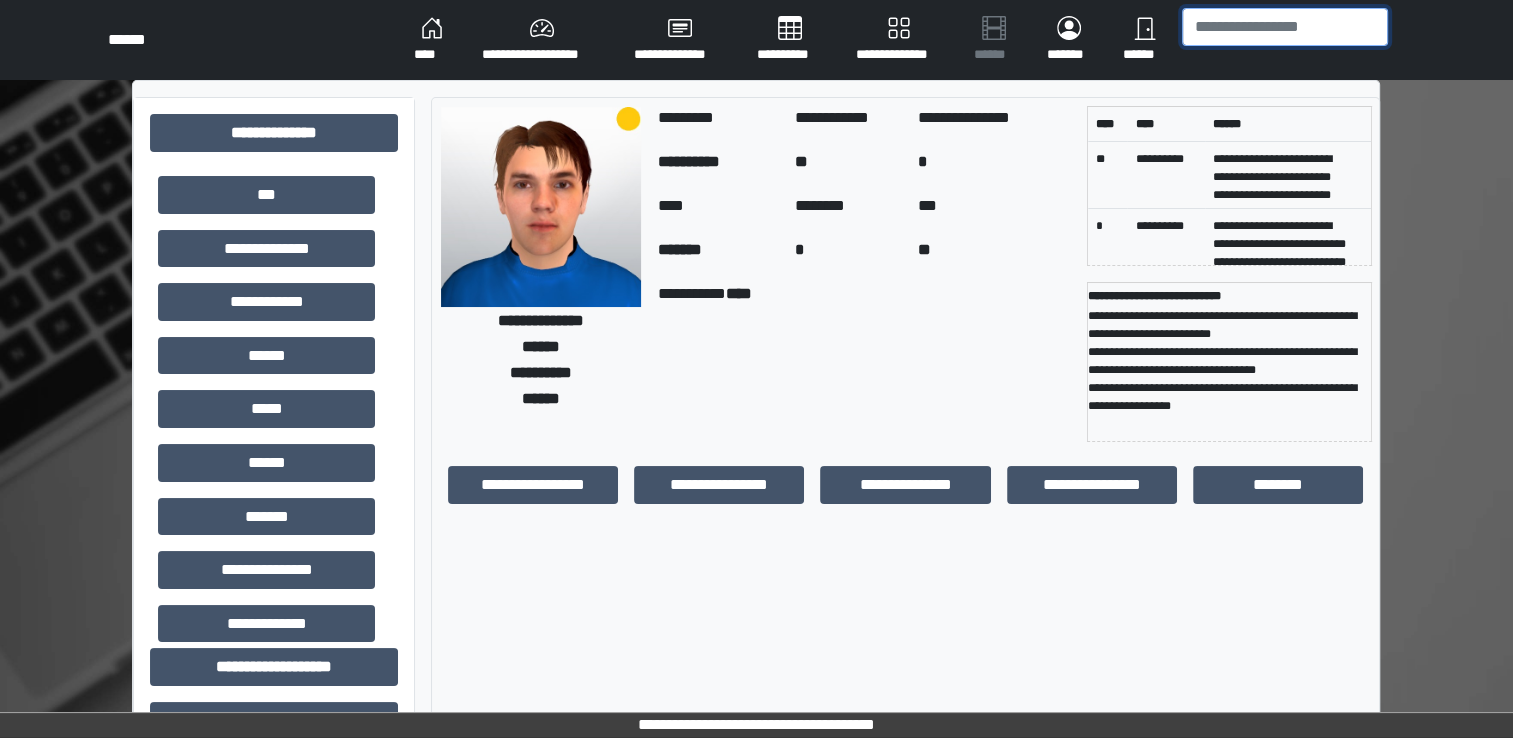 click at bounding box center (1285, 27) 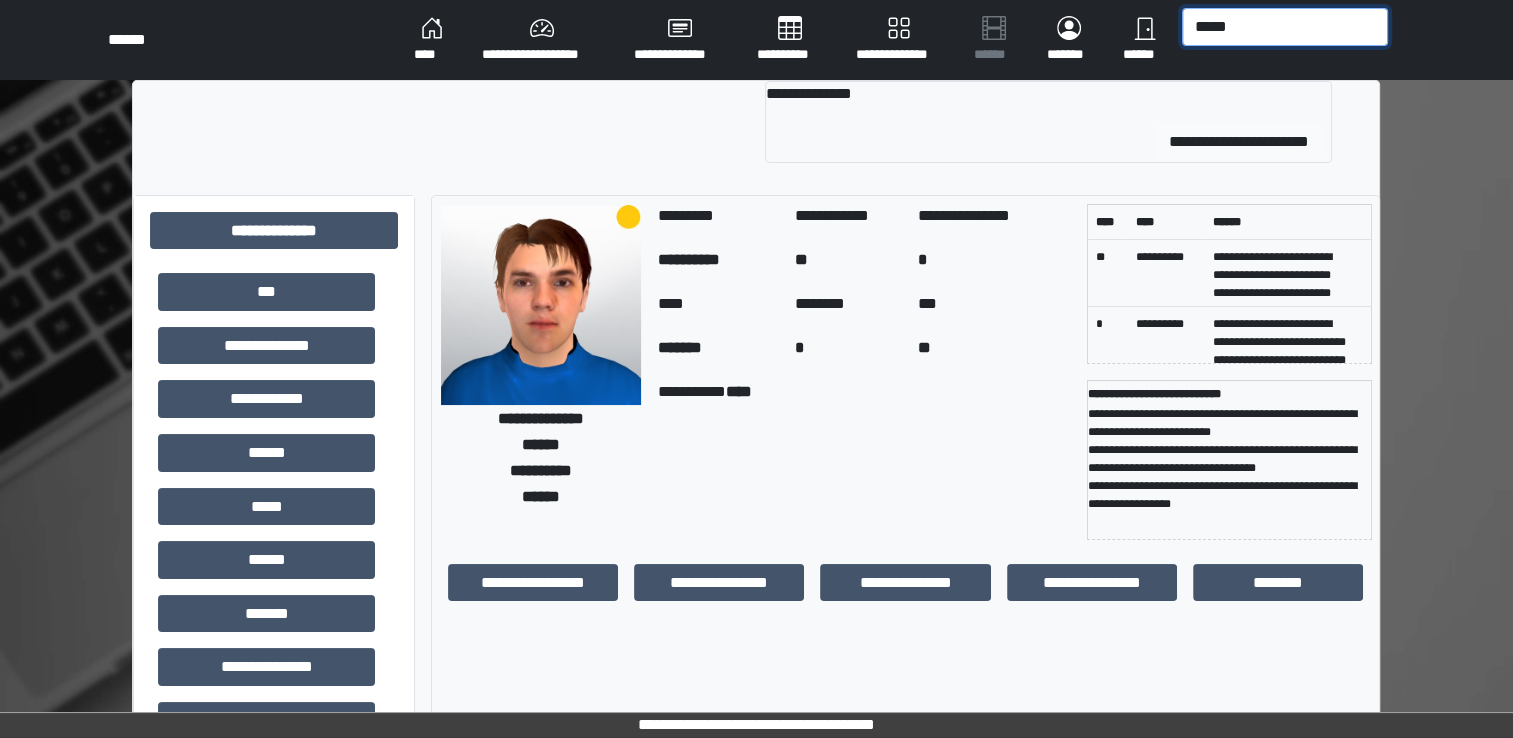 type on "*****" 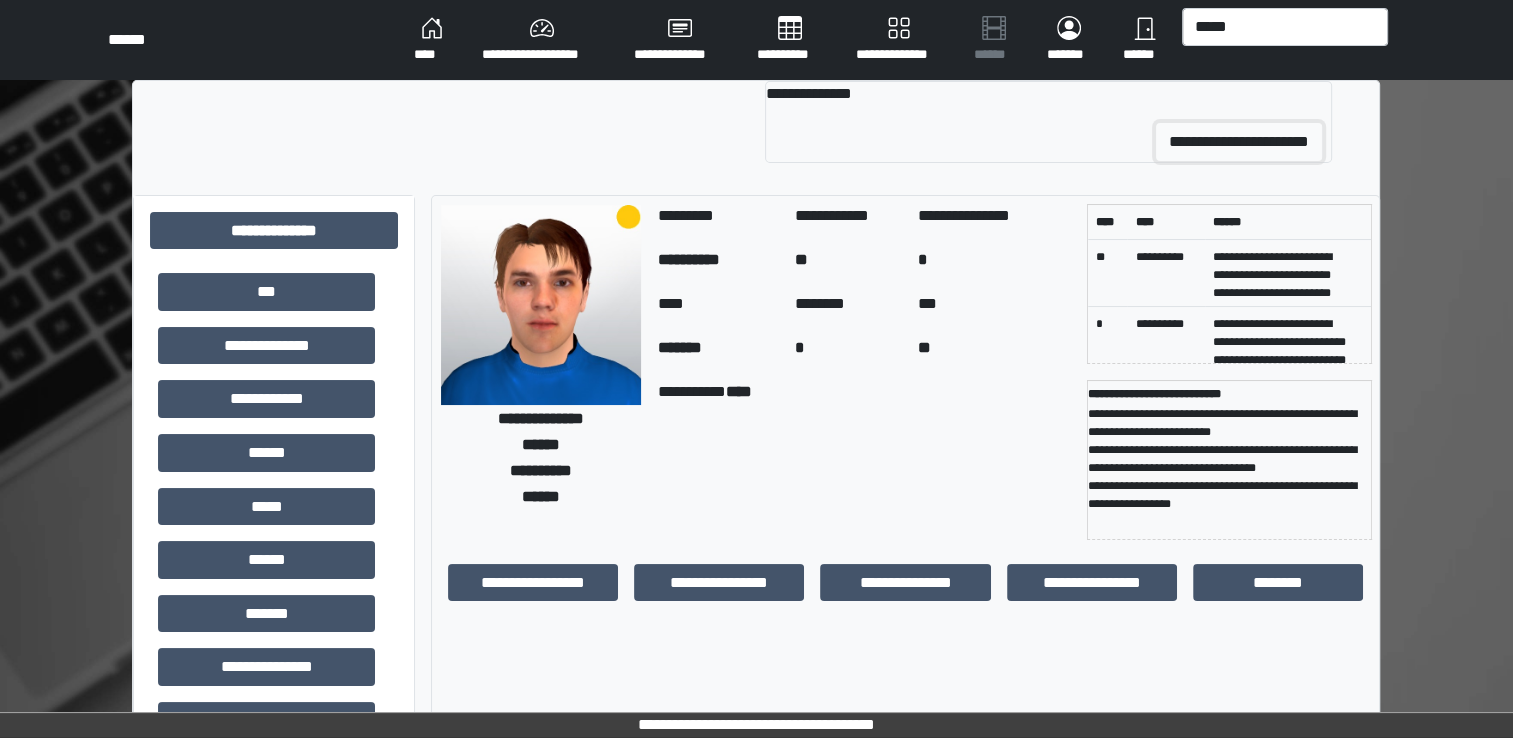 click on "**********" at bounding box center [1239, 142] 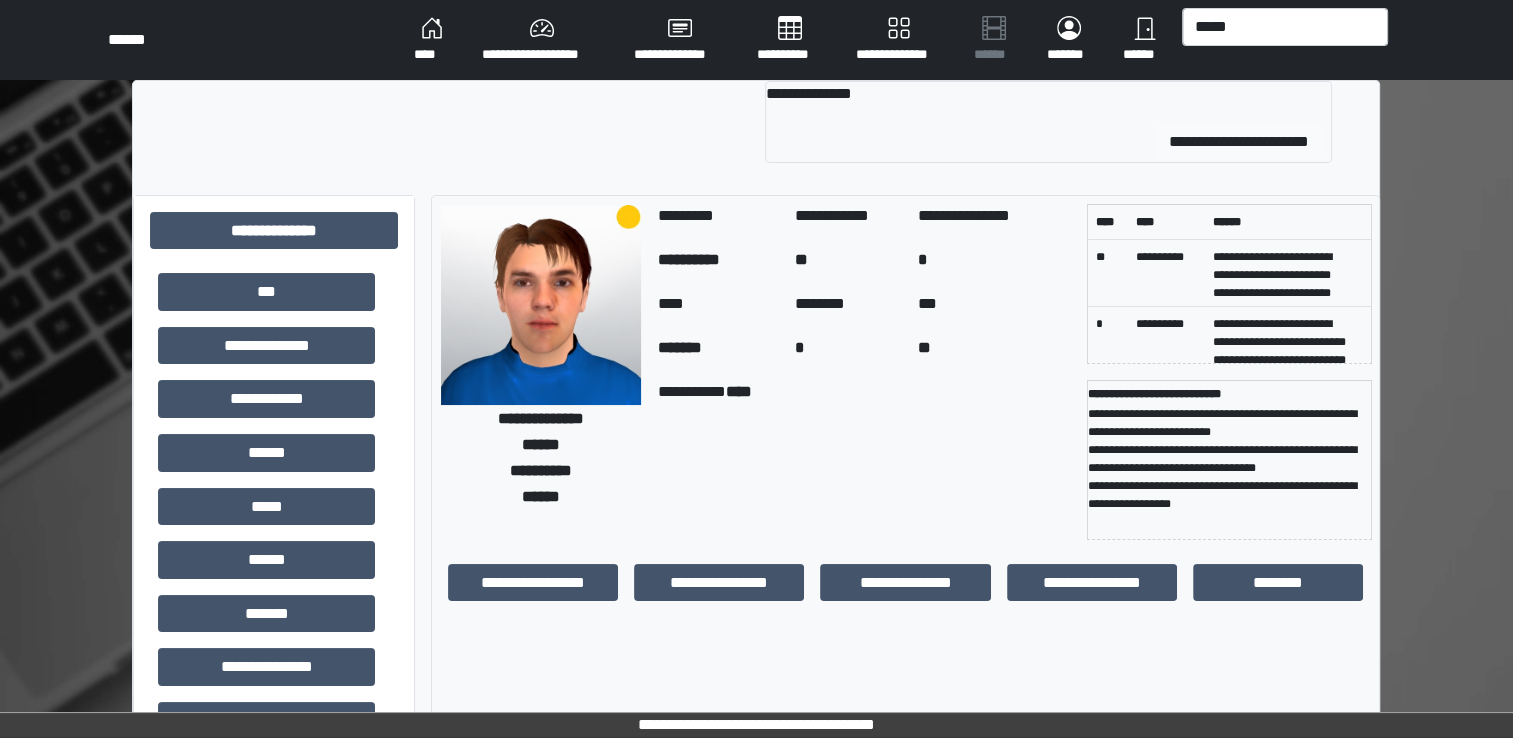 type 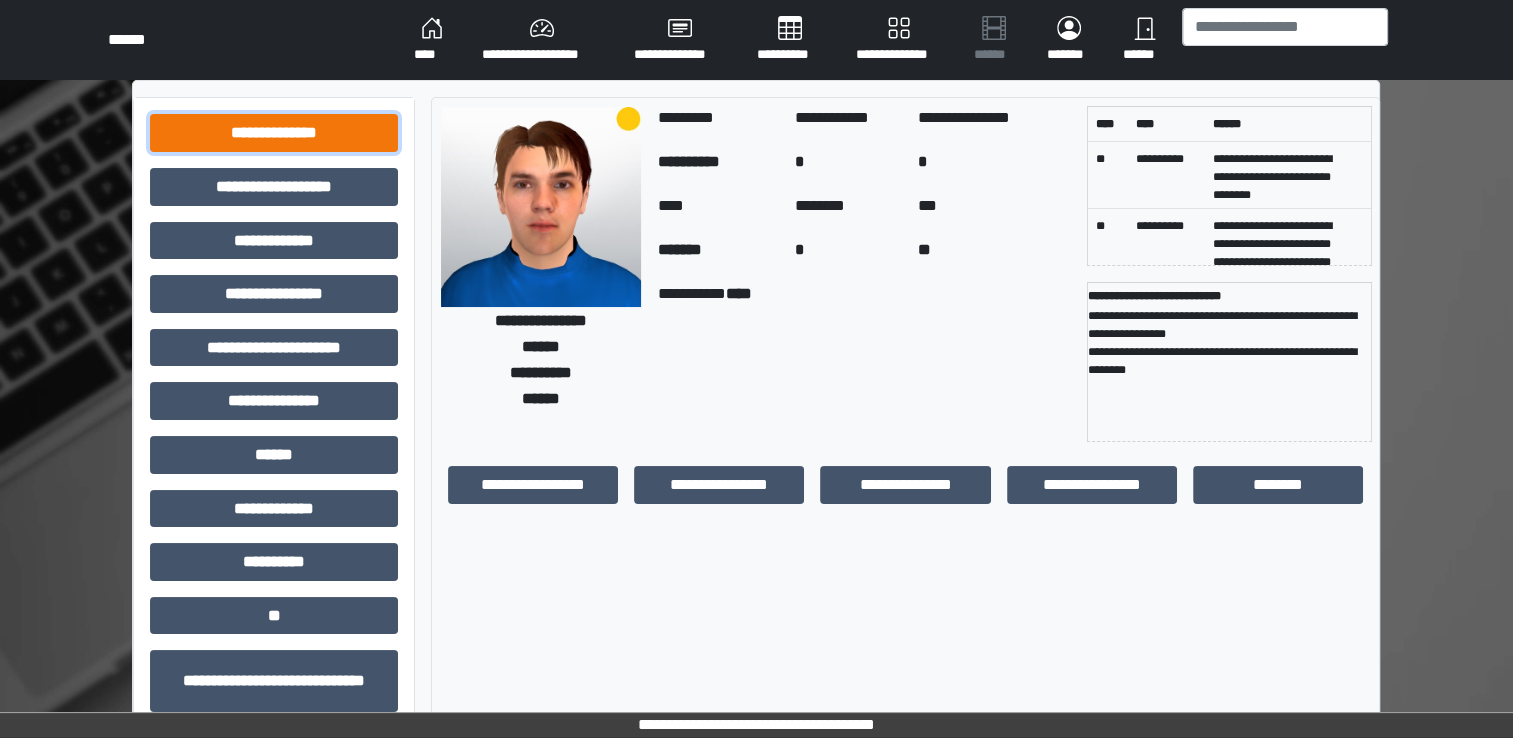 click on "**********" at bounding box center (274, 133) 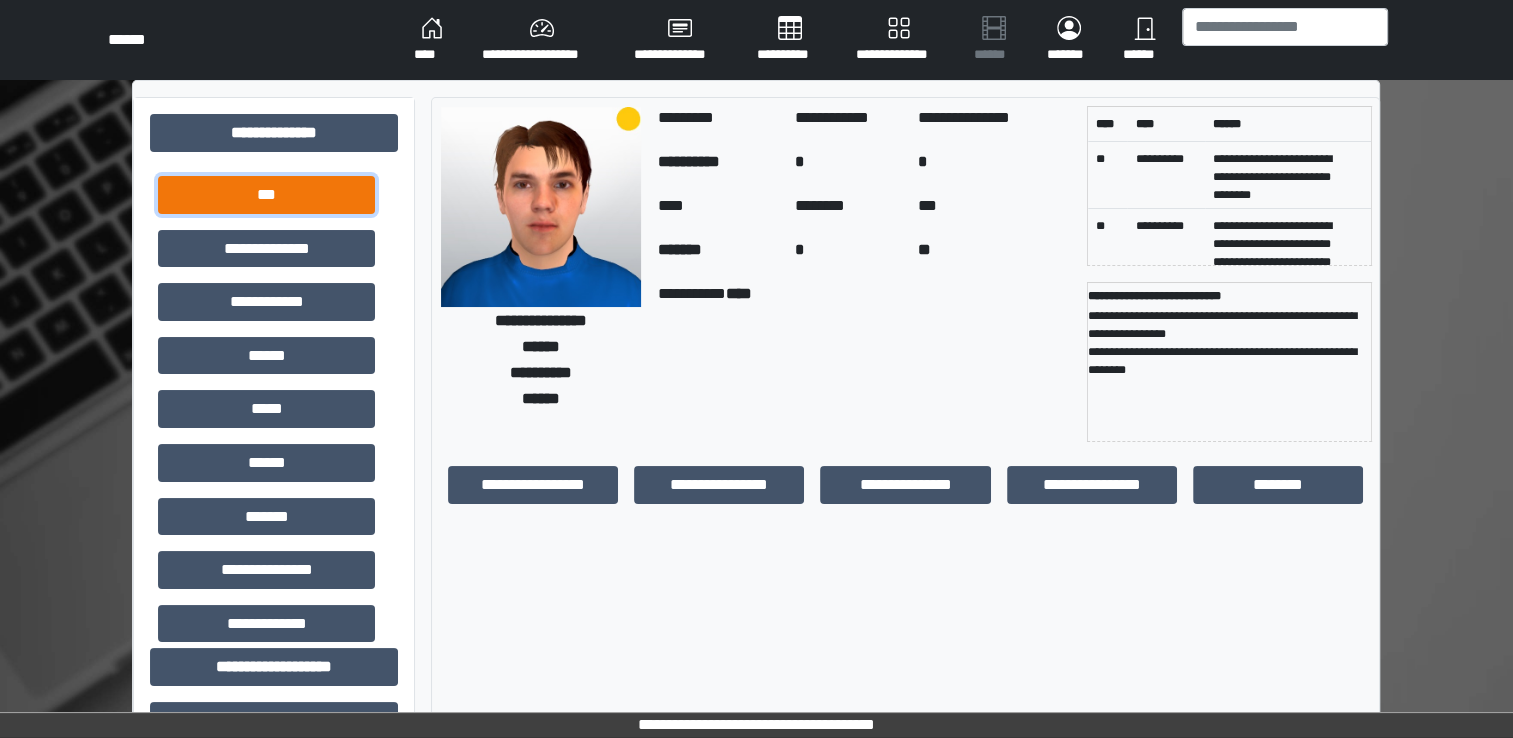 click on "***" at bounding box center [266, 195] 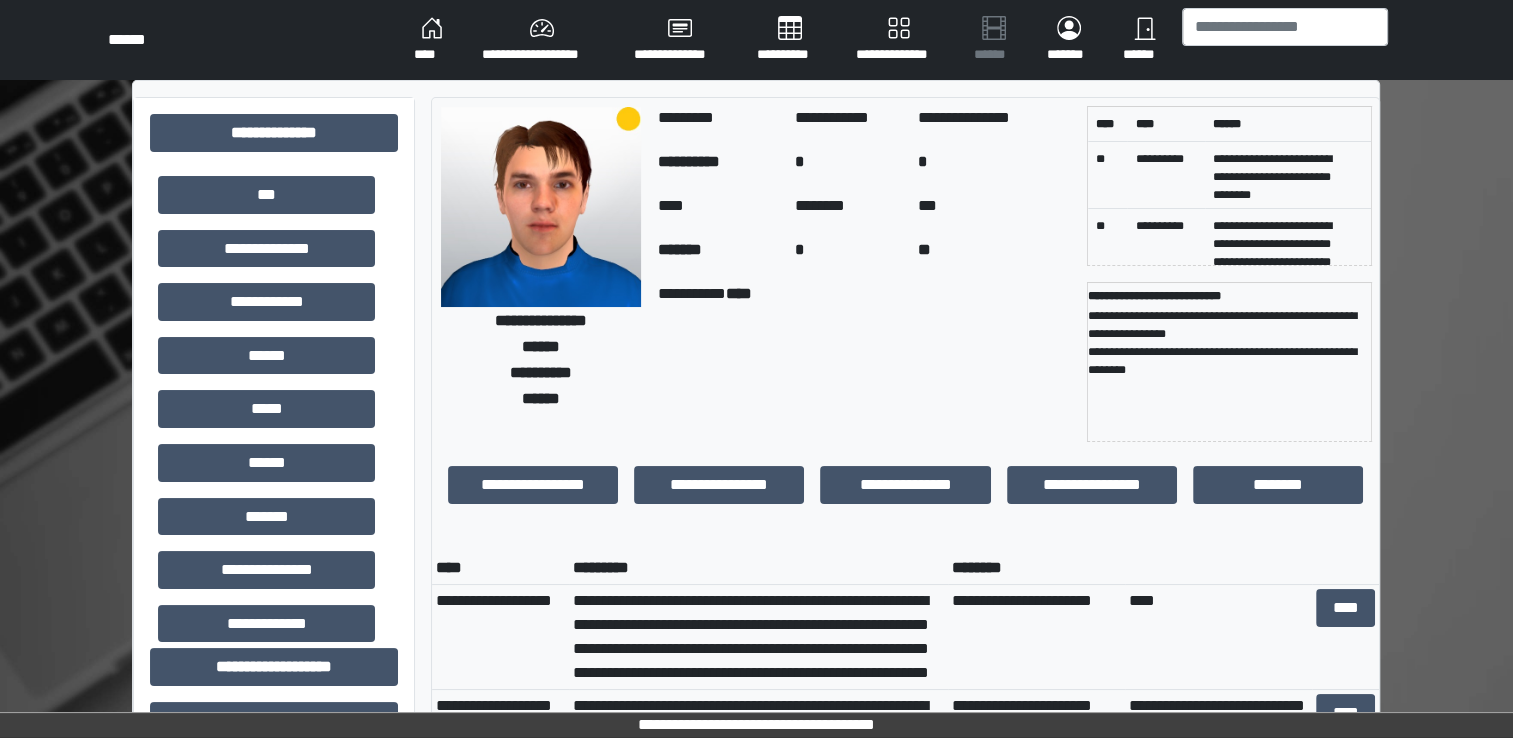 click on "**********" at bounding box center [758, 637] 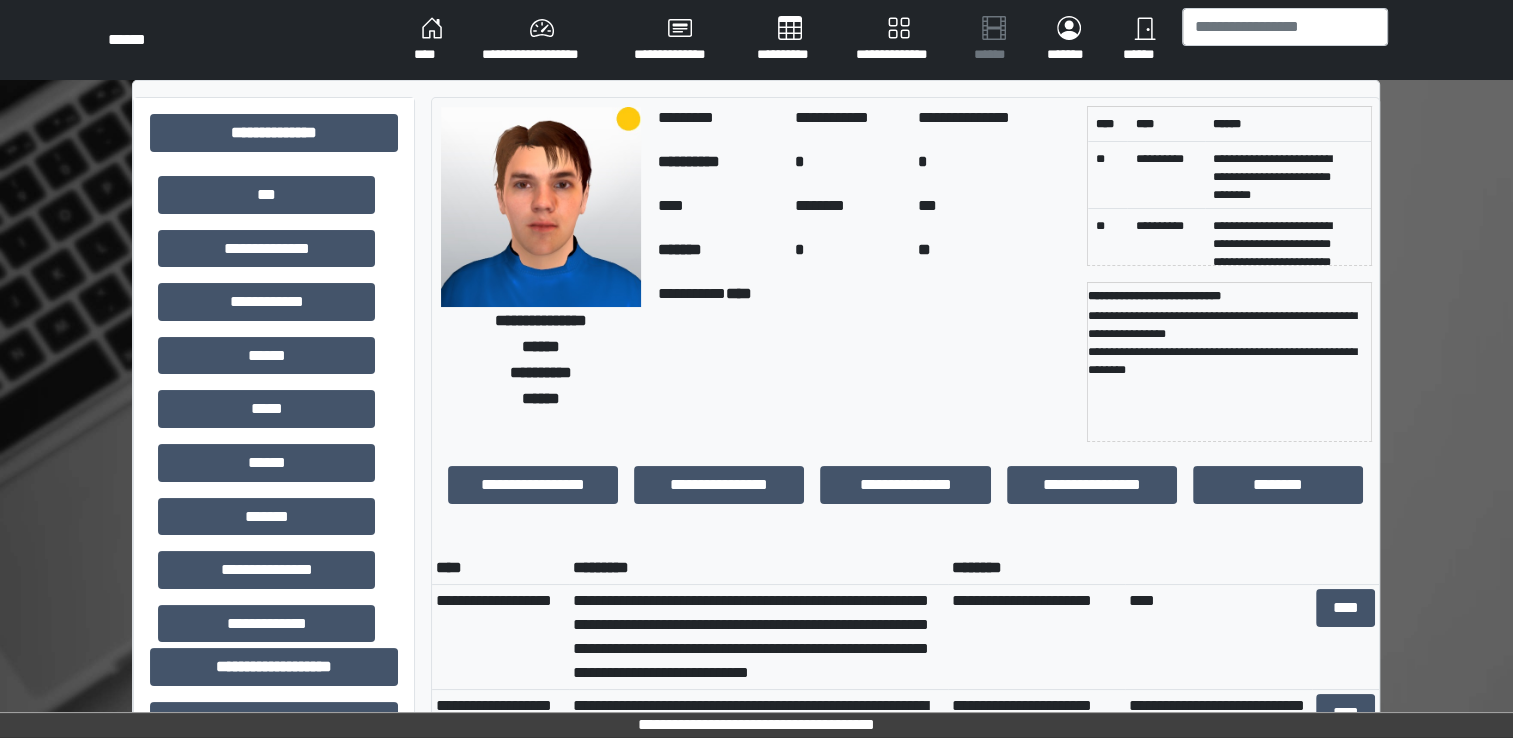 scroll, scrollTop: 120, scrollLeft: 0, axis: vertical 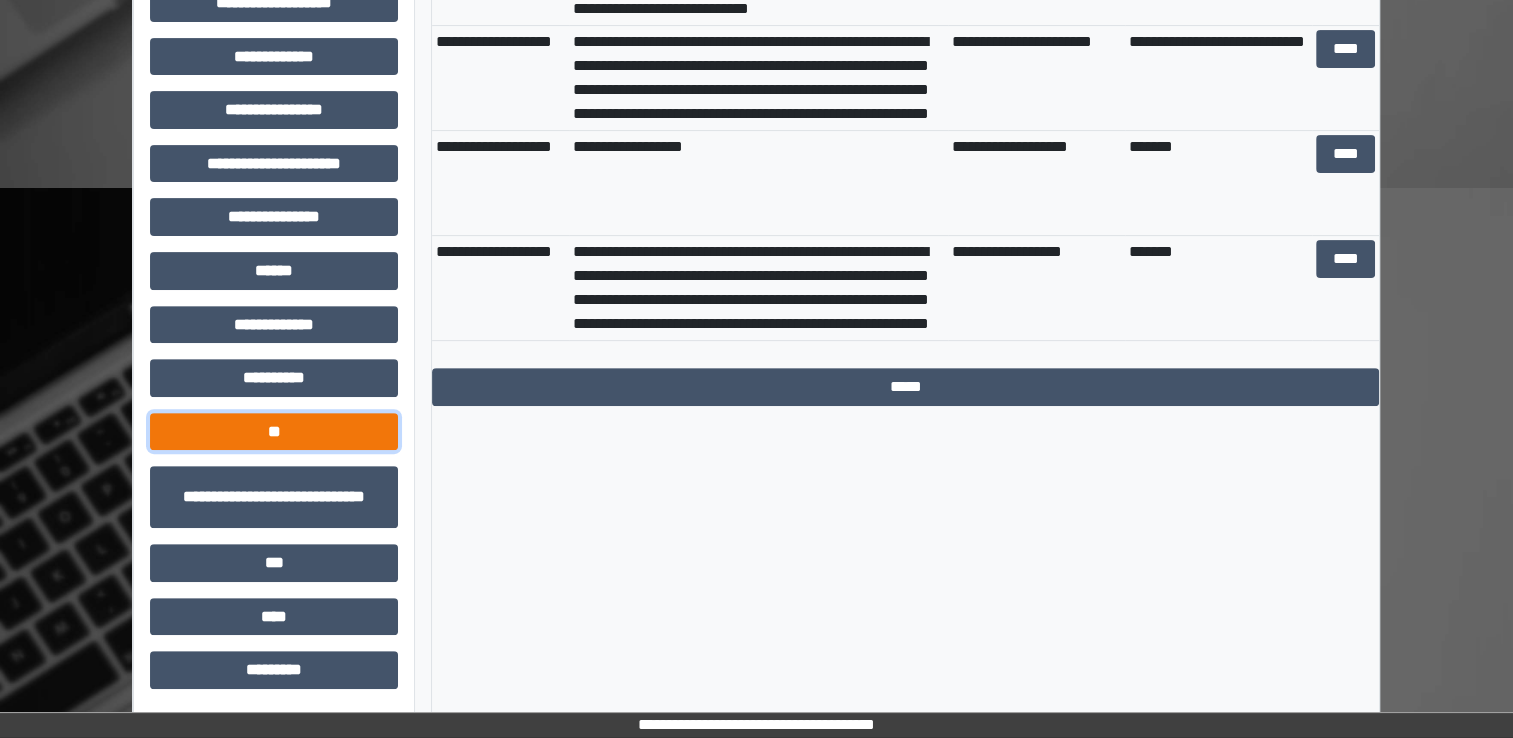 click on "**" at bounding box center [274, 432] 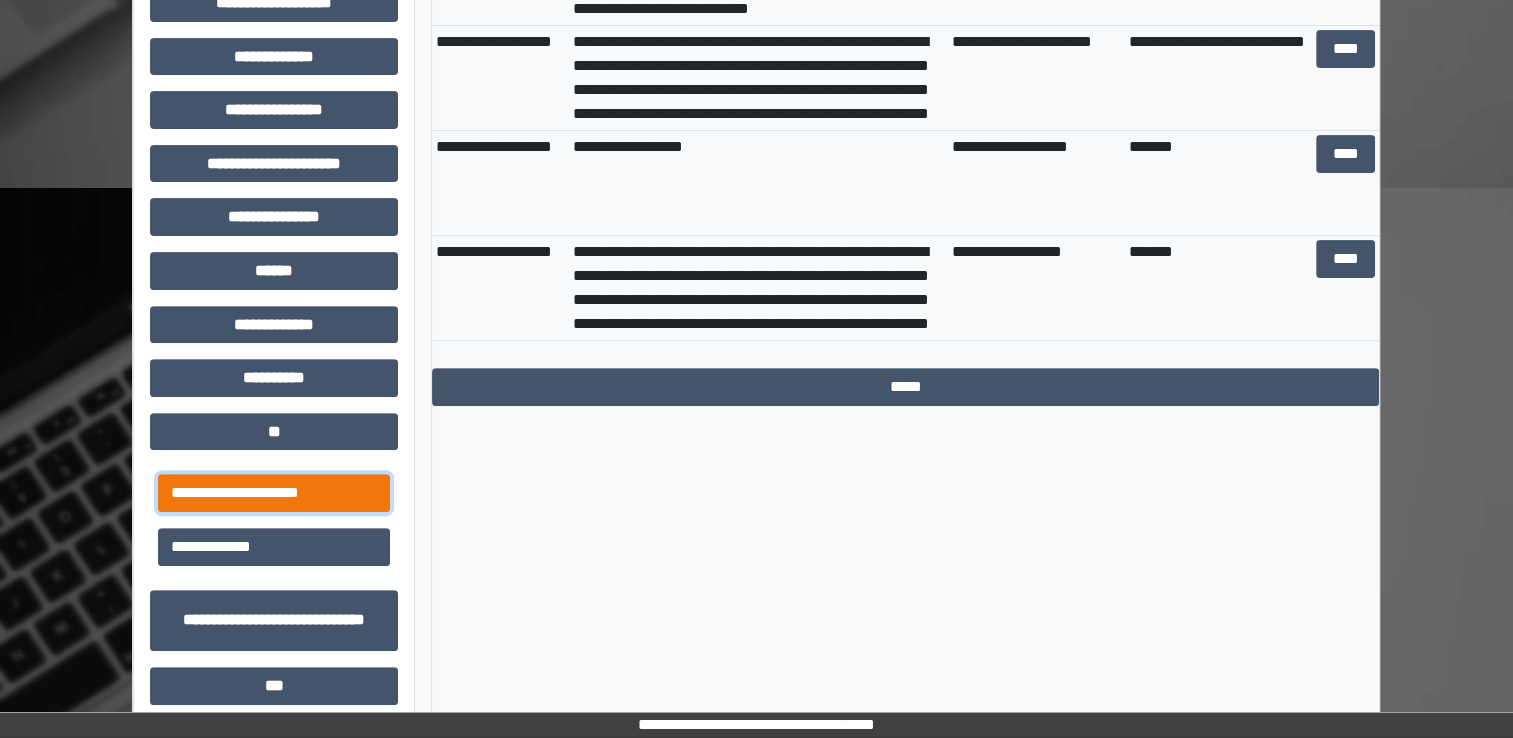 click on "**********" at bounding box center (274, 493) 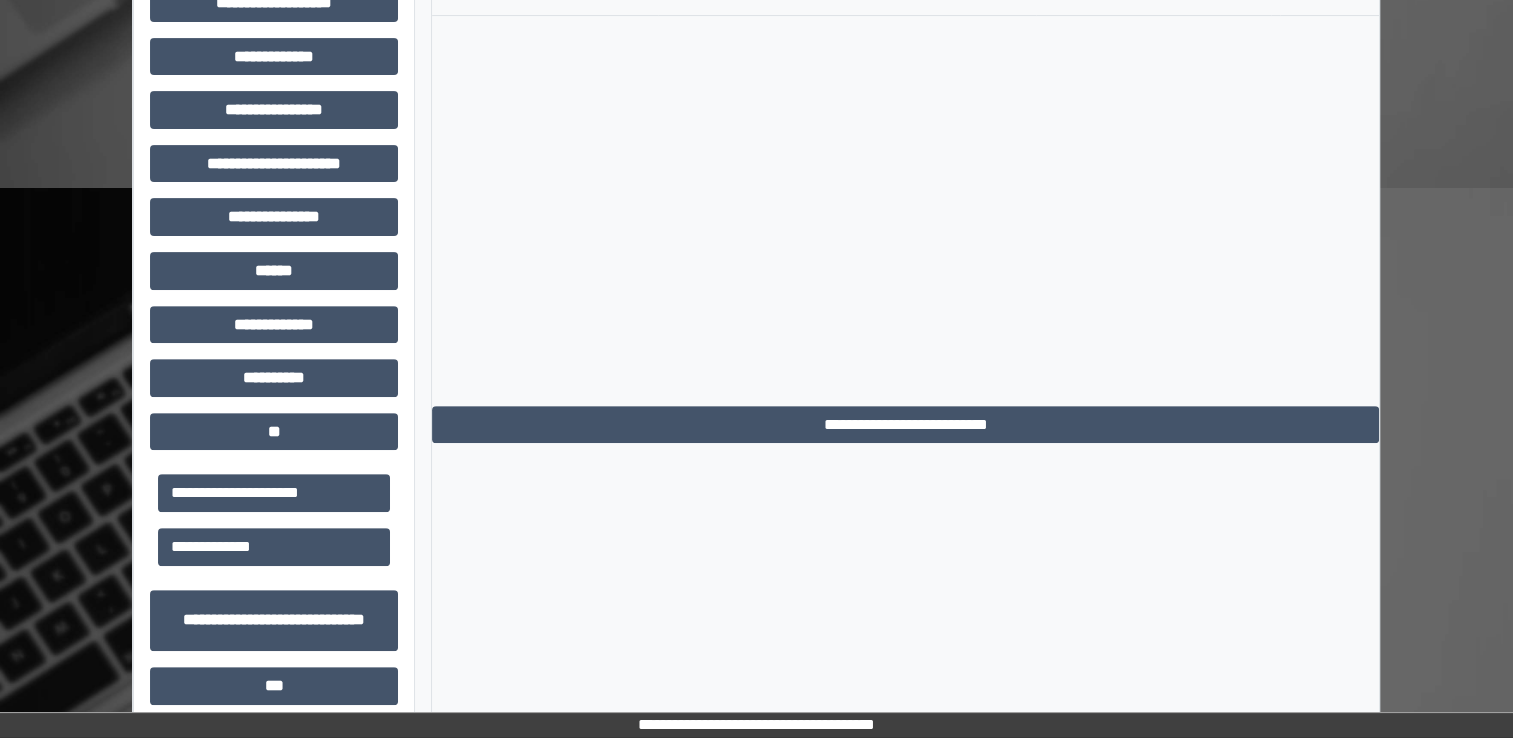 click on "**********" at bounding box center [905, 166] 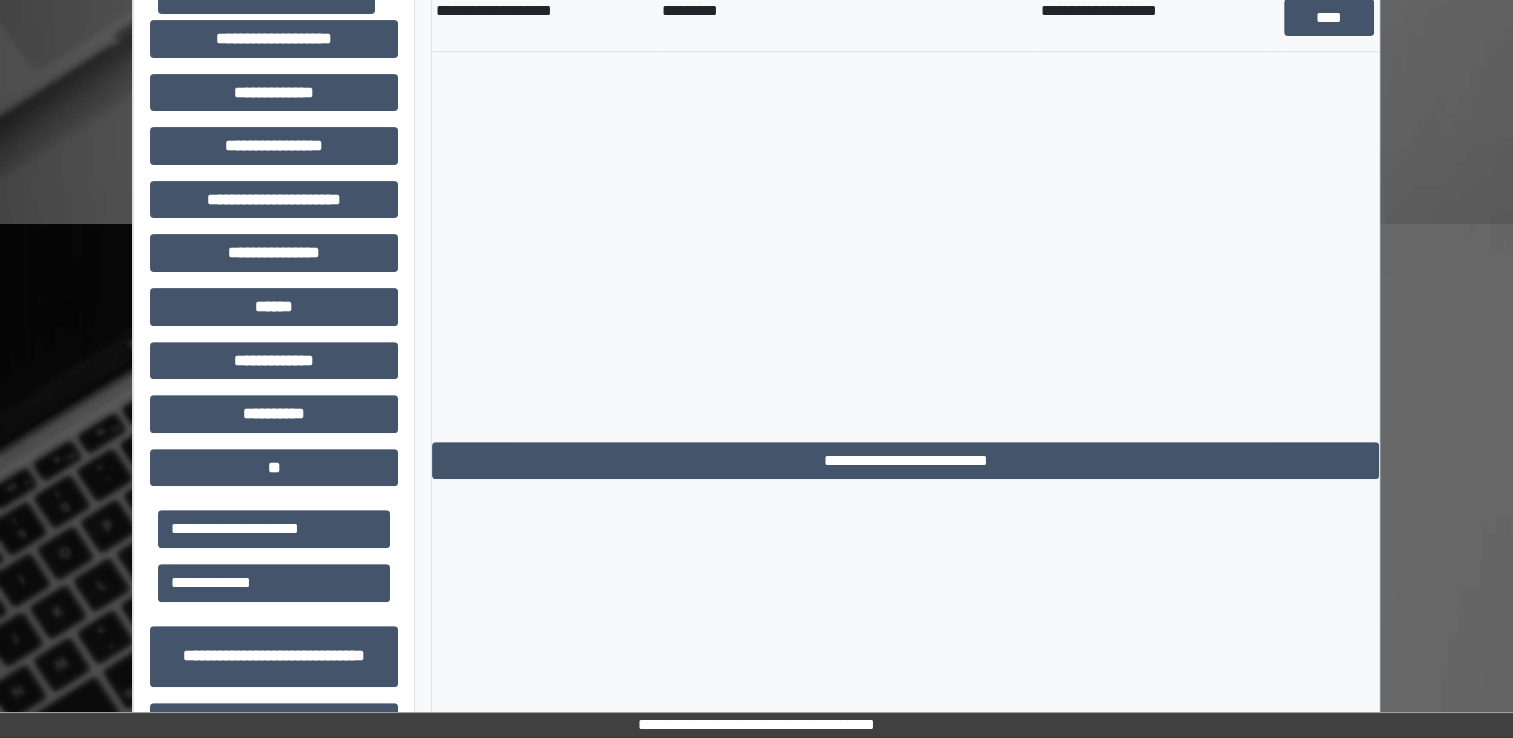 scroll, scrollTop: 624, scrollLeft: 0, axis: vertical 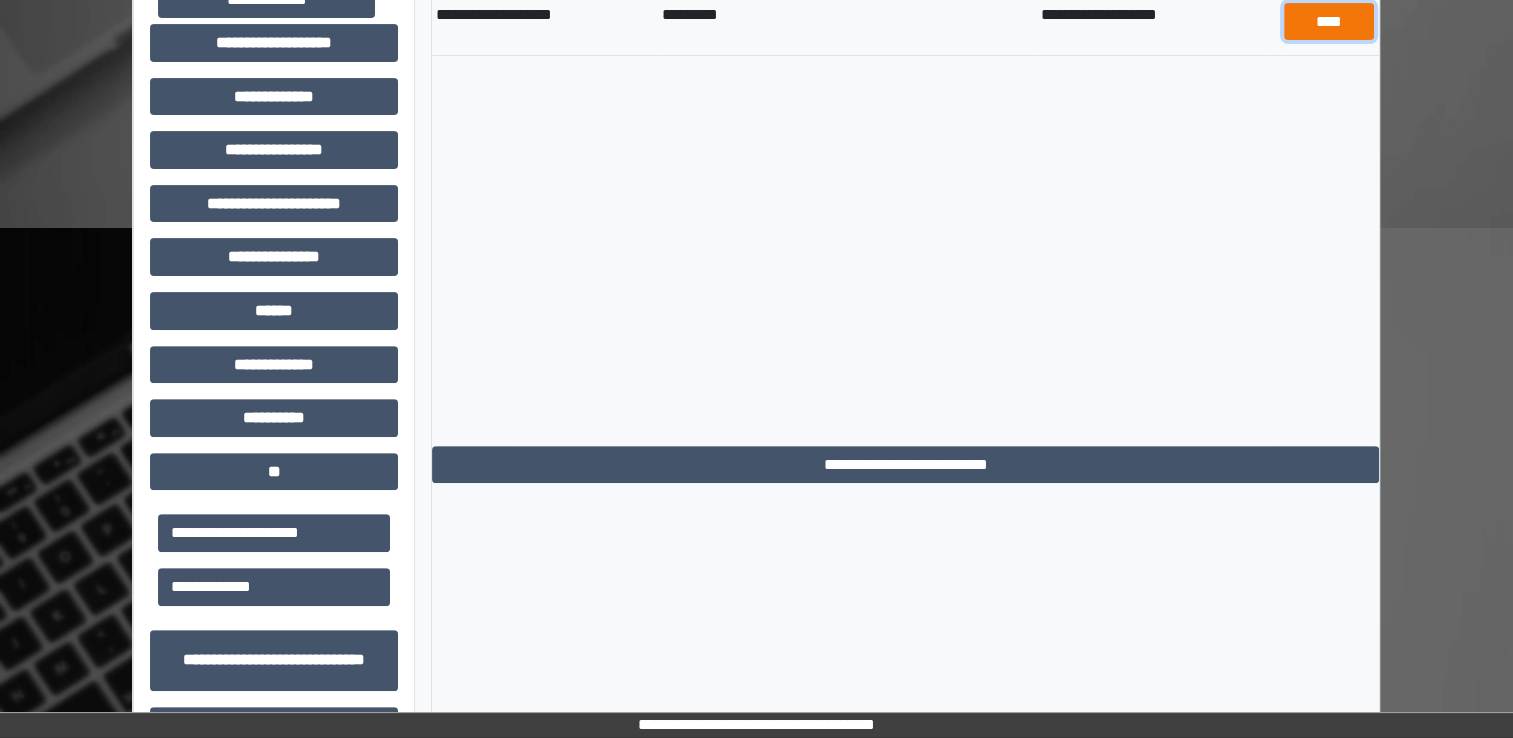 click on "****" at bounding box center (1329, 22) 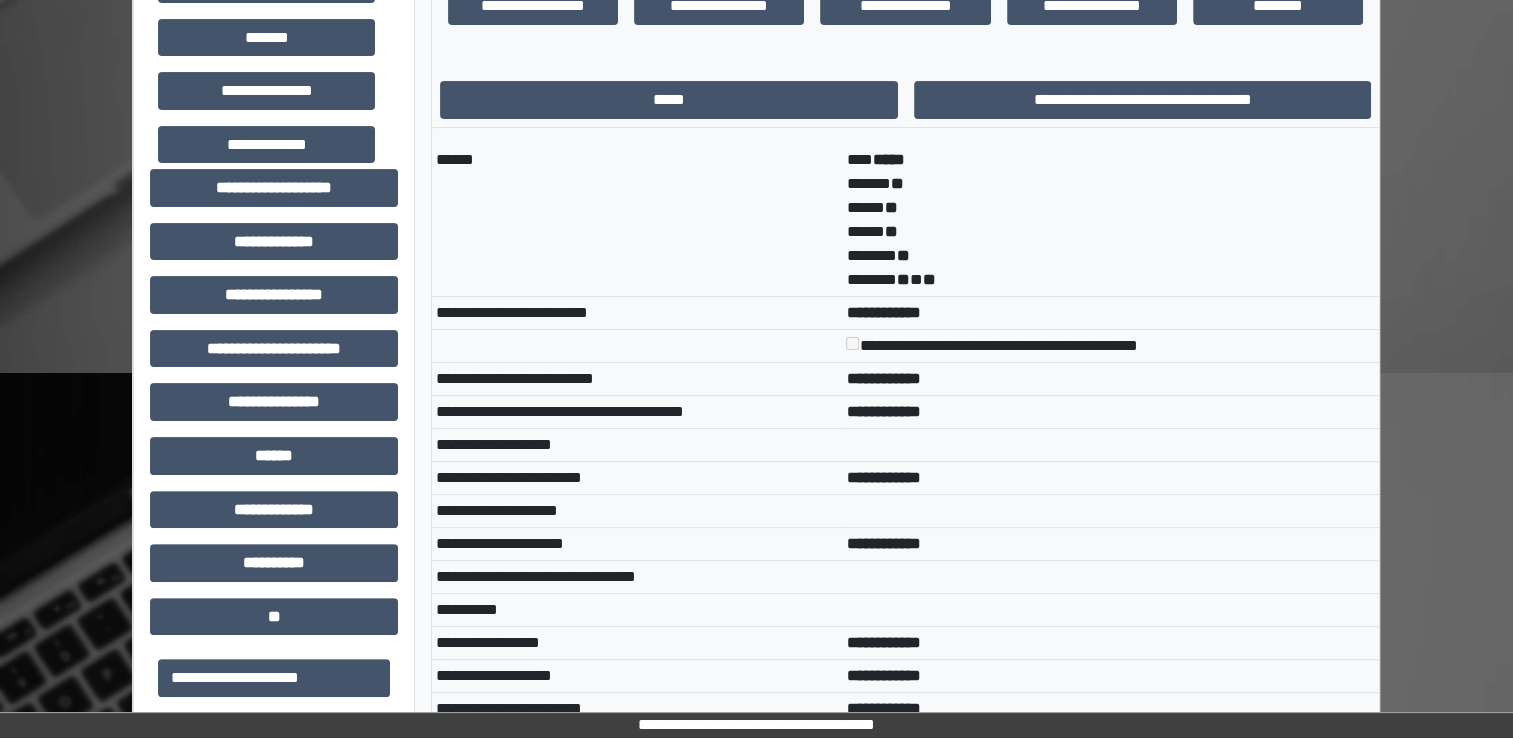 scroll, scrollTop: 480, scrollLeft: 0, axis: vertical 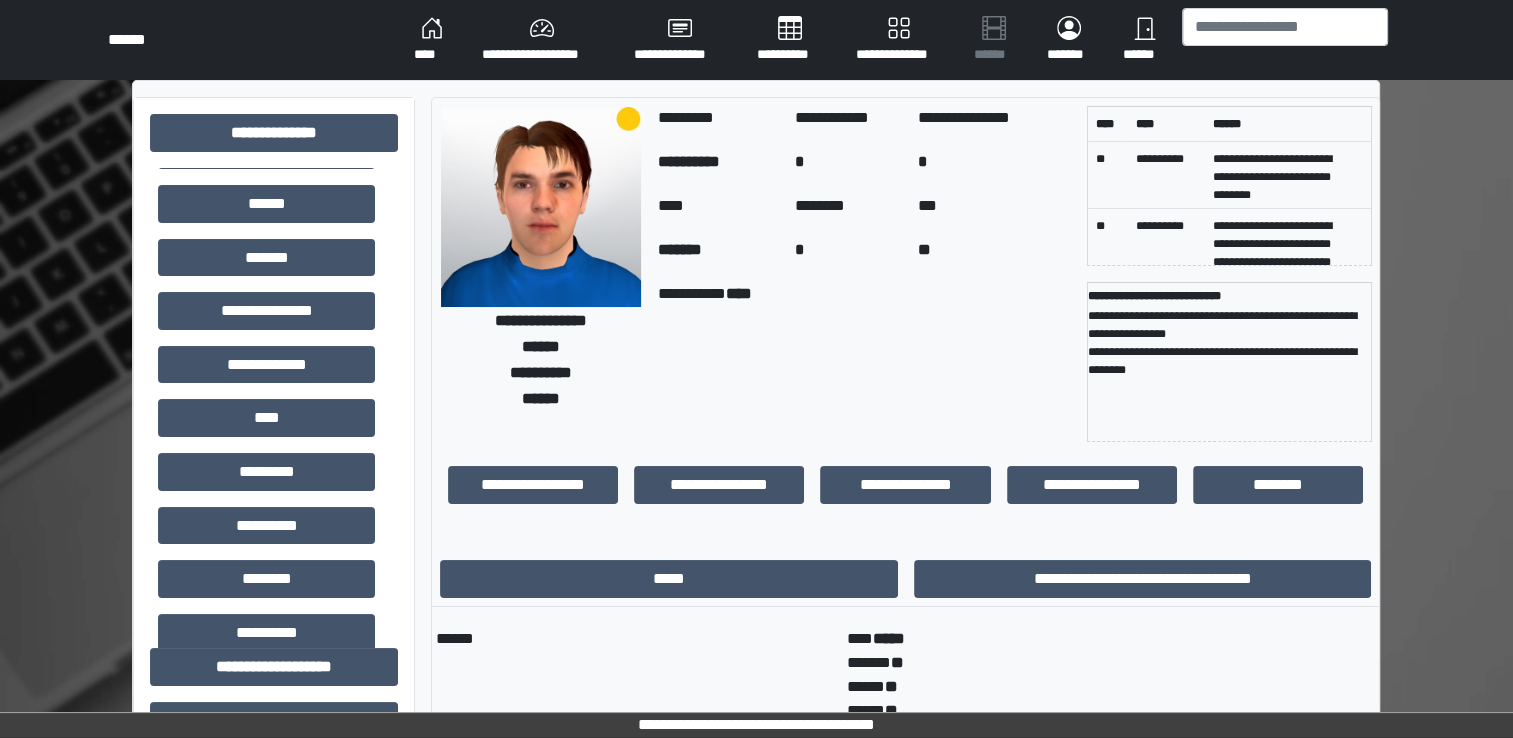 click on "**********" at bounding box center (906, 493) 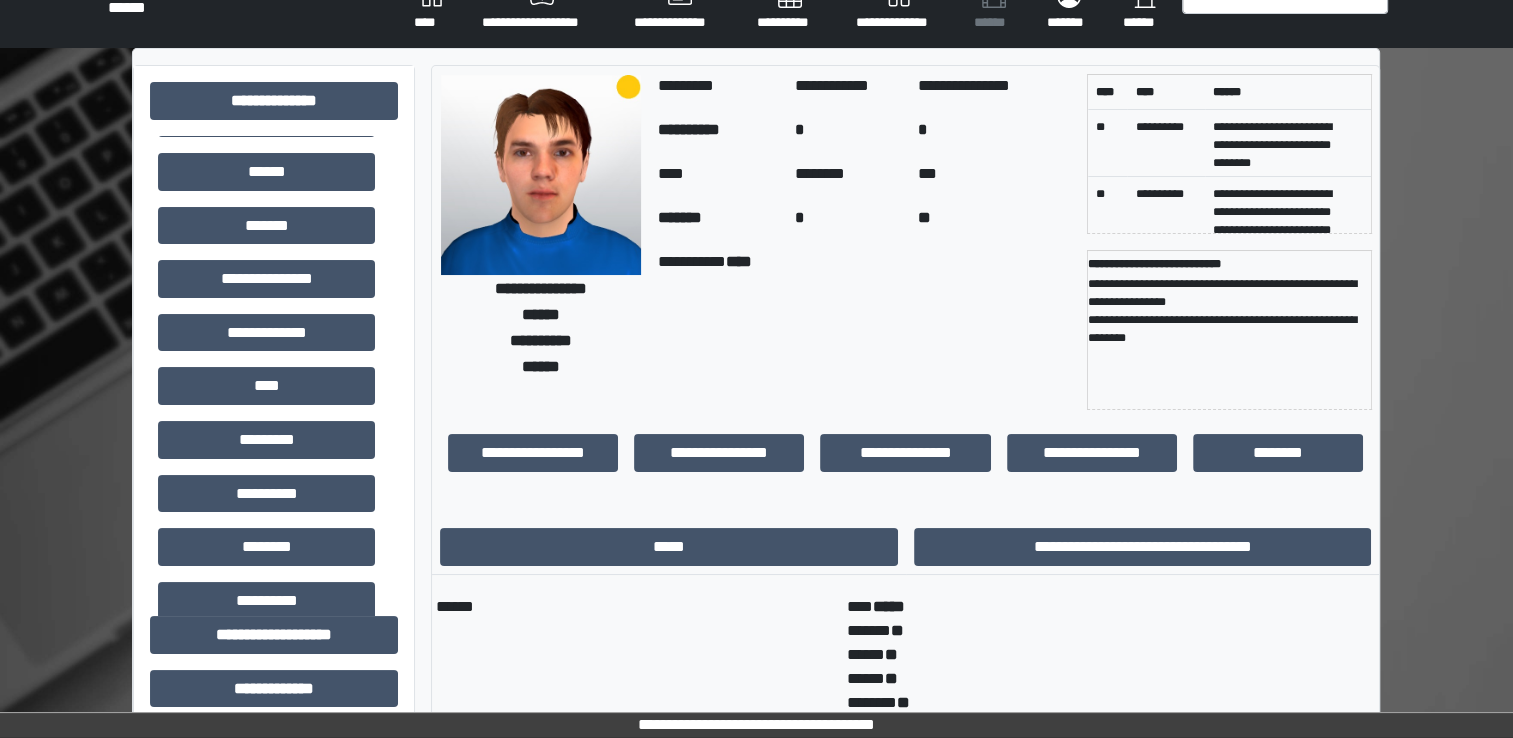 scroll, scrollTop: 40, scrollLeft: 0, axis: vertical 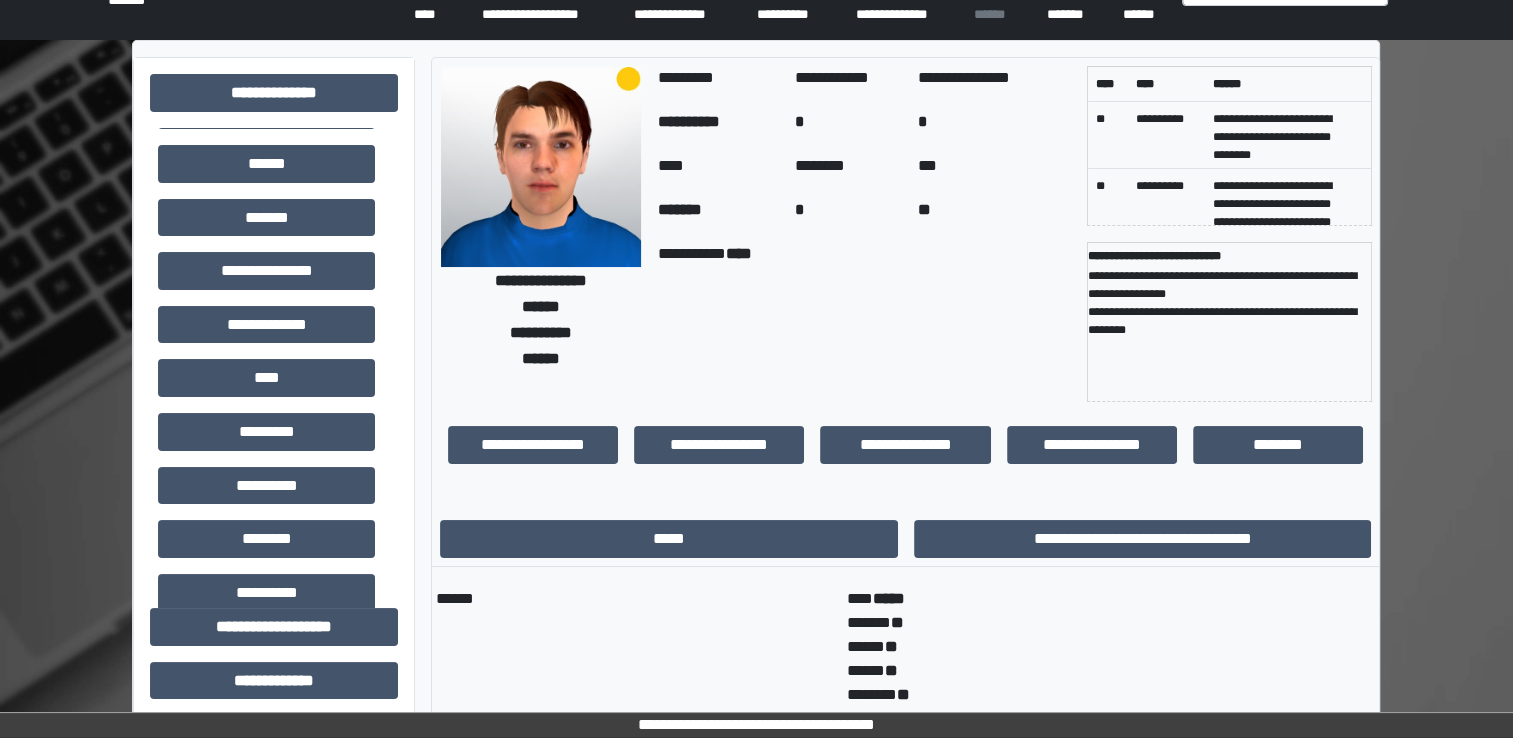 click on "**********" at bounding box center [905, 3882] 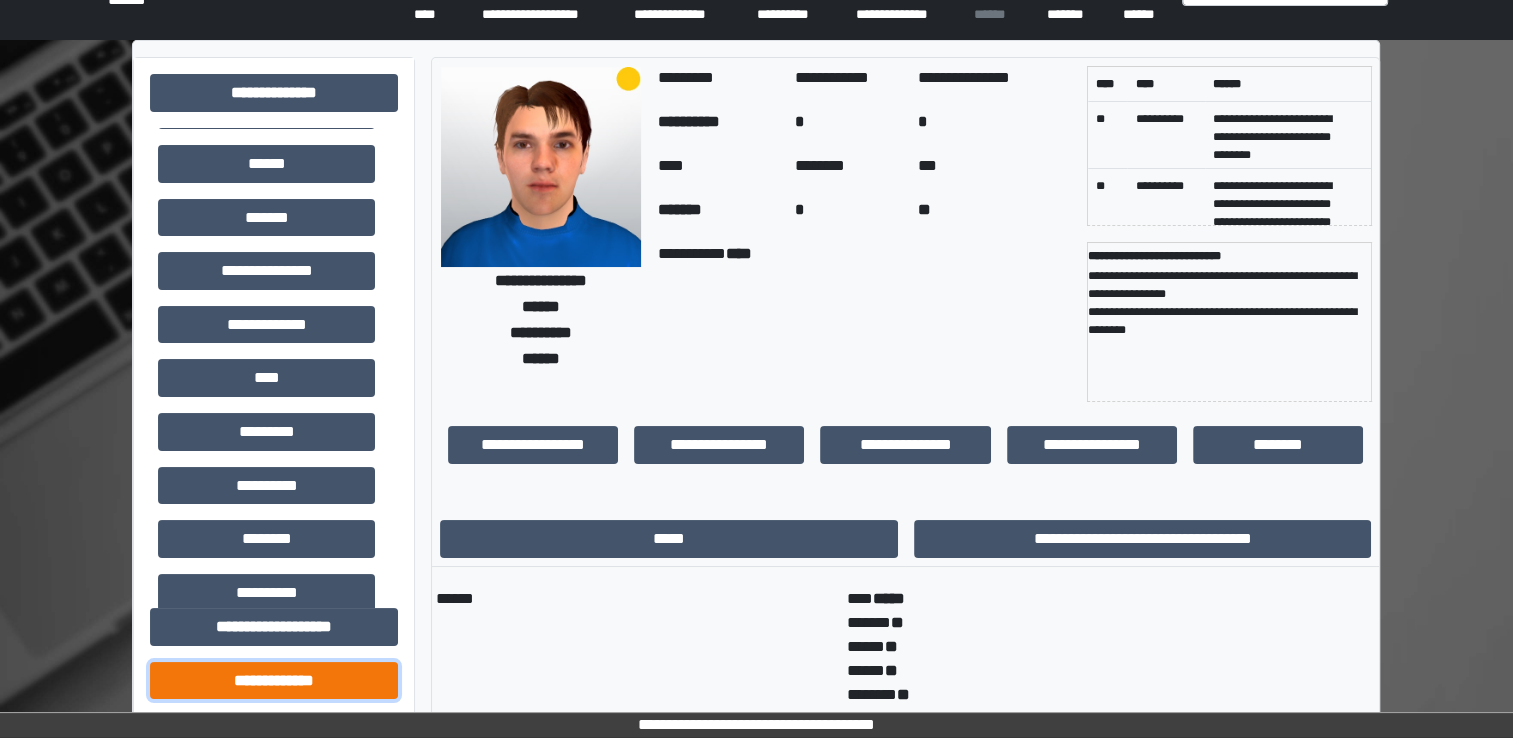 click on "**********" at bounding box center (274, 681) 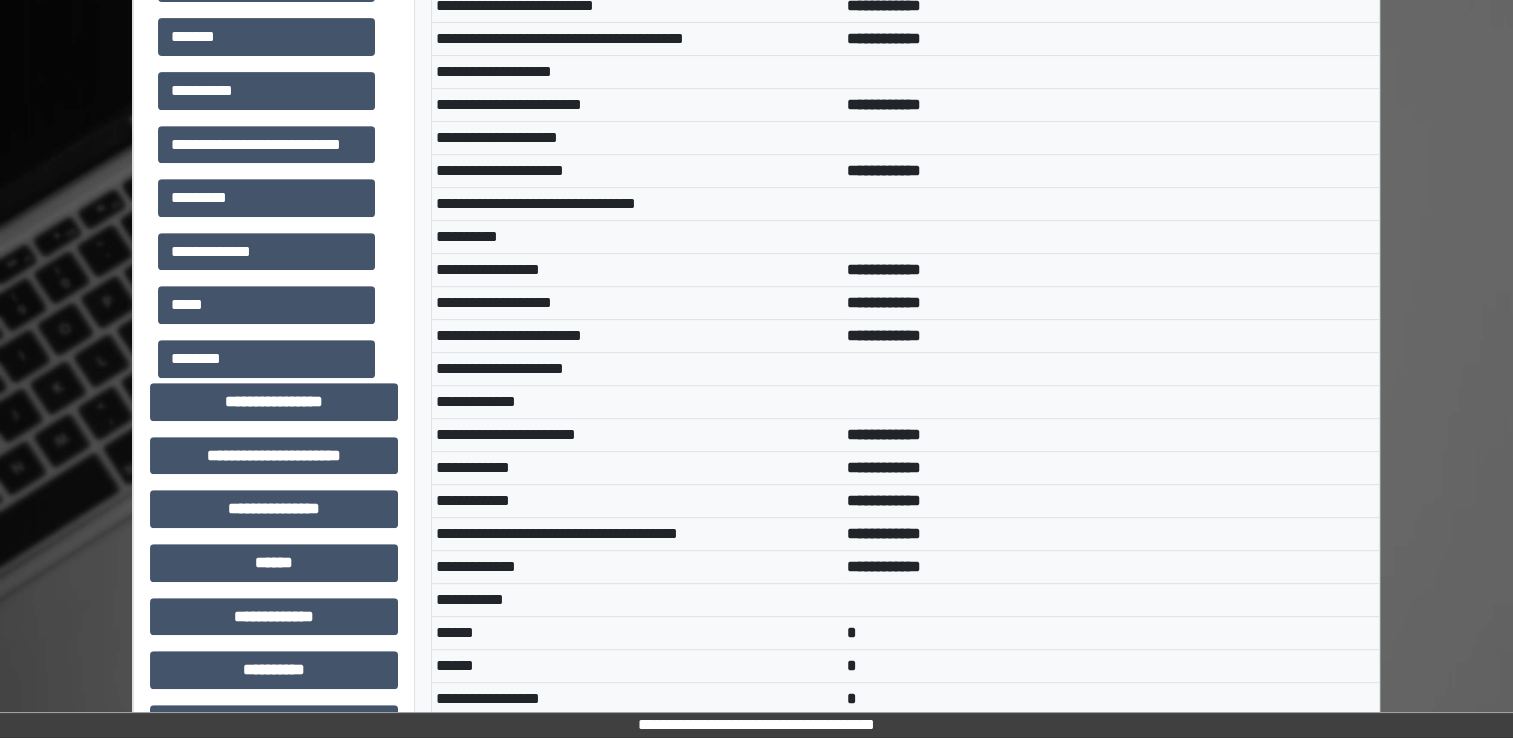 scroll, scrollTop: 860, scrollLeft: 0, axis: vertical 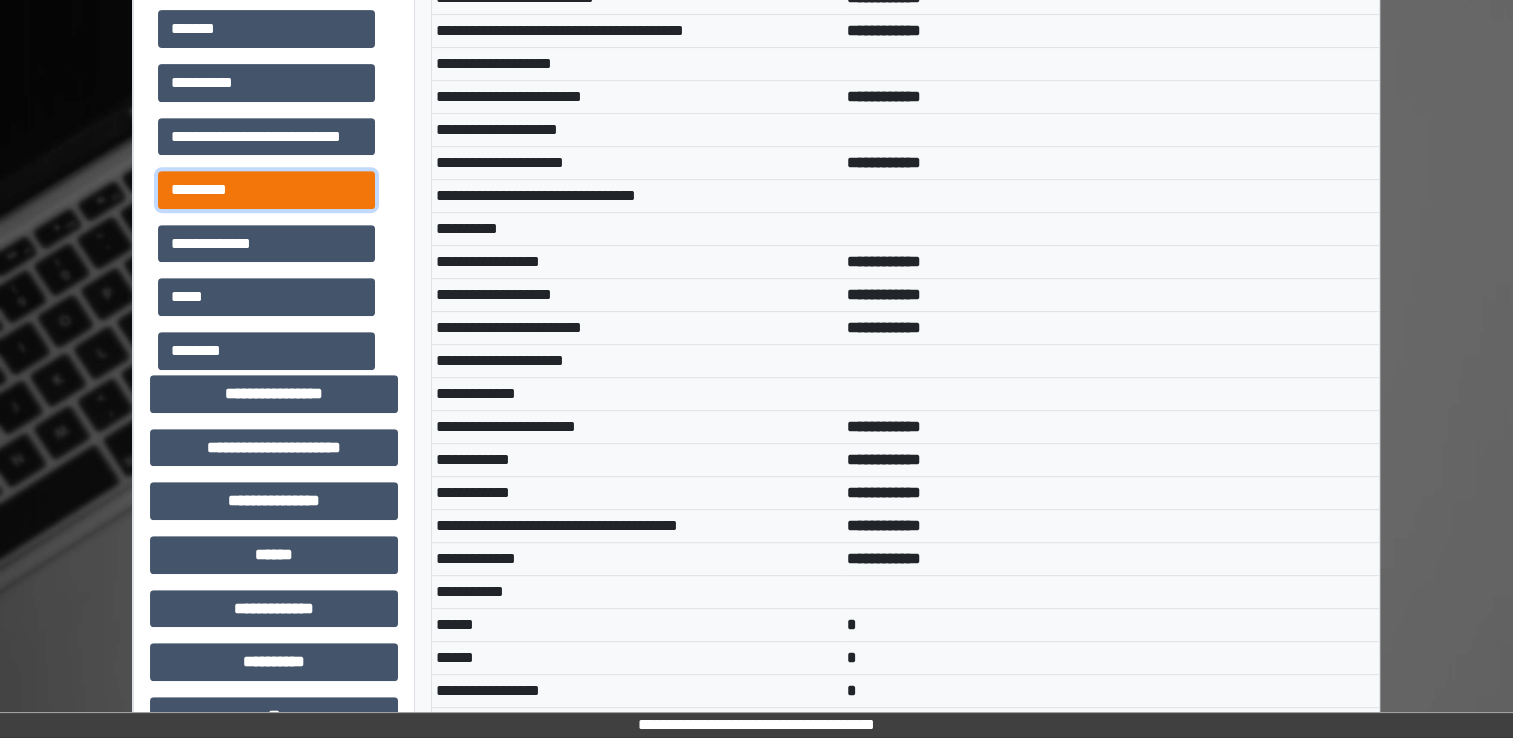 click on "*********" at bounding box center [266, 190] 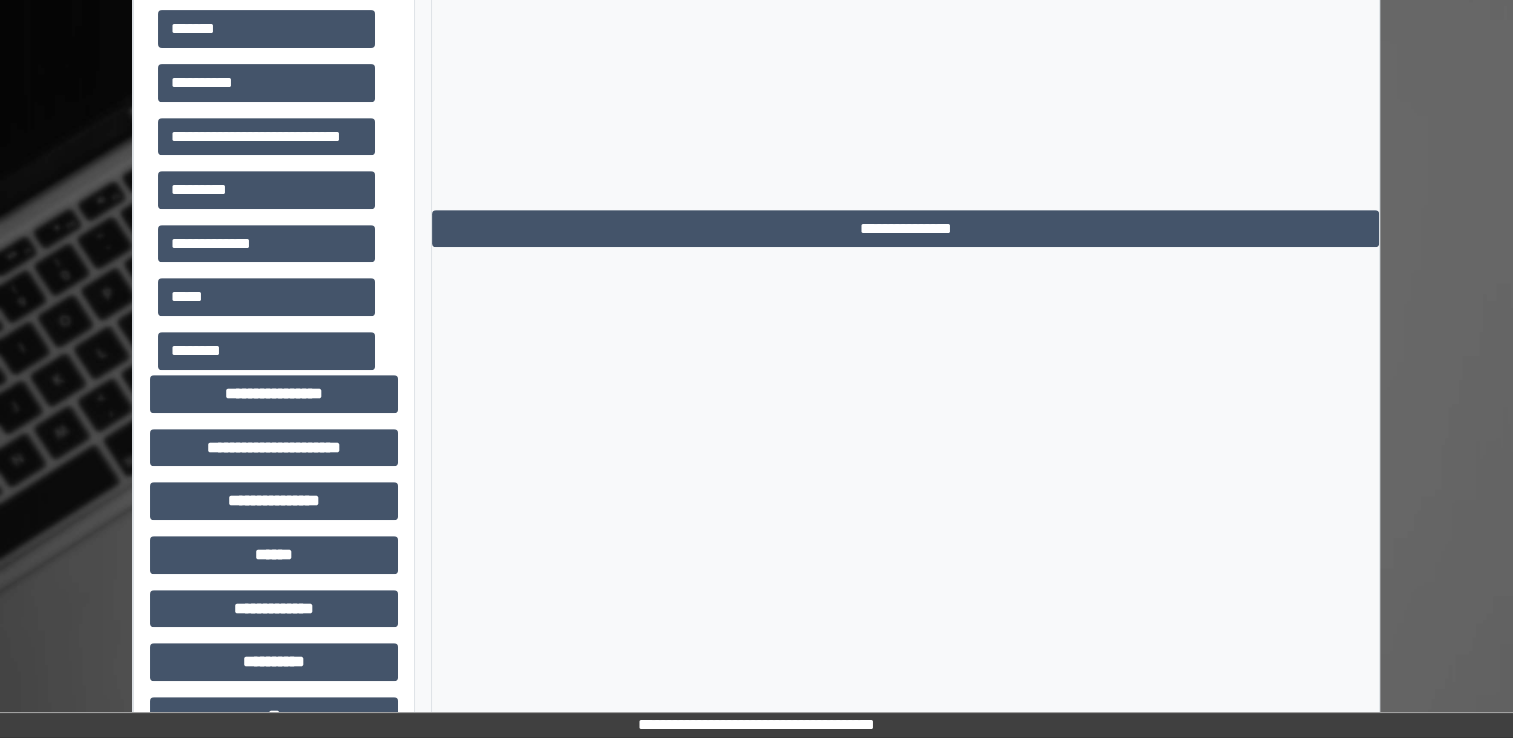 click on "**** ********* ******** ********" at bounding box center (905, -30) 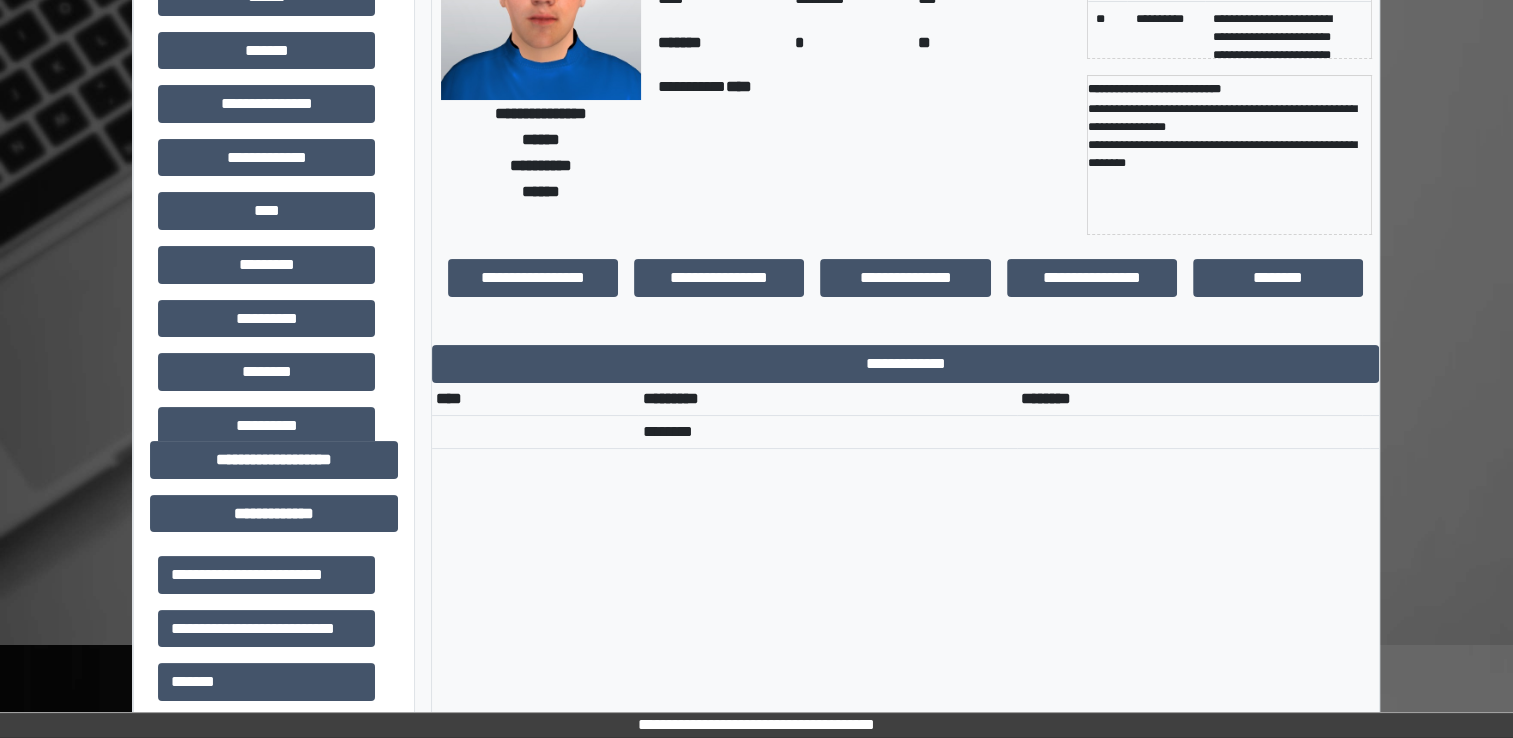 scroll, scrollTop: 180, scrollLeft: 0, axis: vertical 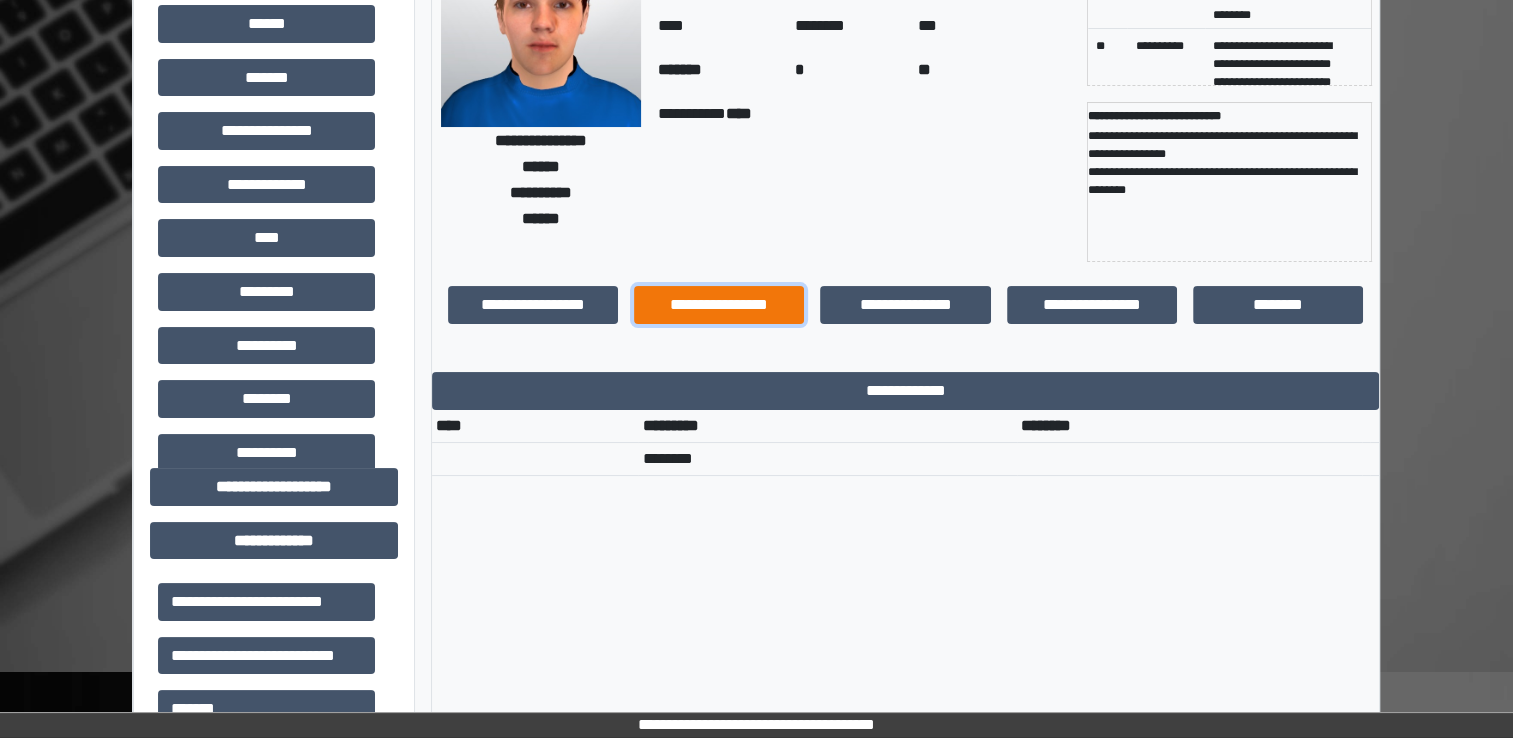 click on "**********" at bounding box center (719, 305) 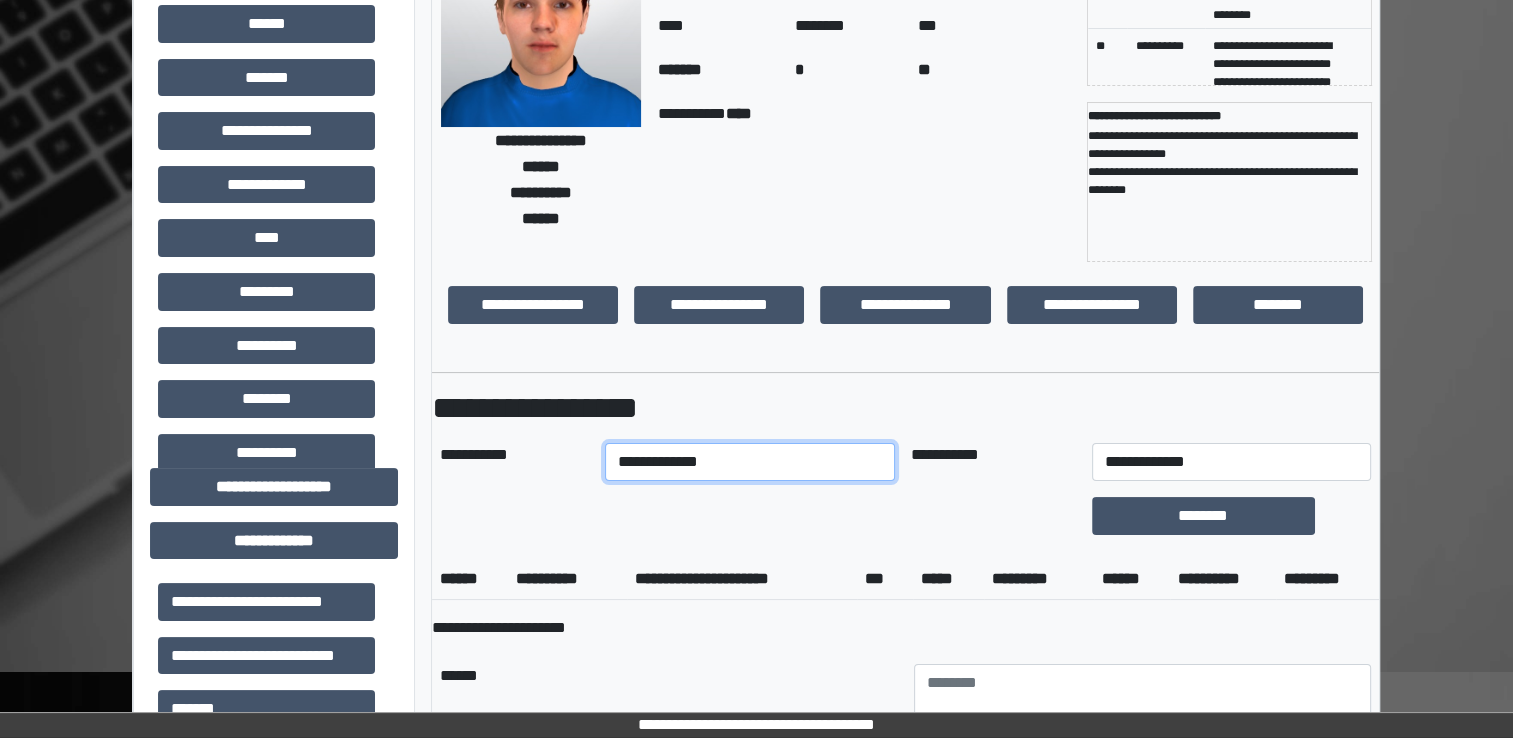 click on "**********" at bounding box center (750, 462) 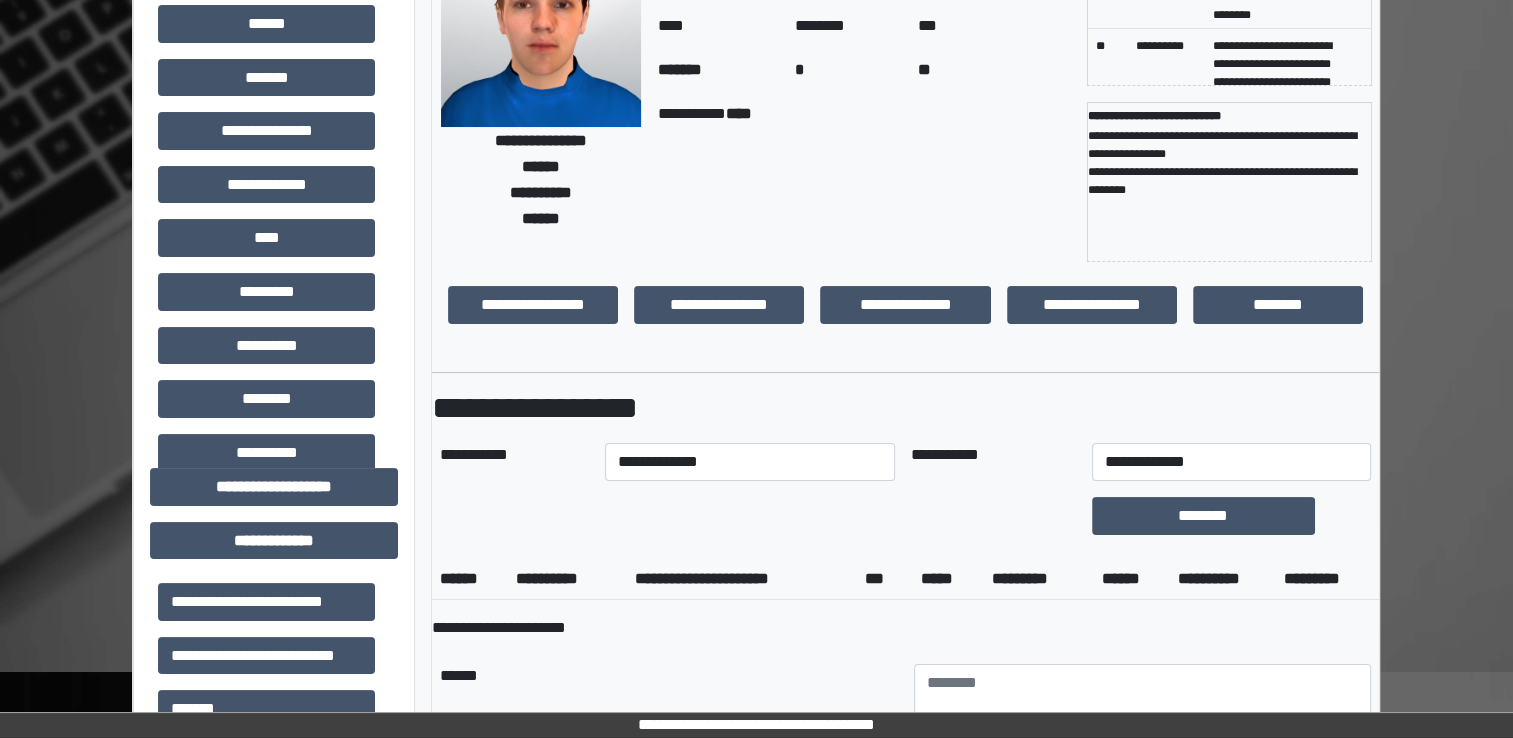 click on "**********" at bounding box center [756, 1125] 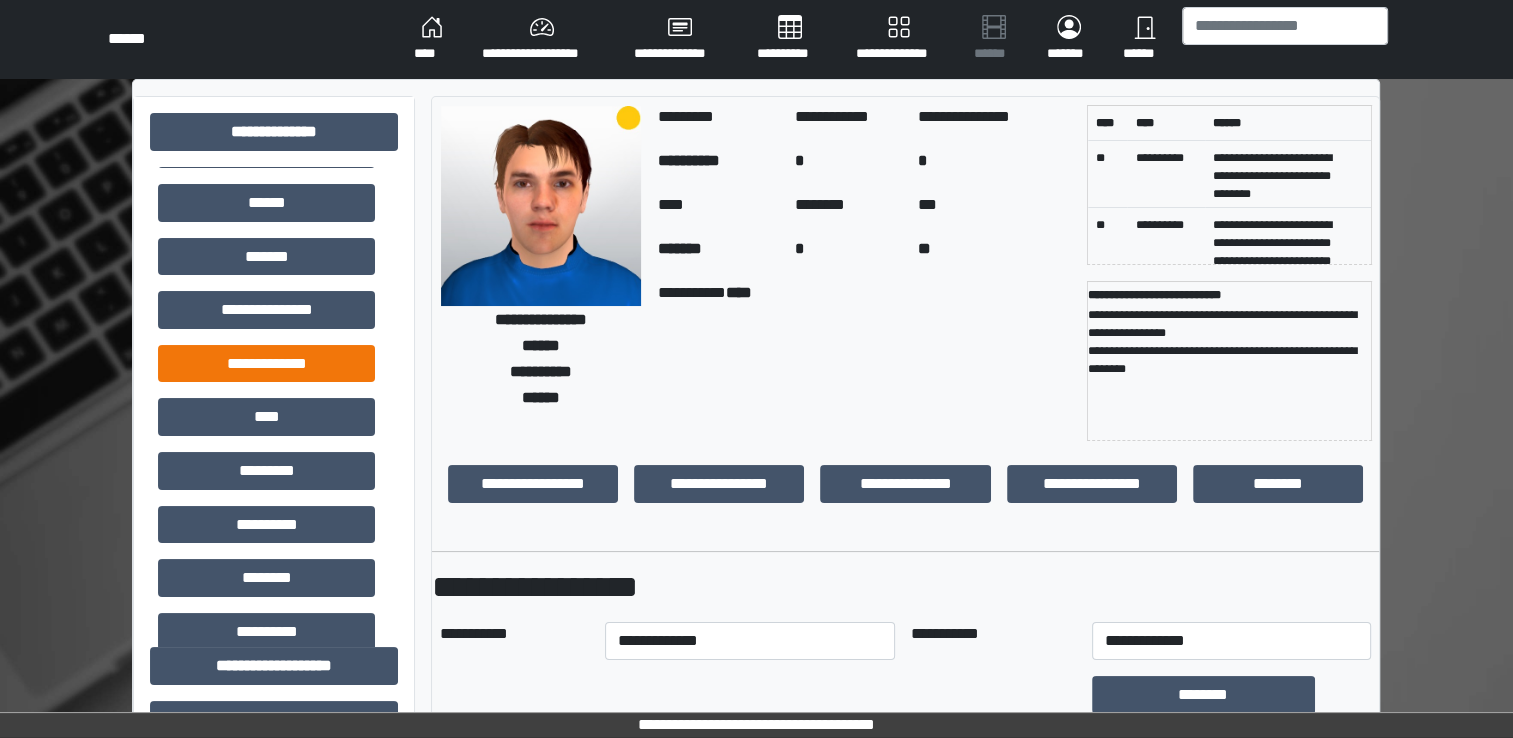 scroll, scrollTop: 0, scrollLeft: 0, axis: both 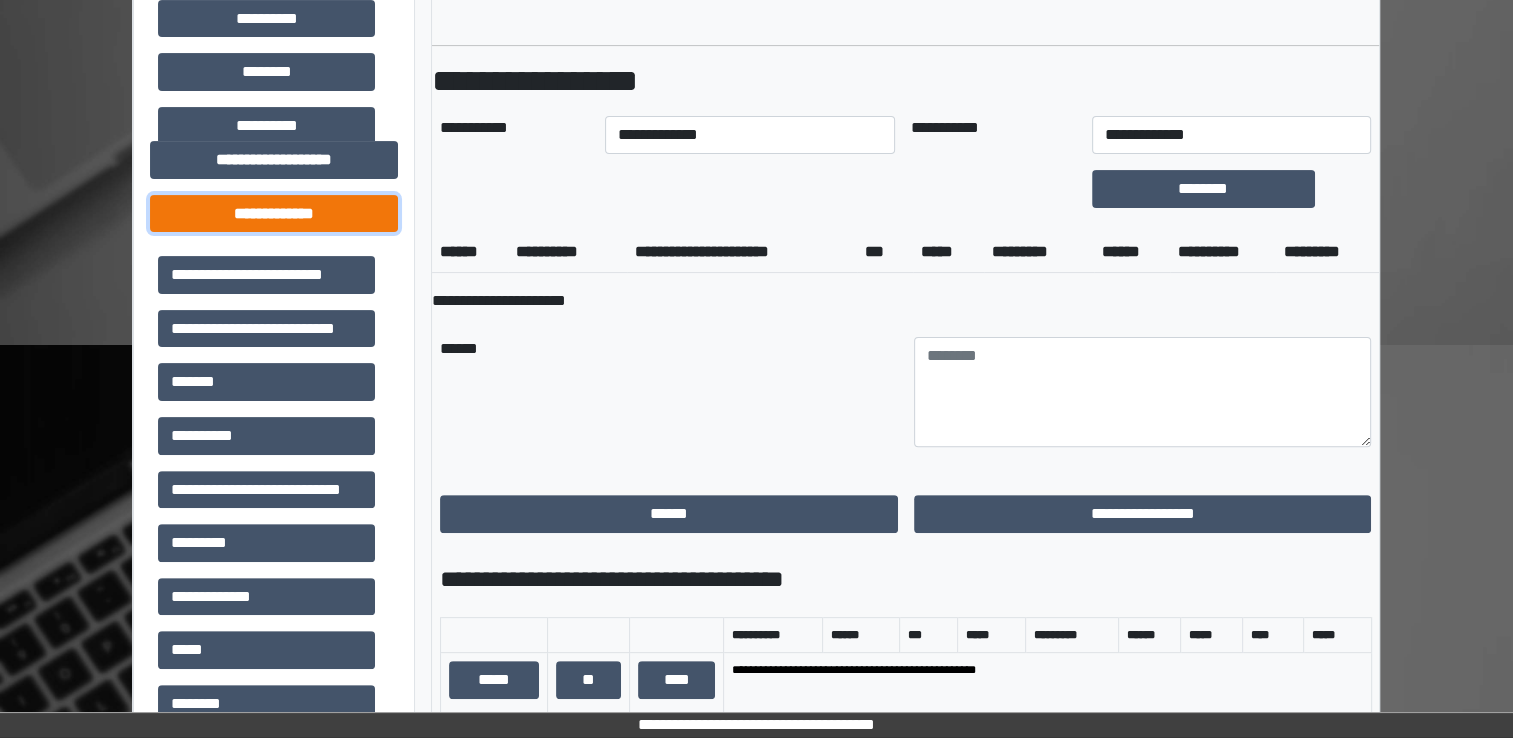 click on "**********" at bounding box center (274, 214) 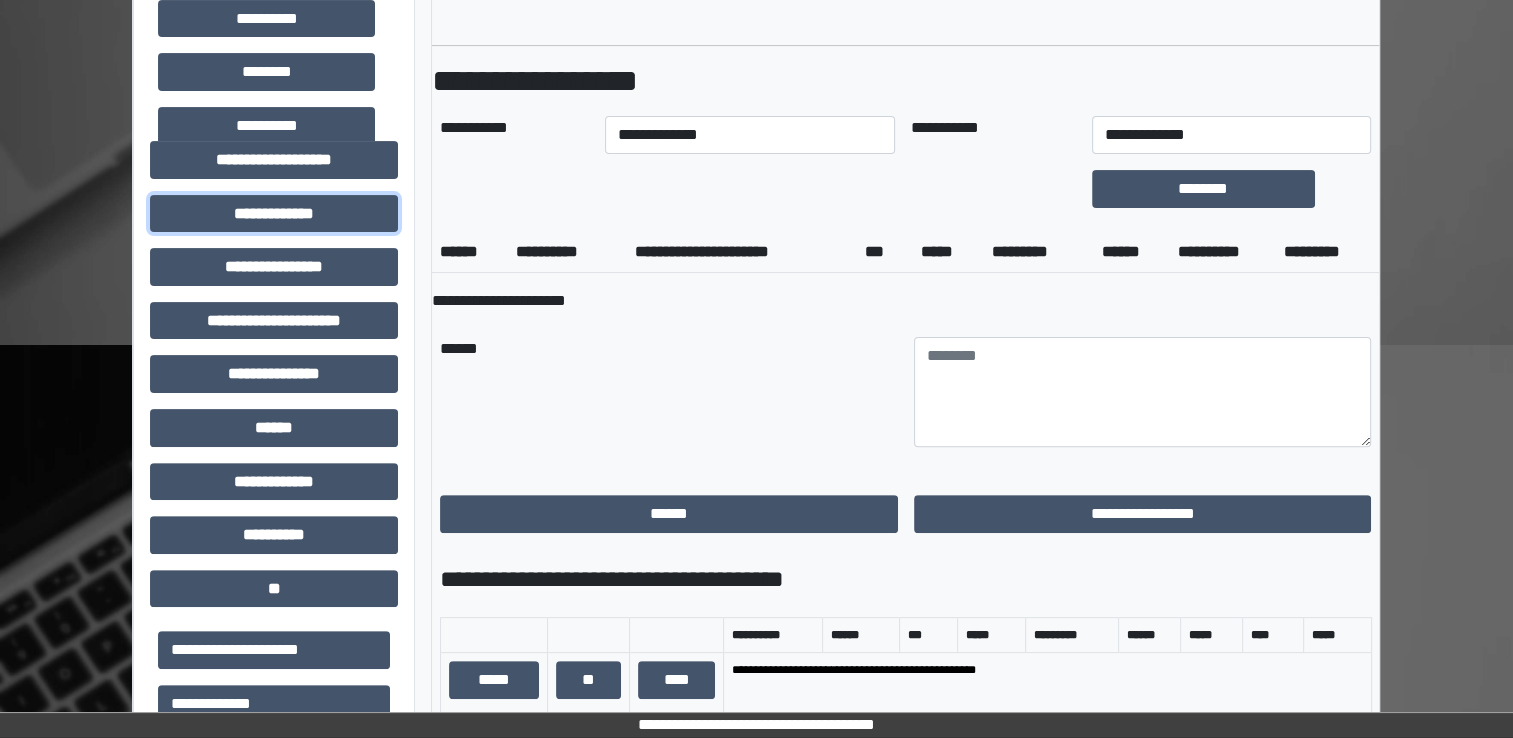 type 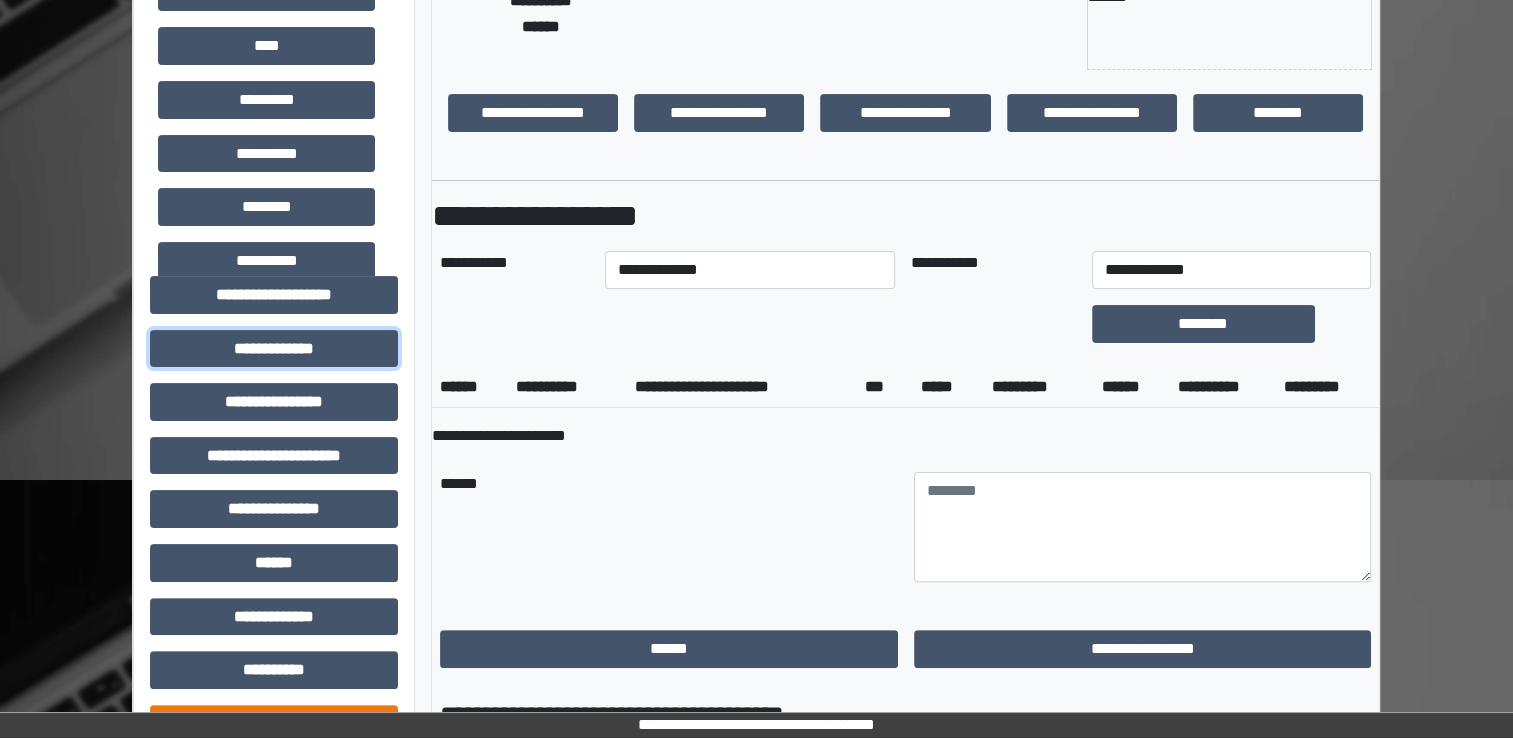 scroll, scrollTop: 347, scrollLeft: 0, axis: vertical 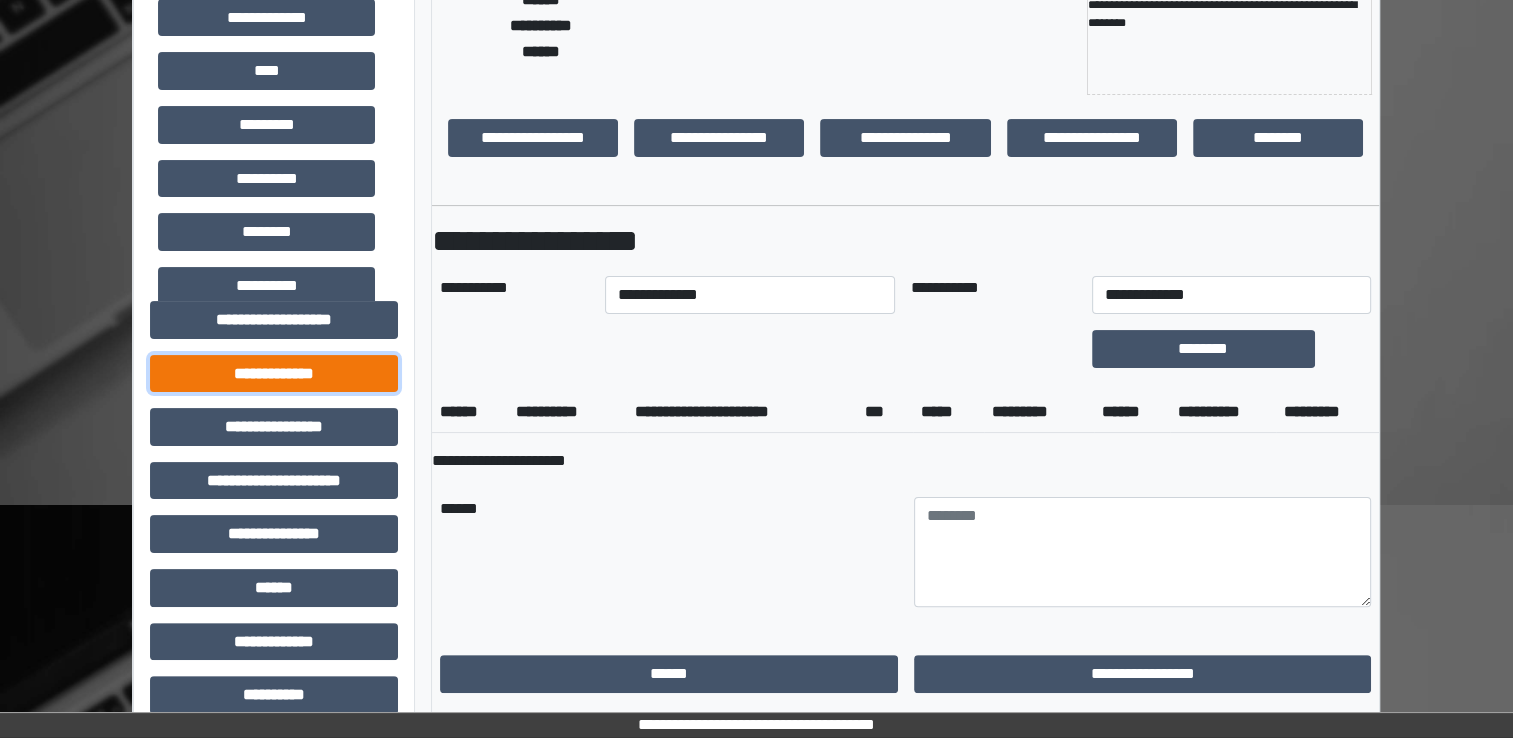 click on "**********" at bounding box center [274, 374] 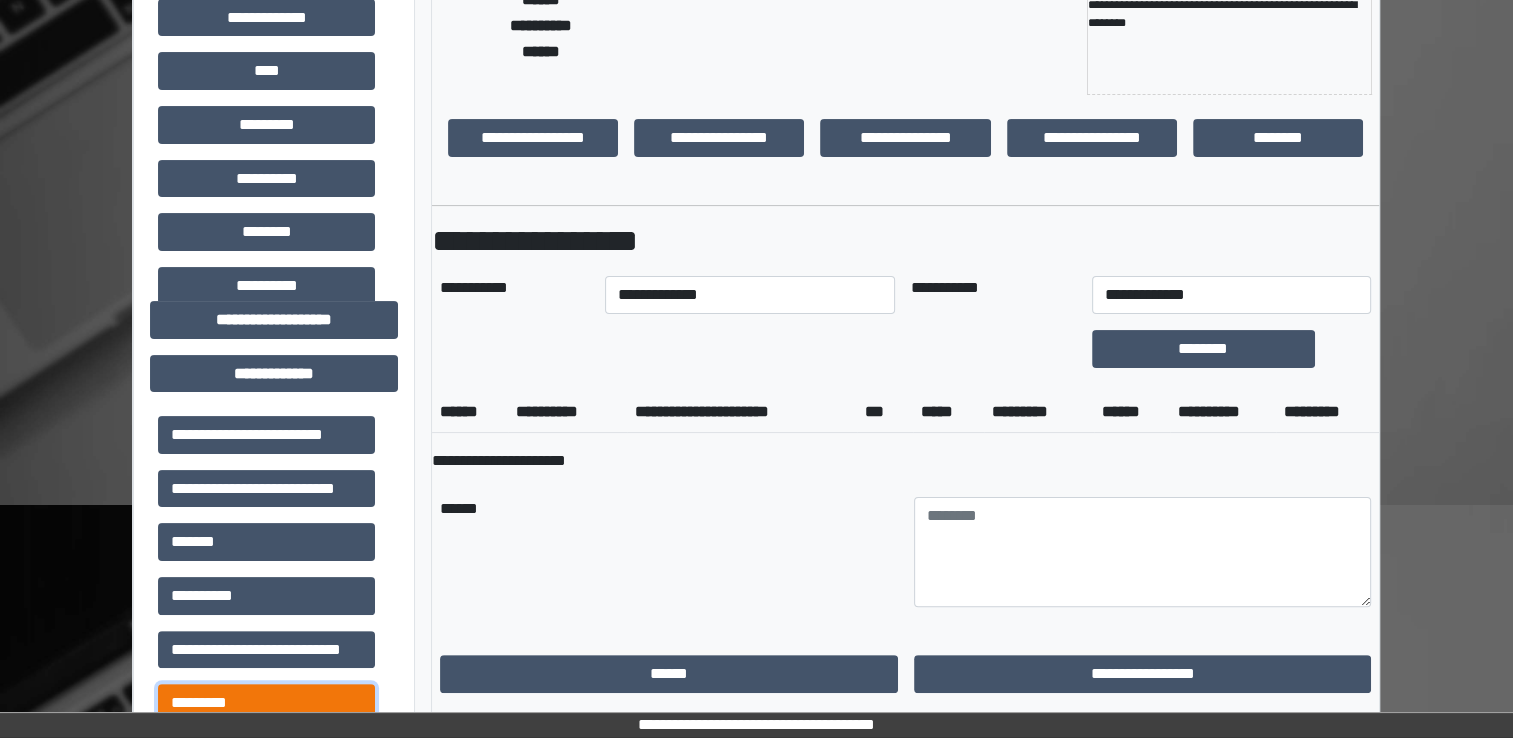 click on "*********" at bounding box center (266, 703) 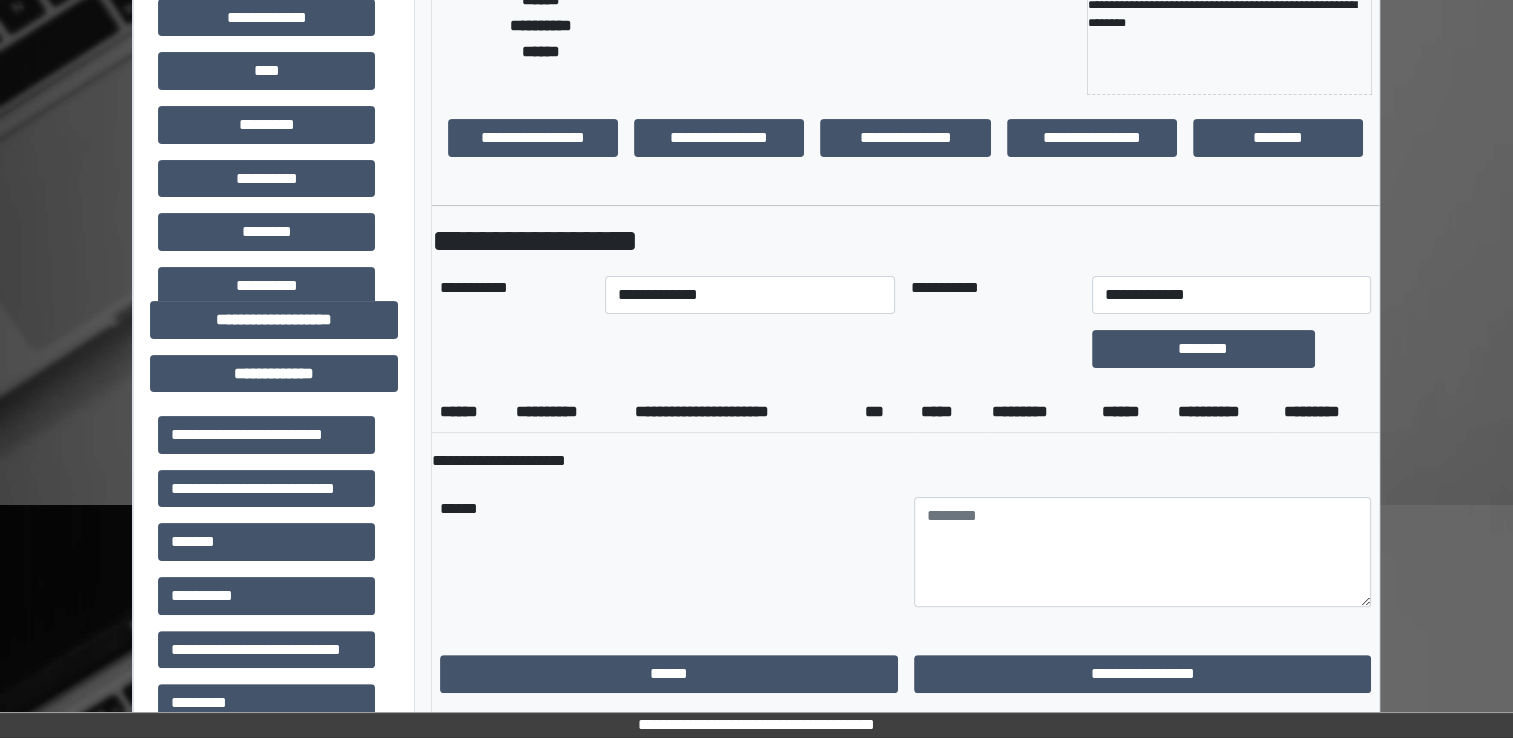 click on "**********" at bounding box center (756, 725) 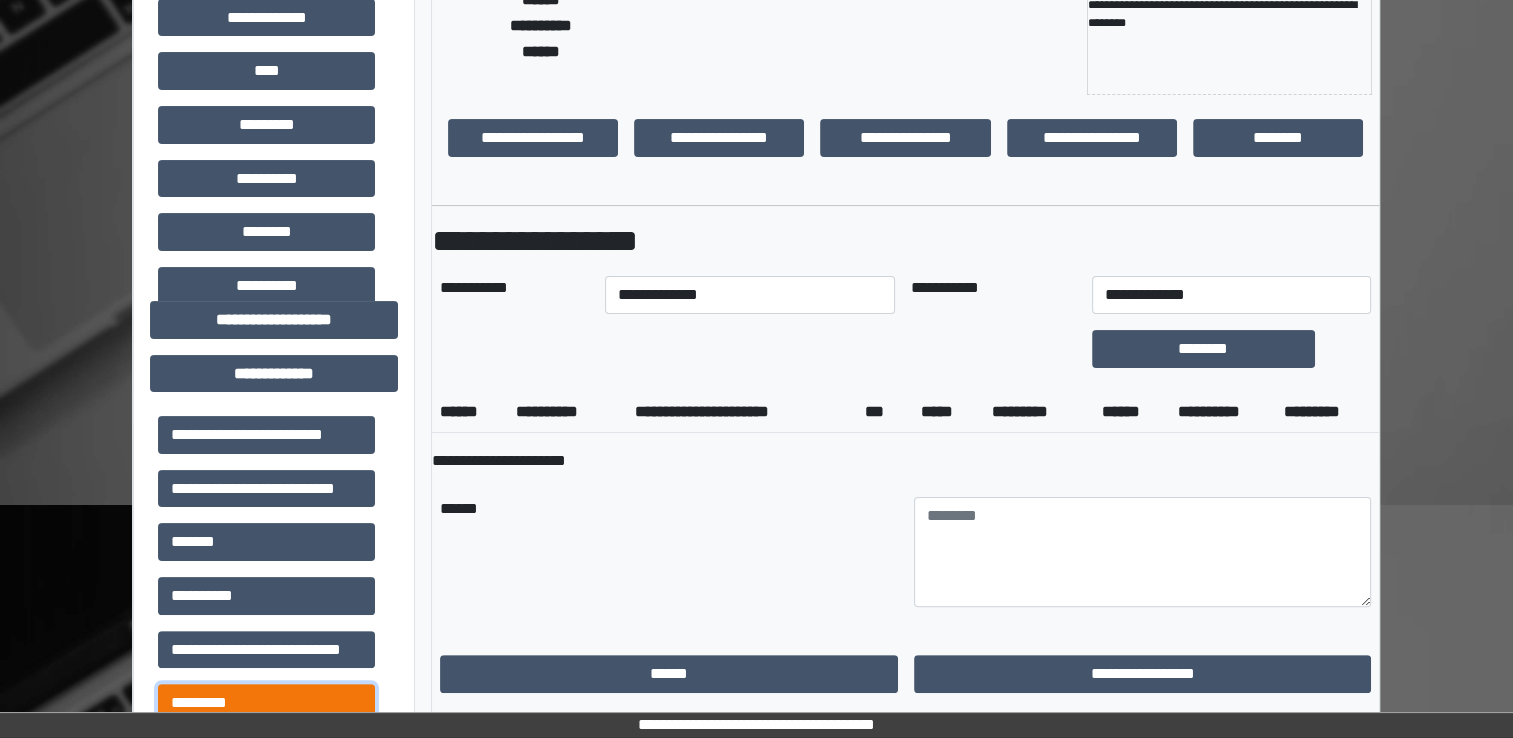 click on "*********" at bounding box center [266, 703] 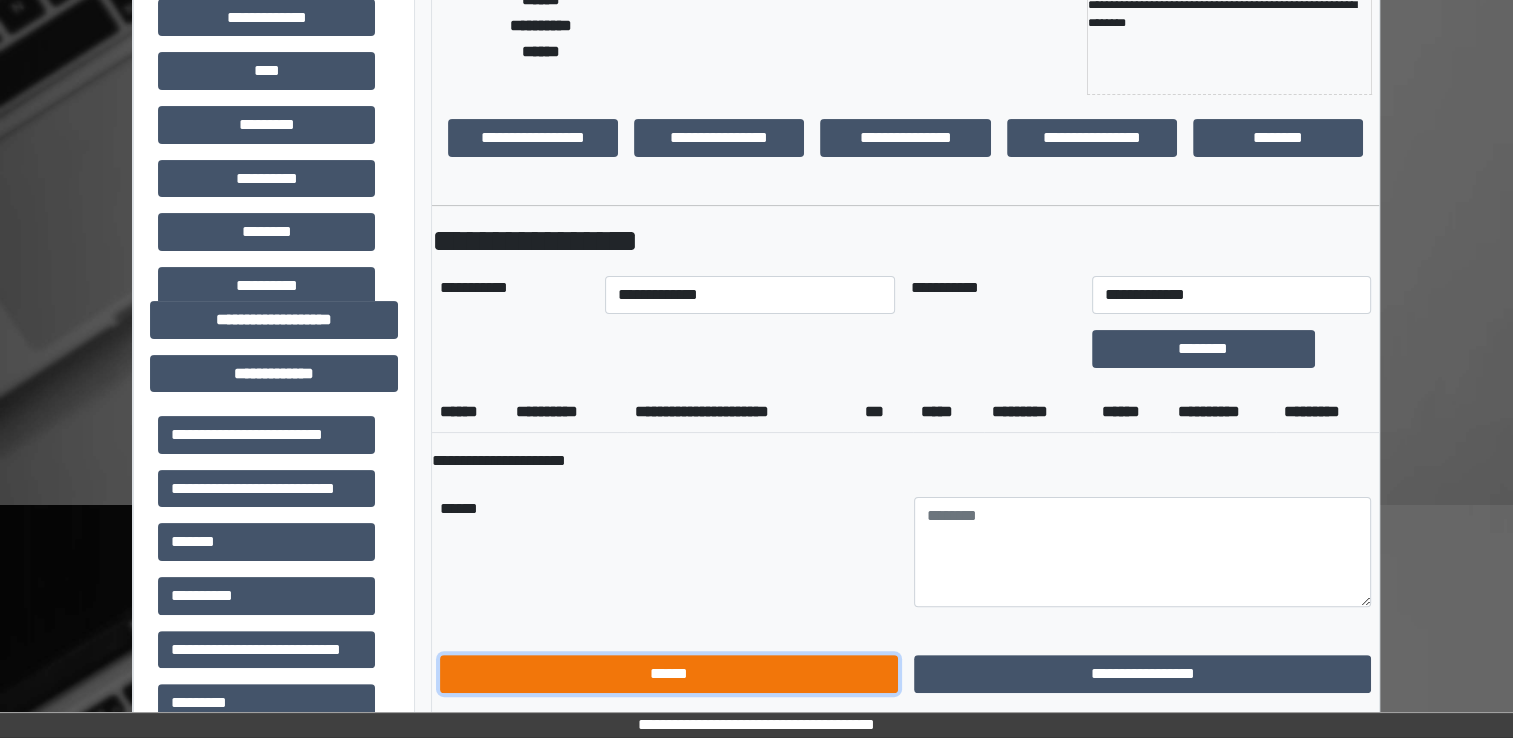 click on "******" at bounding box center [669, 674] 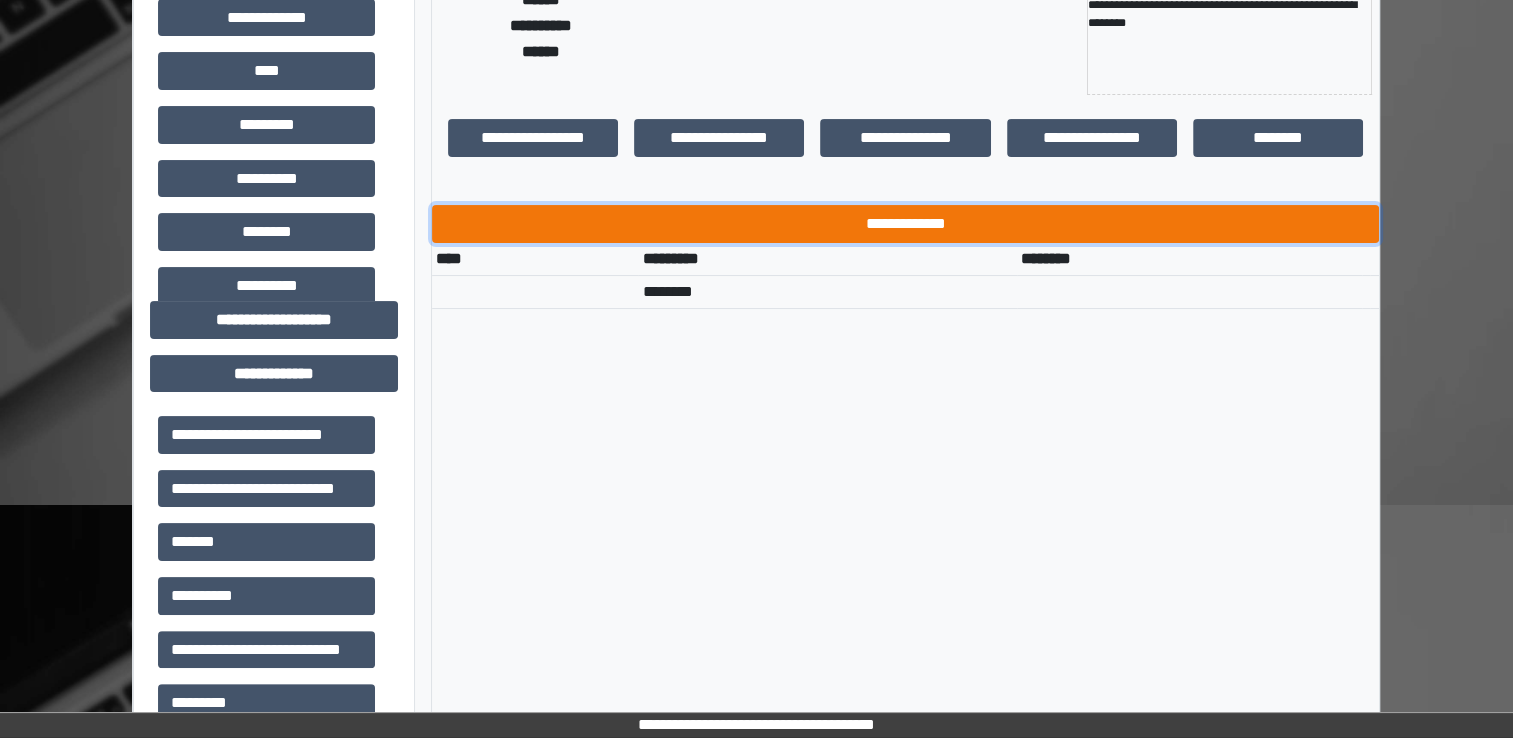 click on "**********" at bounding box center (905, 224) 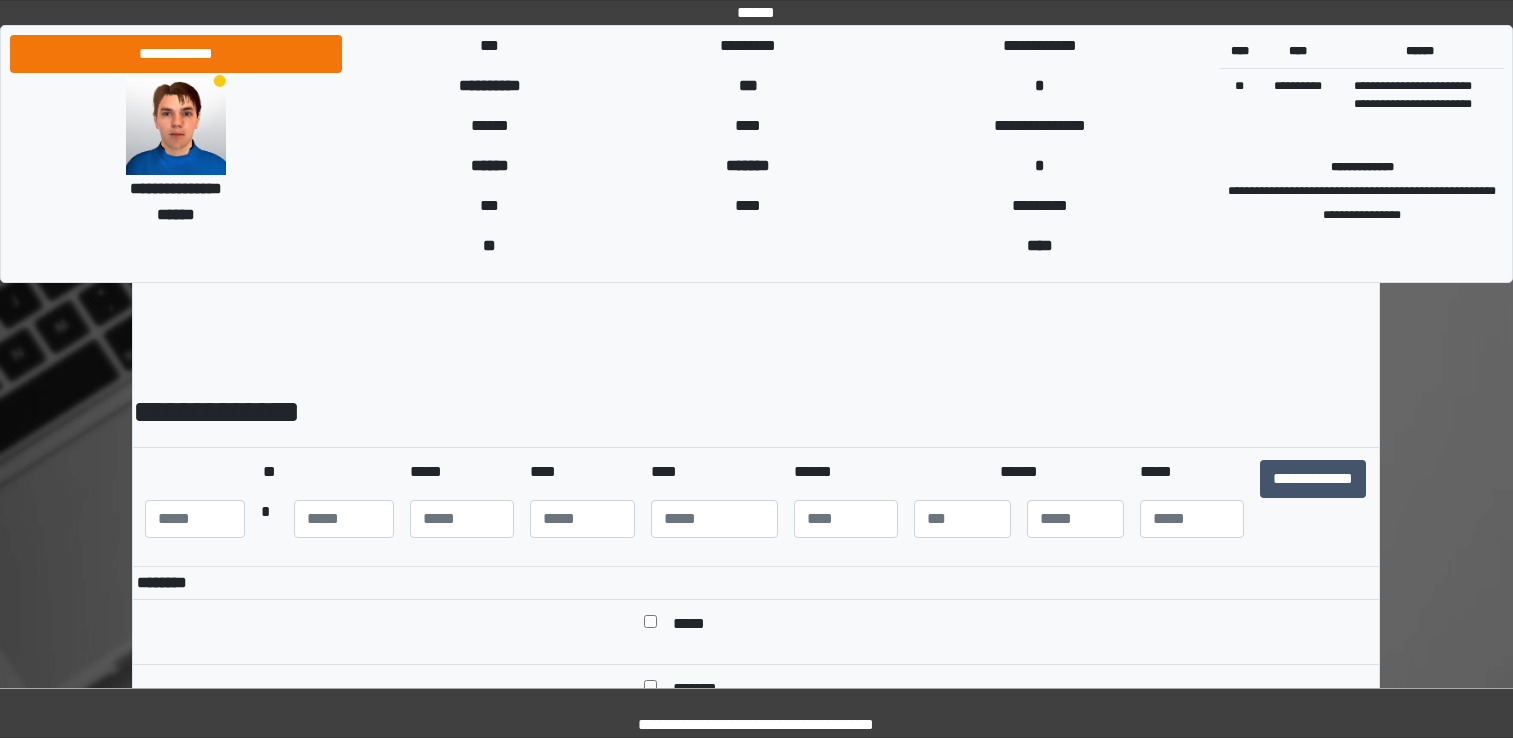 scroll, scrollTop: 0, scrollLeft: 0, axis: both 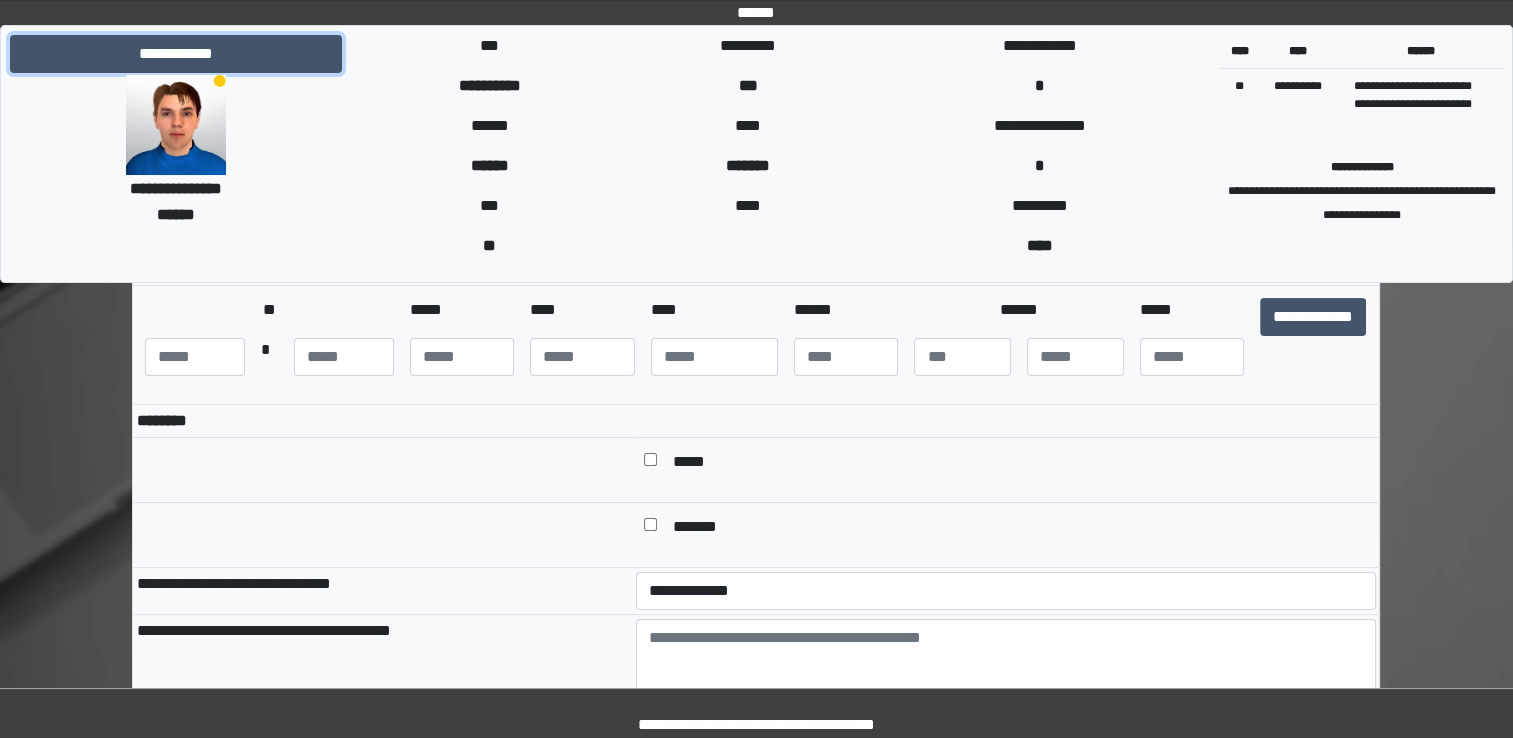 click on "**********" at bounding box center [176, 54] 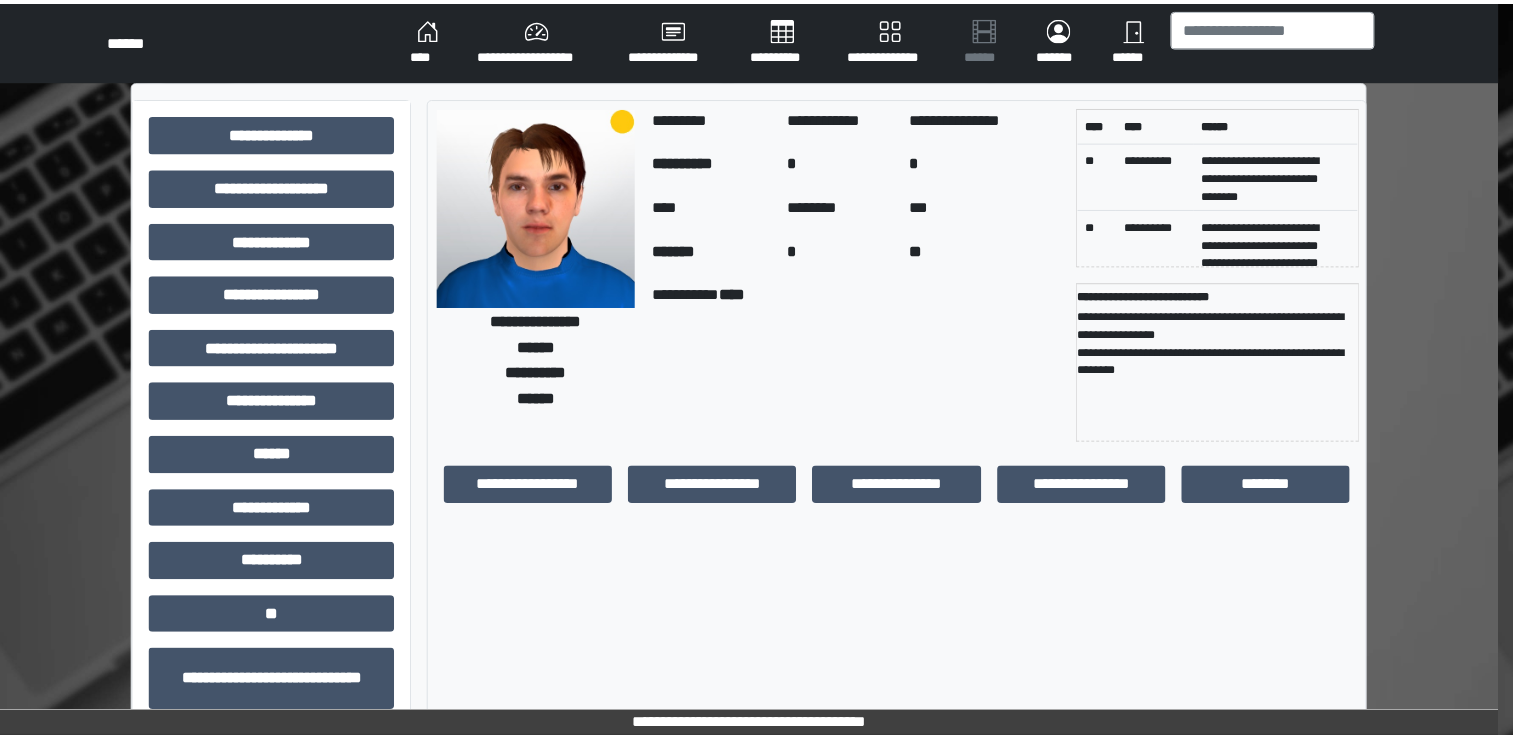 scroll, scrollTop: 0, scrollLeft: 0, axis: both 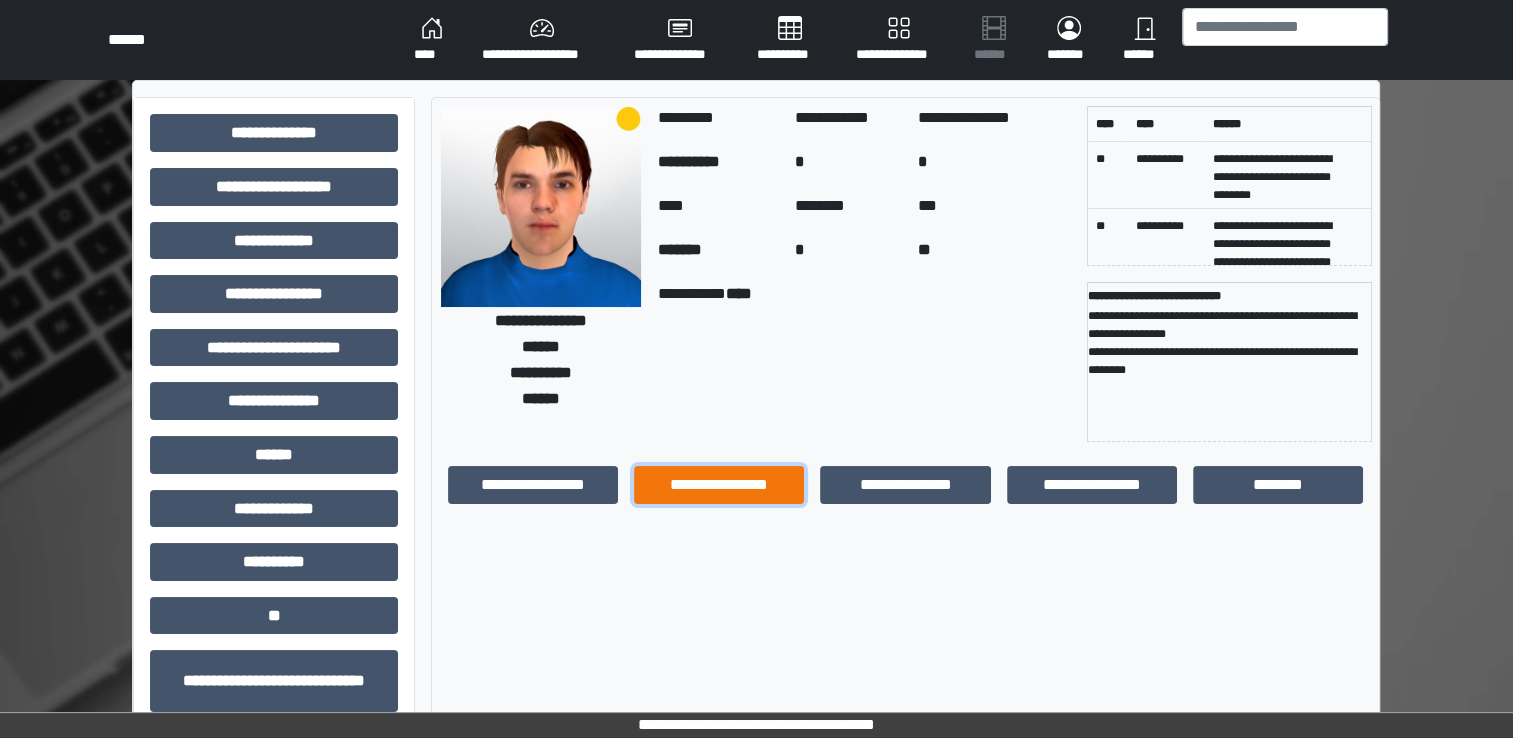 click on "**********" at bounding box center (719, 485) 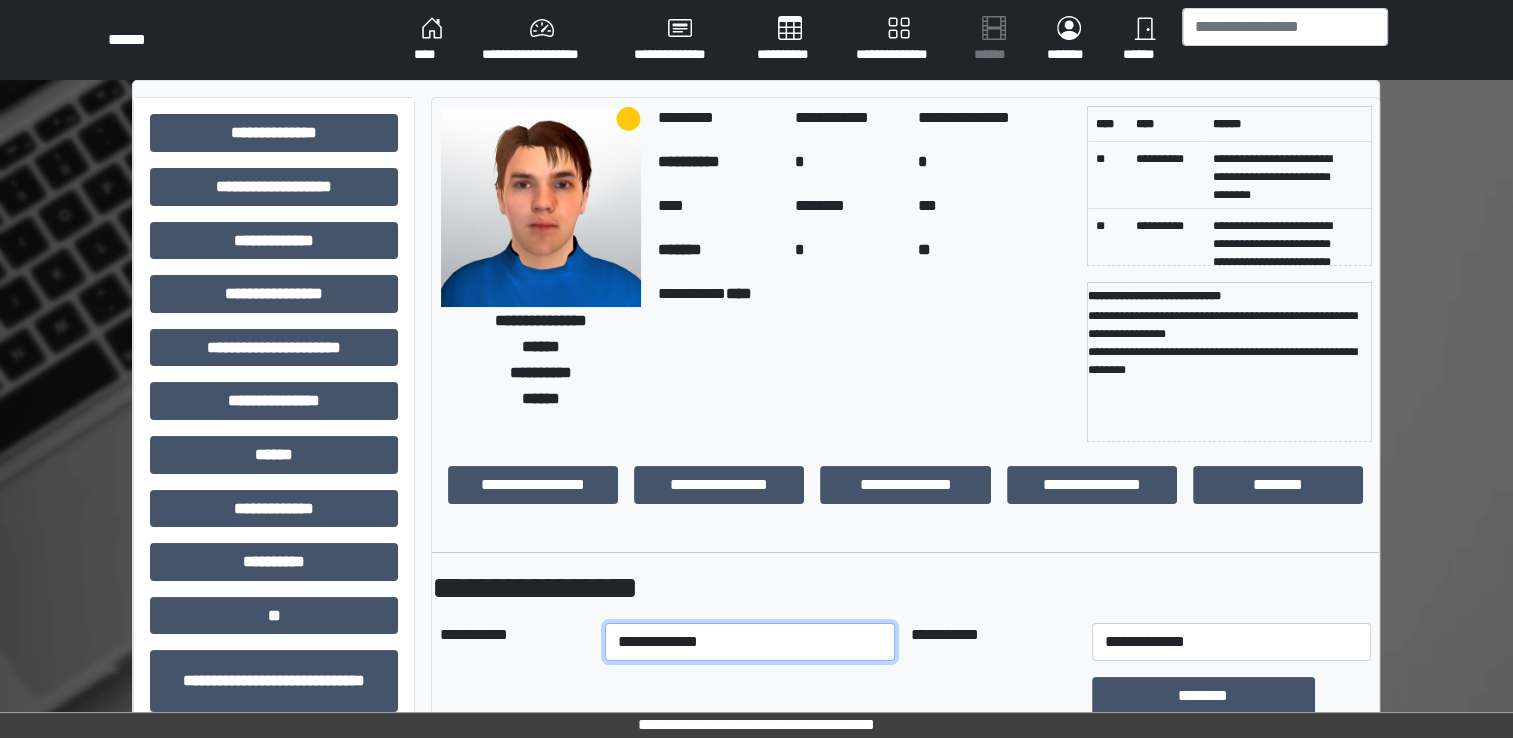 click on "**********" at bounding box center [750, 642] 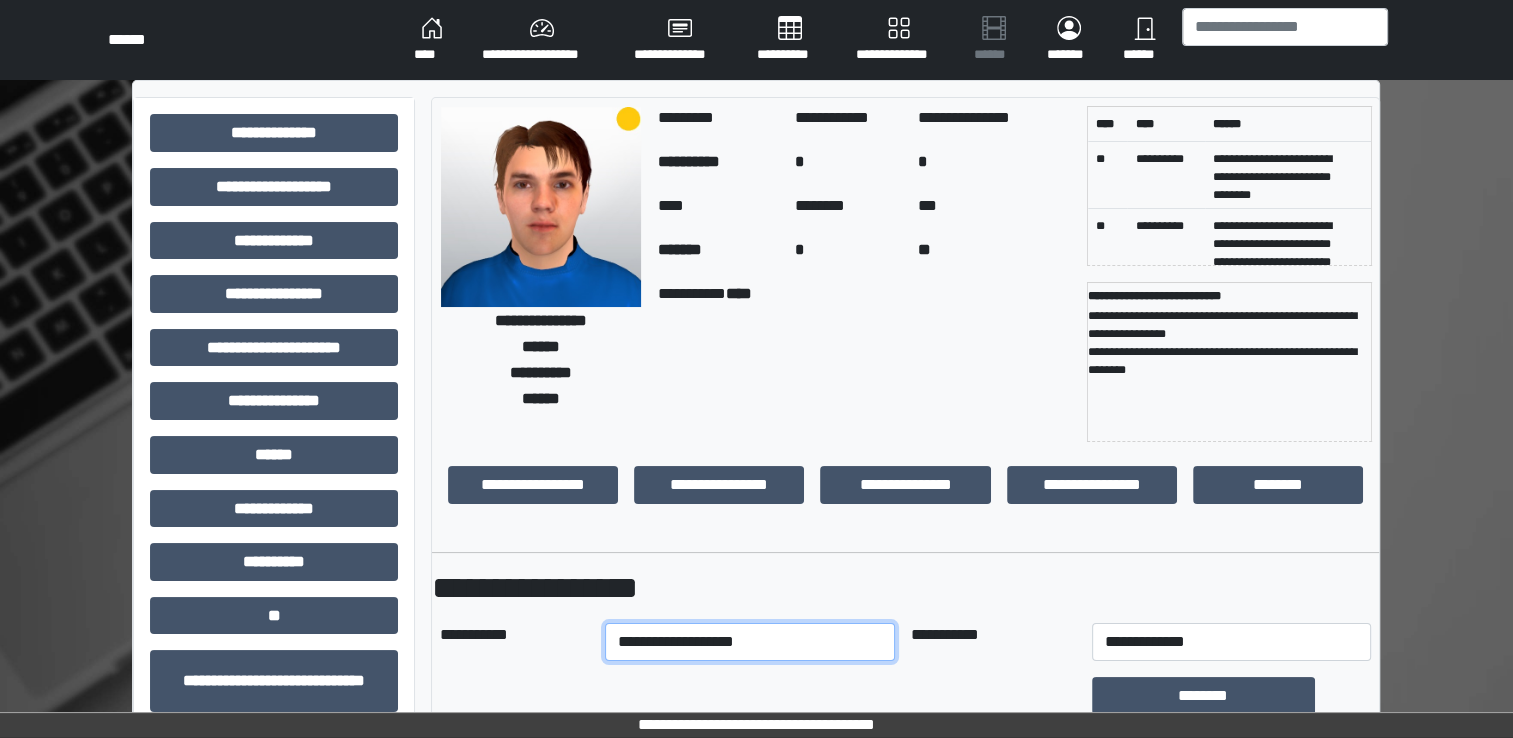 click on "**********" at bounding box center [750, 642] 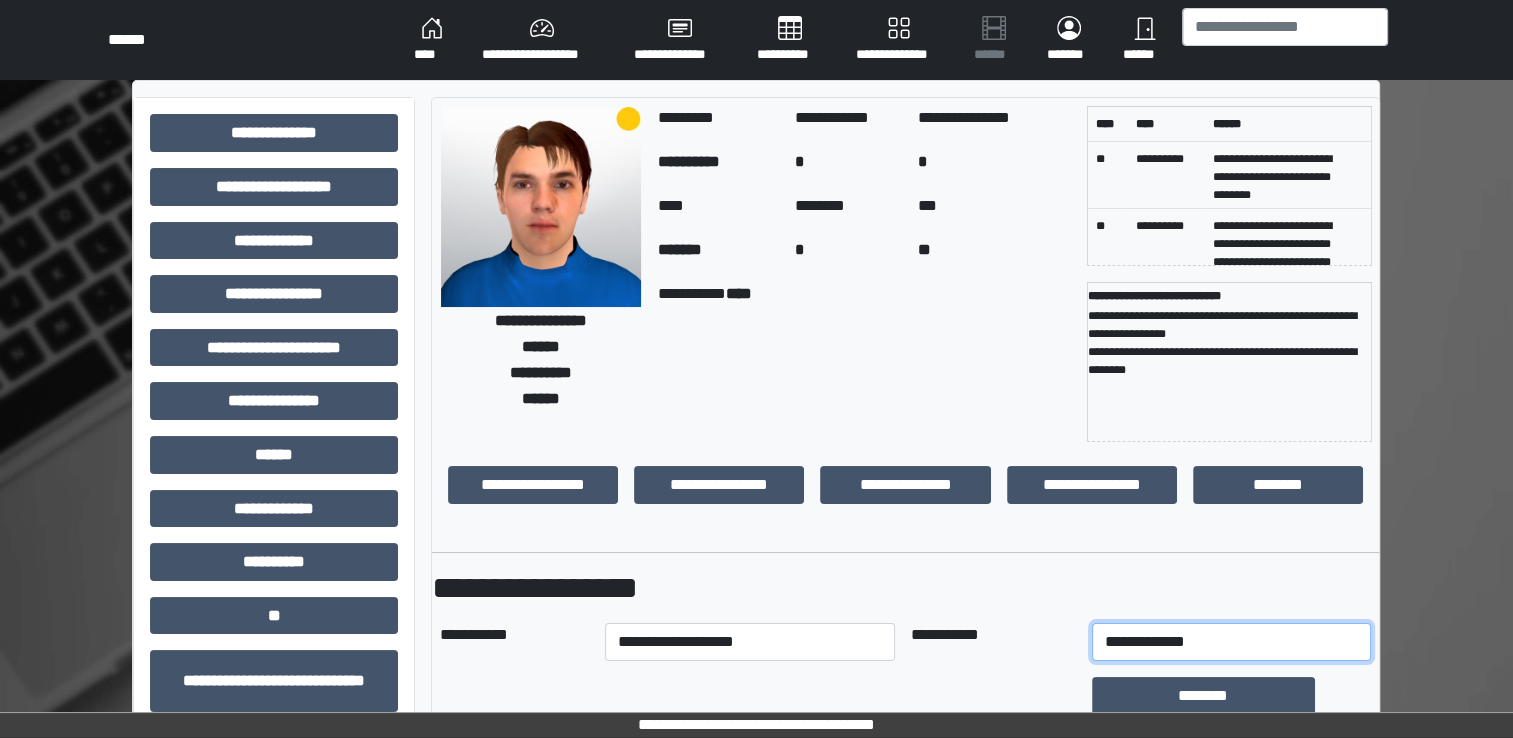 click on "**********" at bounding box center (1231, 642) 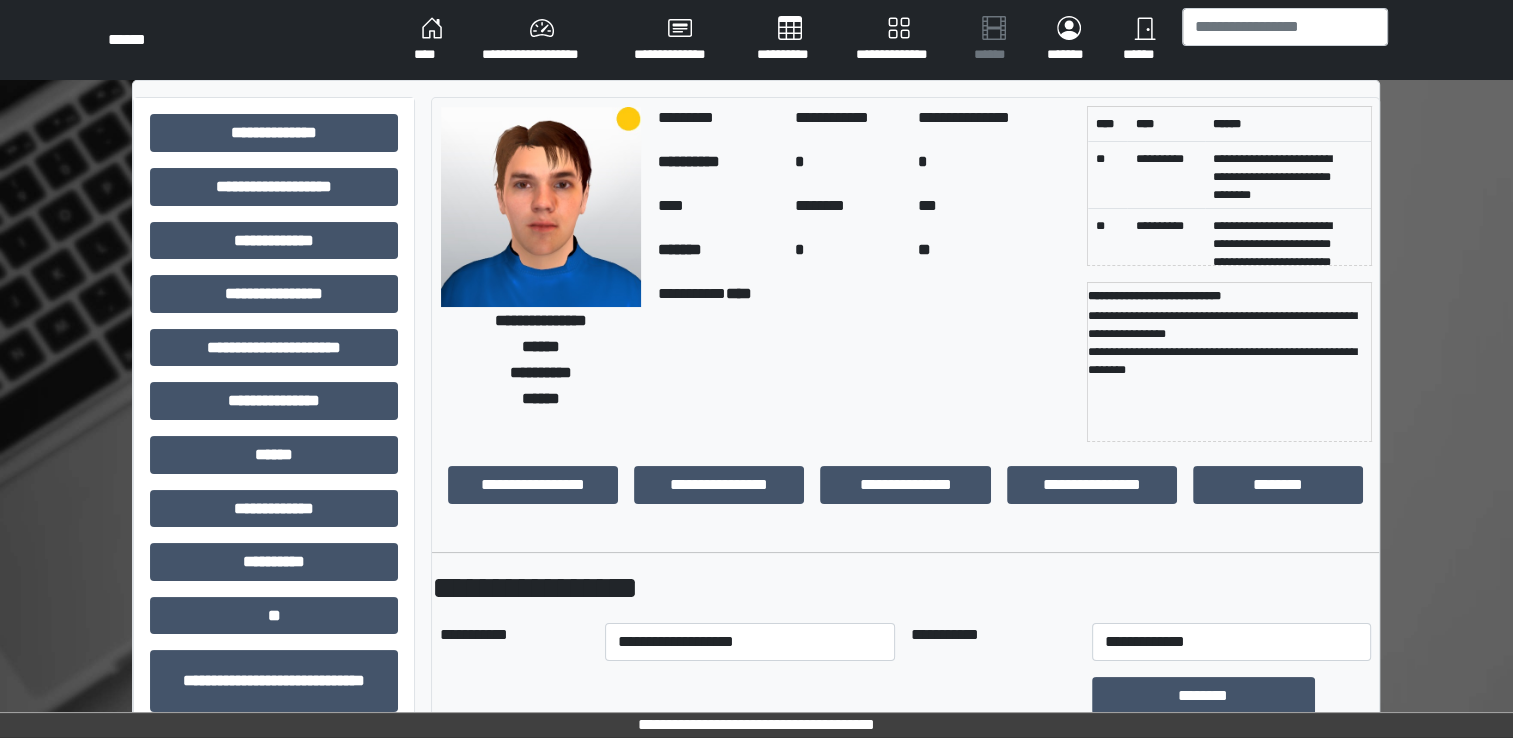 click on "**********" at bounding box center (905, 588) 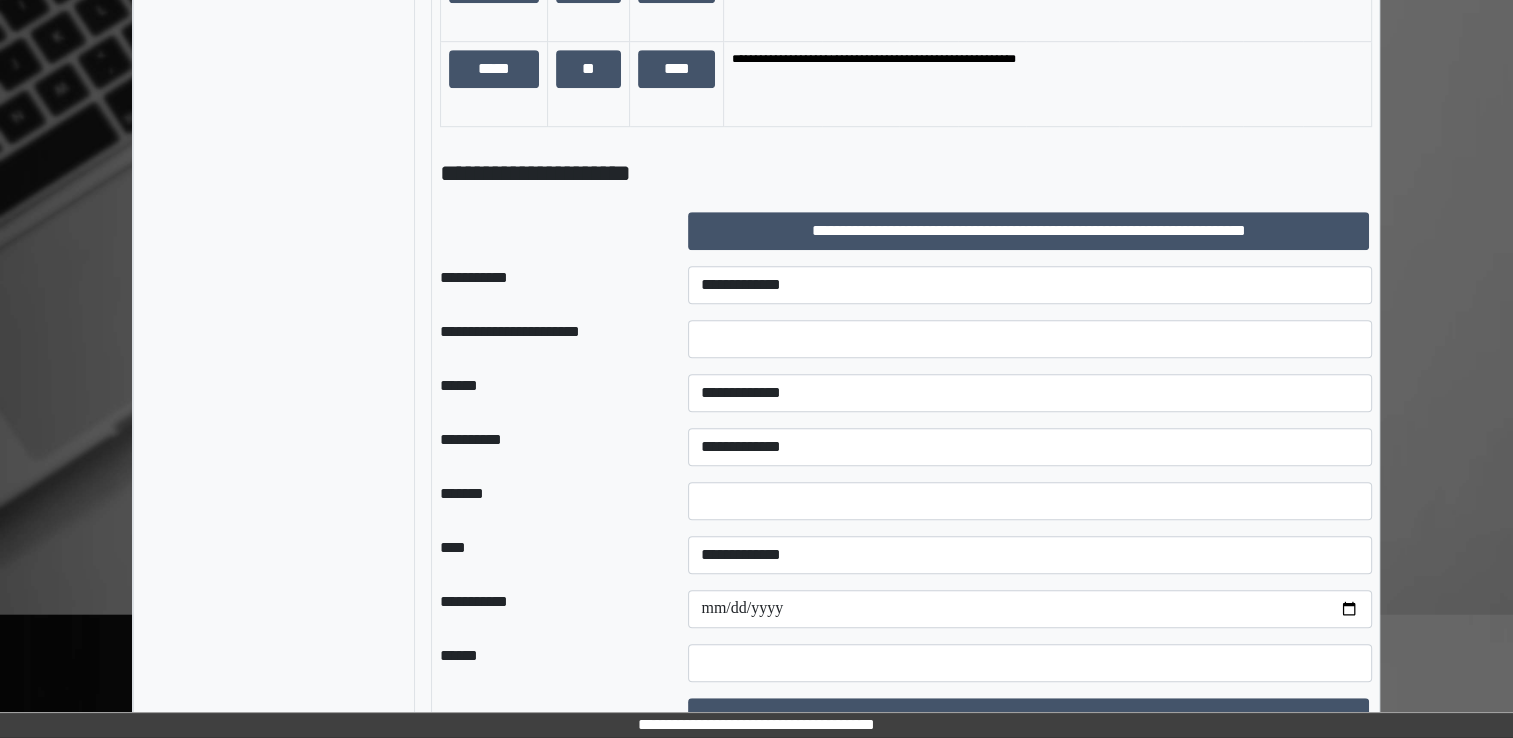scroll, scrollTop: 1236, scrollLeft: 0, axis: vertical 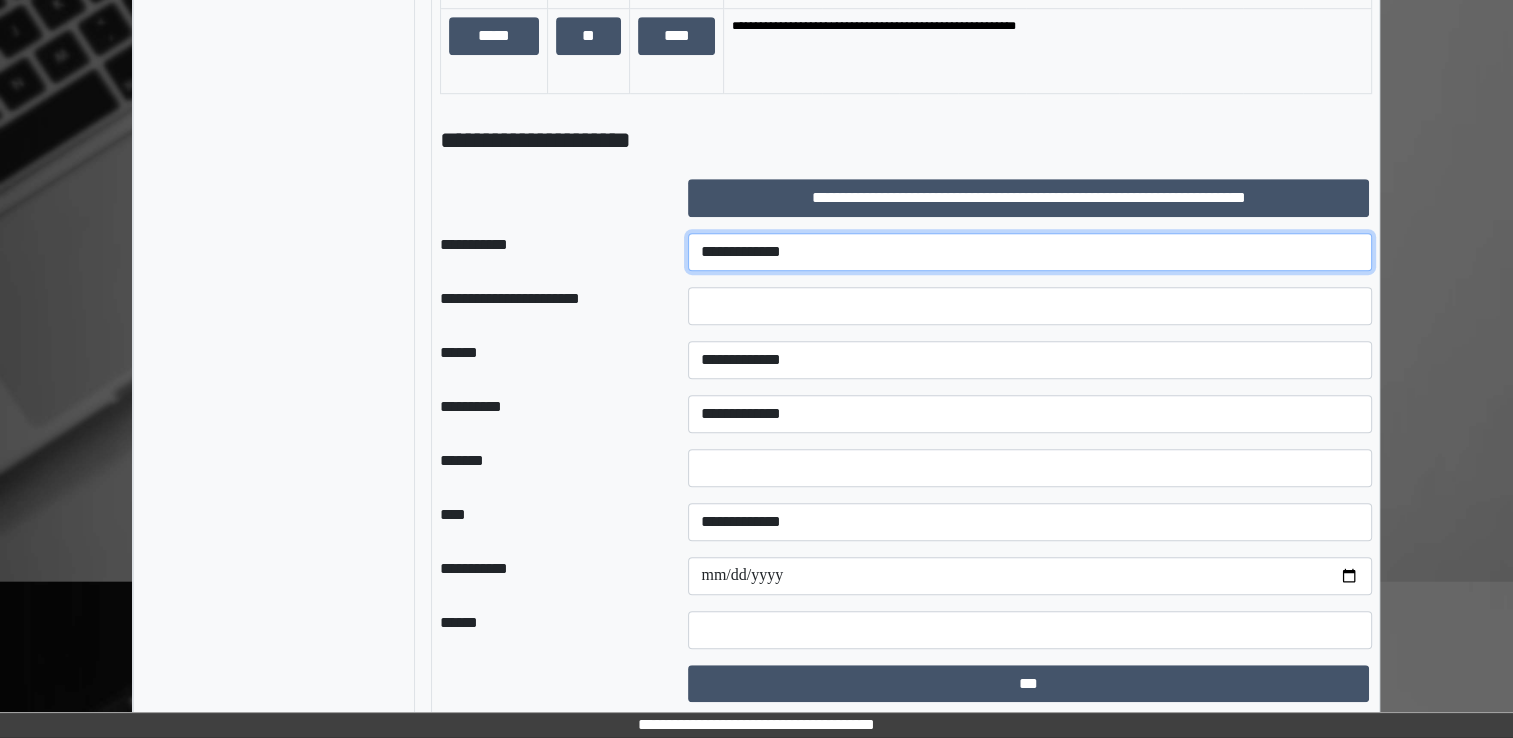 click on "**********" at bounding box center (1030, 252) 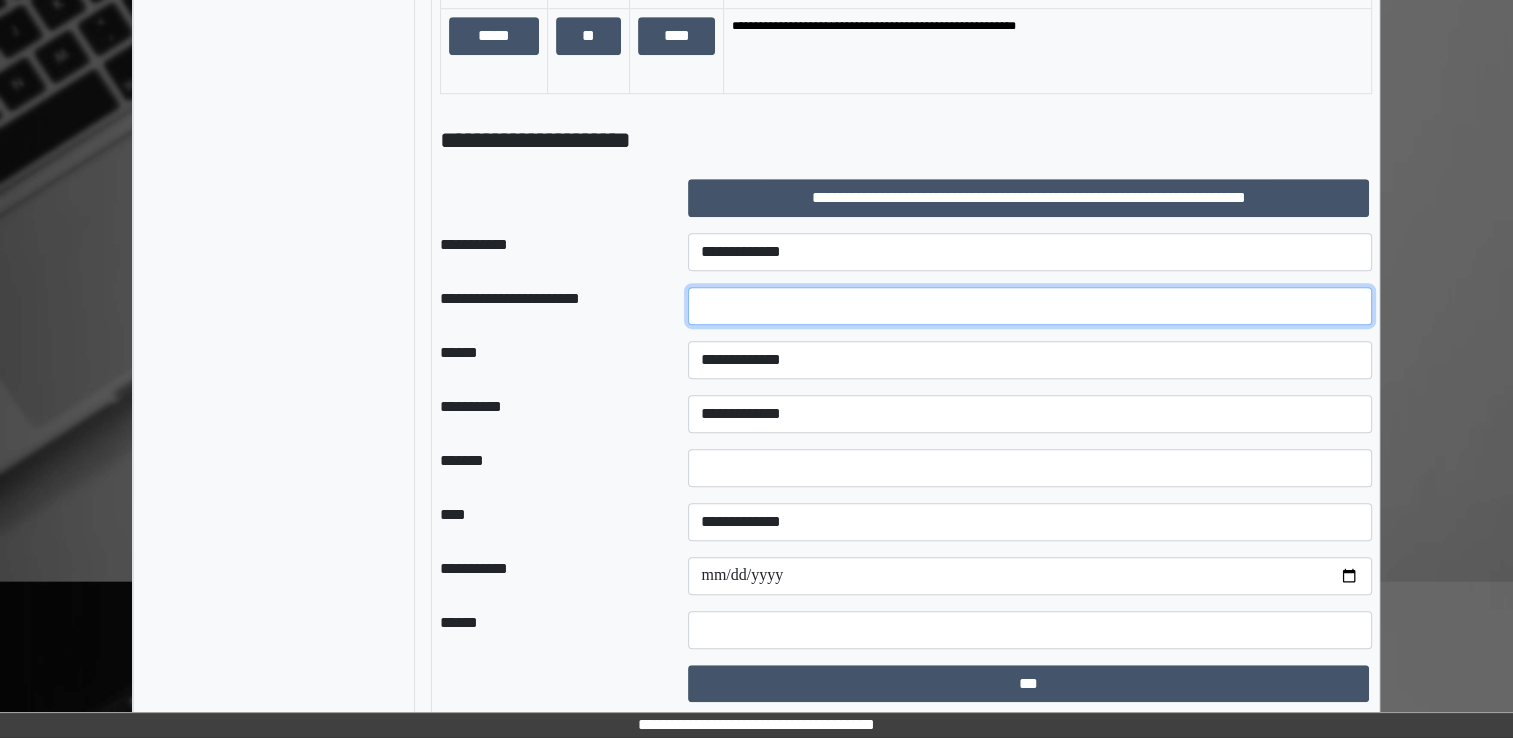 click at bounding box center (1030, 306) 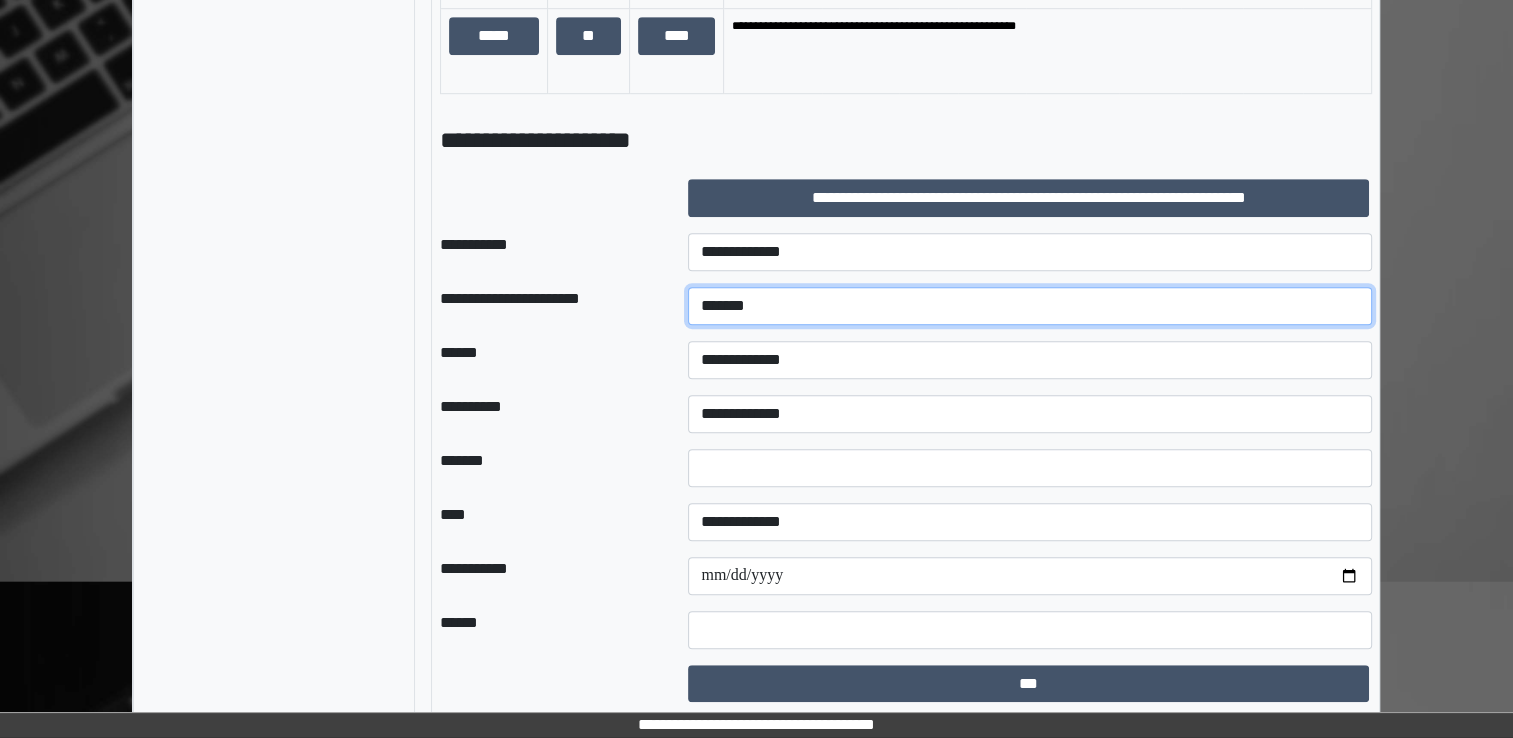 type on "*******" 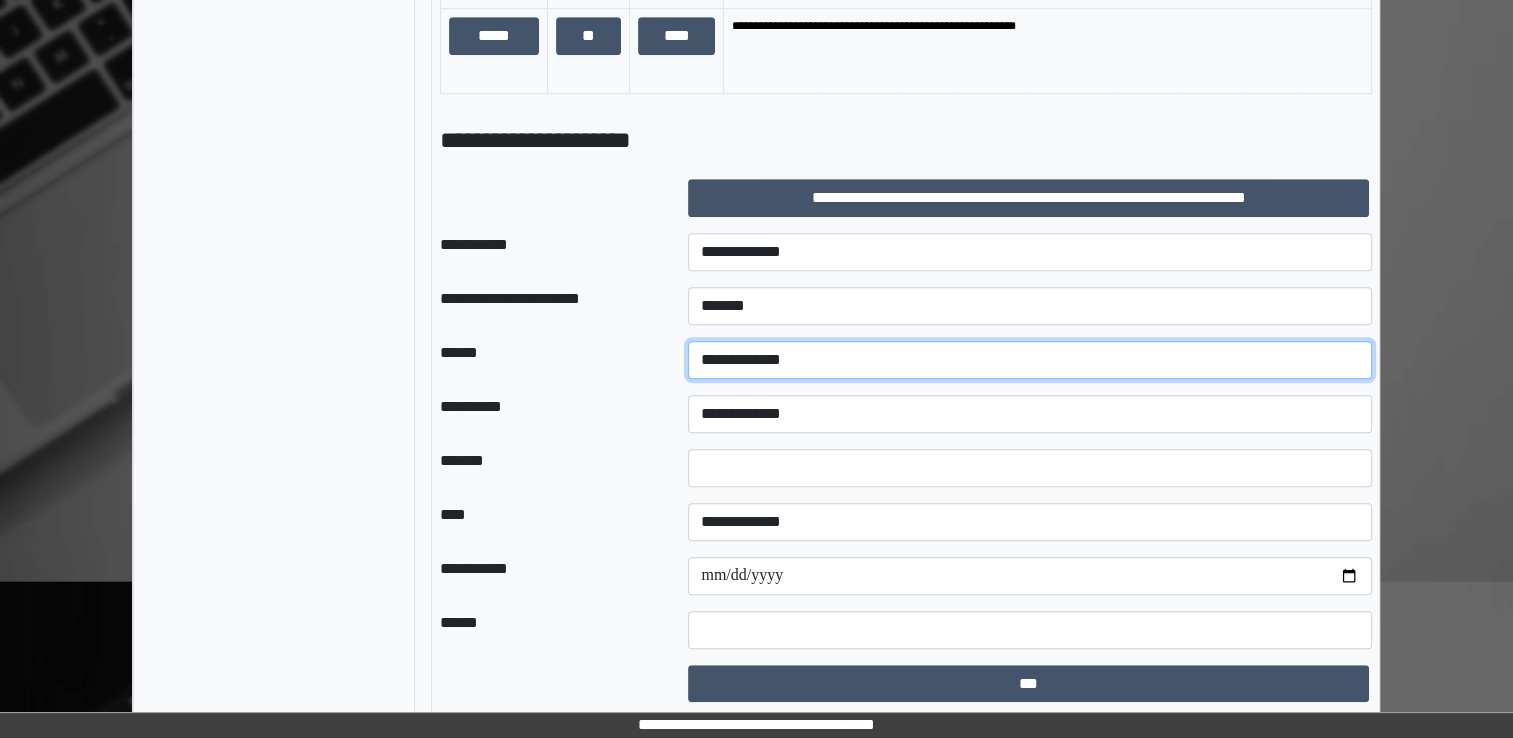 click on "**********" at bounding box center (1030, 360) 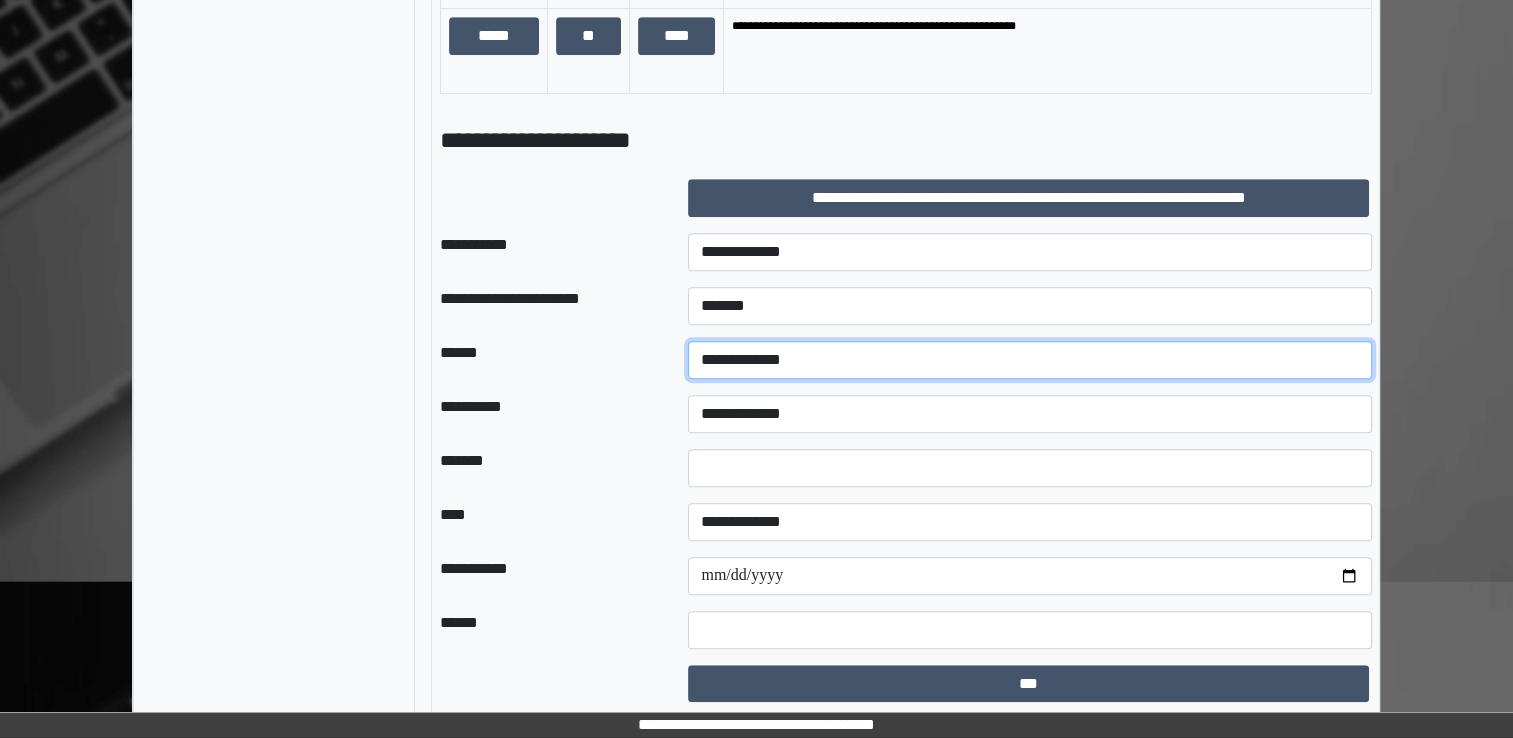 select on "*" 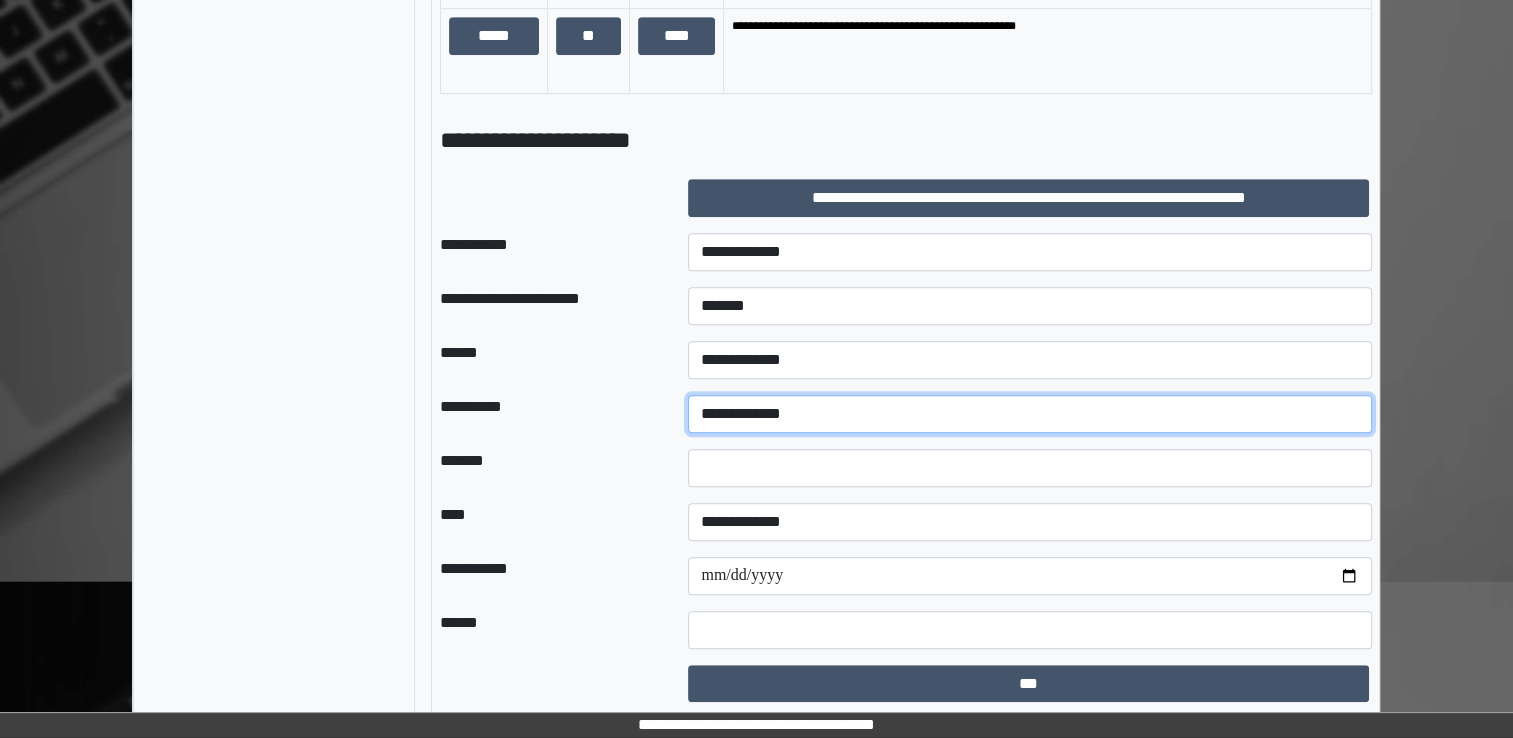 click on "**********" at bounding box center [1030, 414] 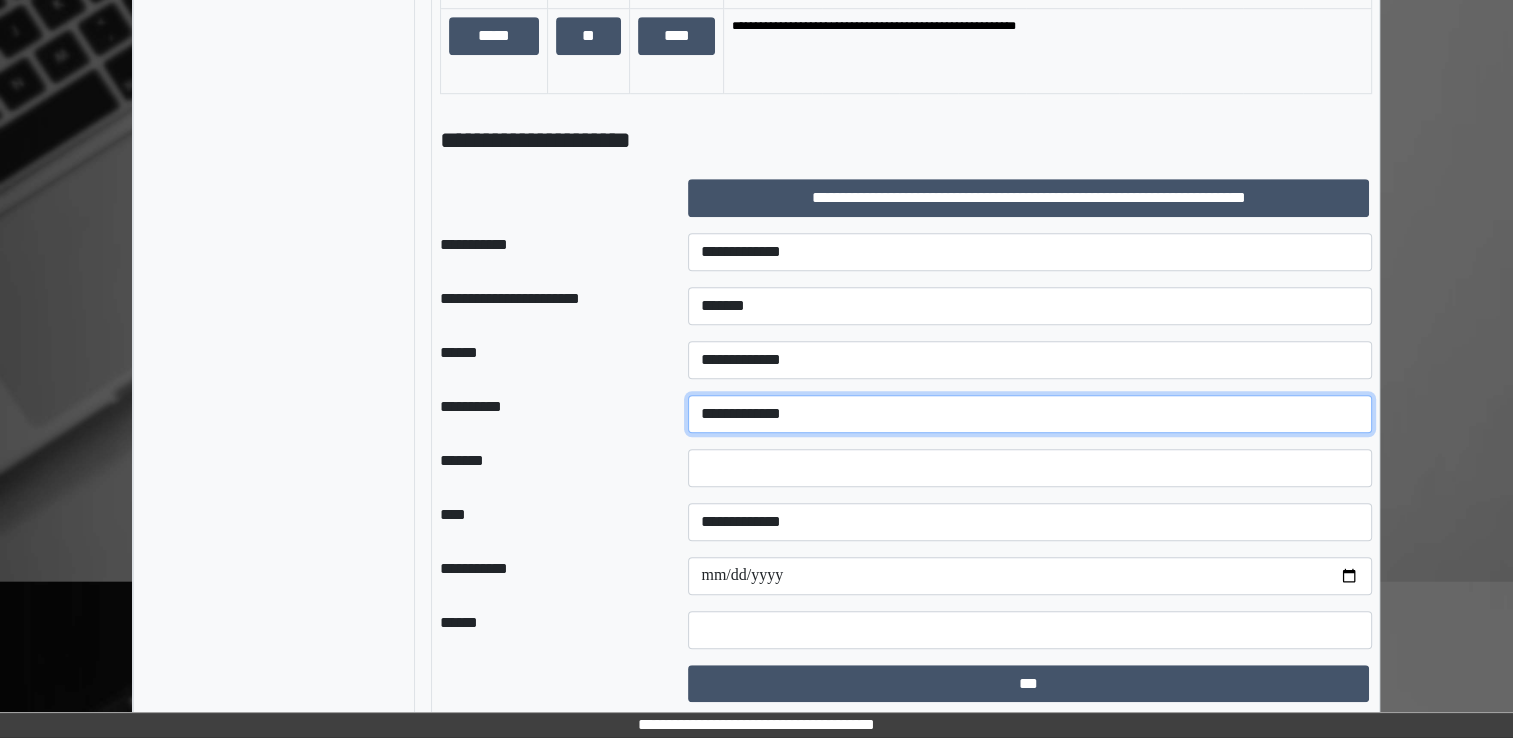 select on "**" 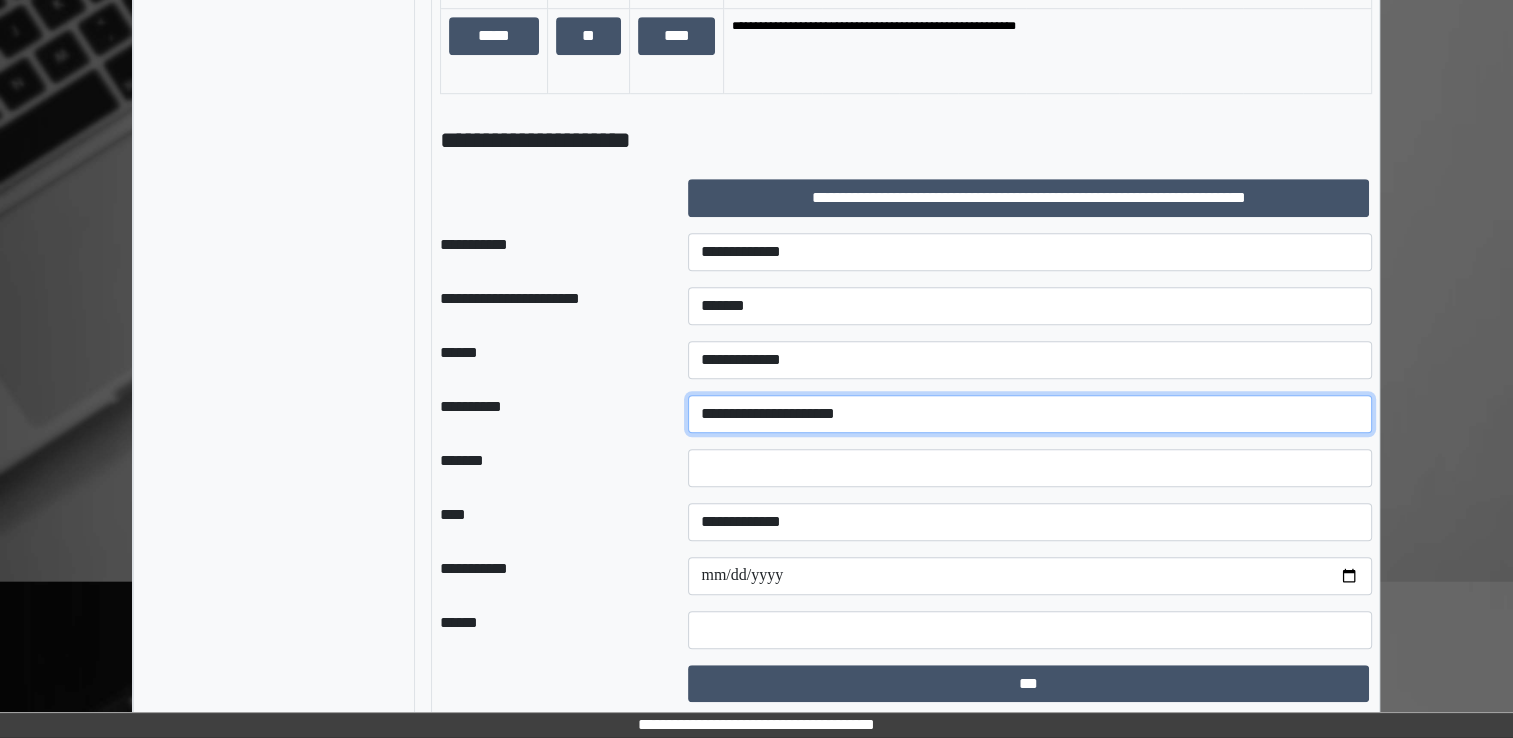 click on "**********" at bounding box center (1030, 414) 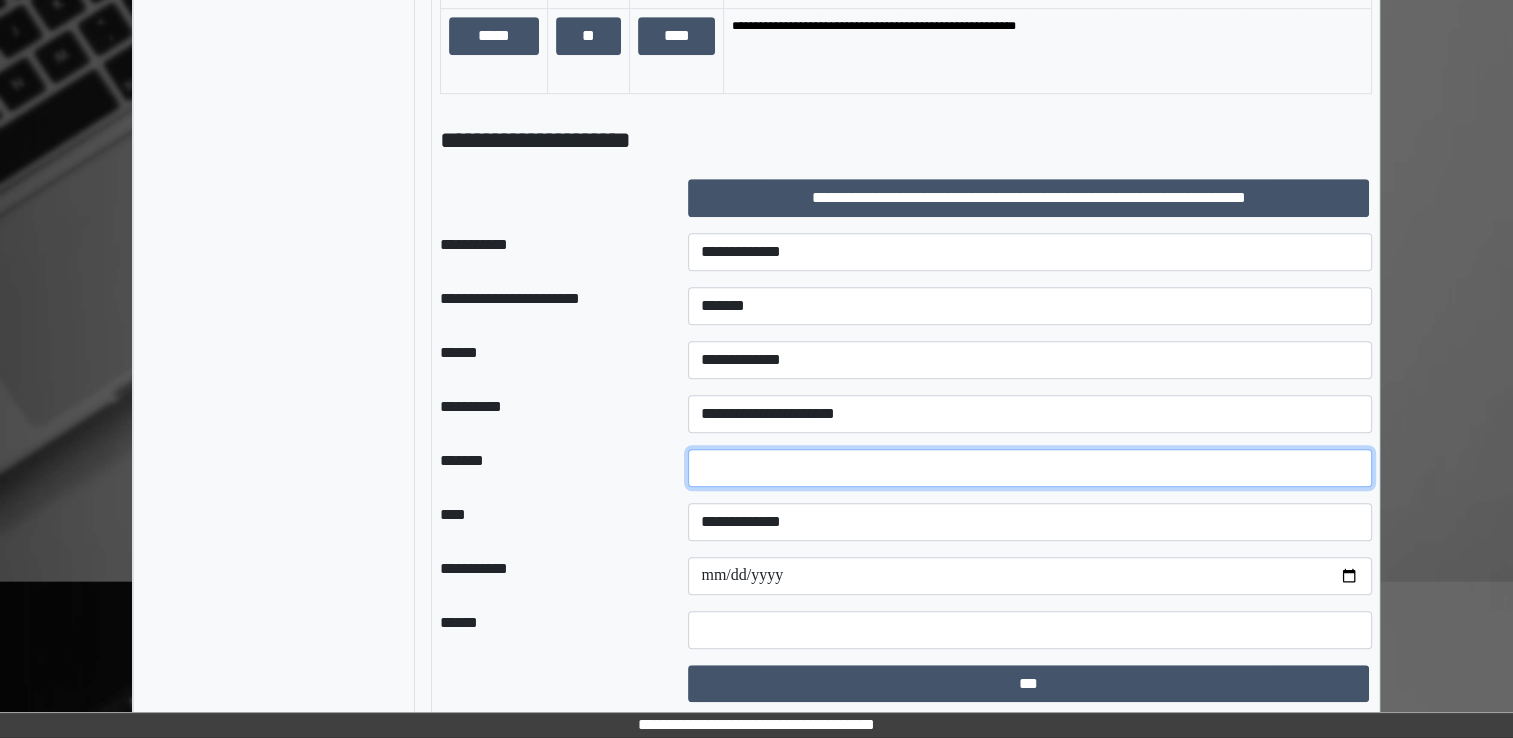 click at bounding box center [1030, 468] 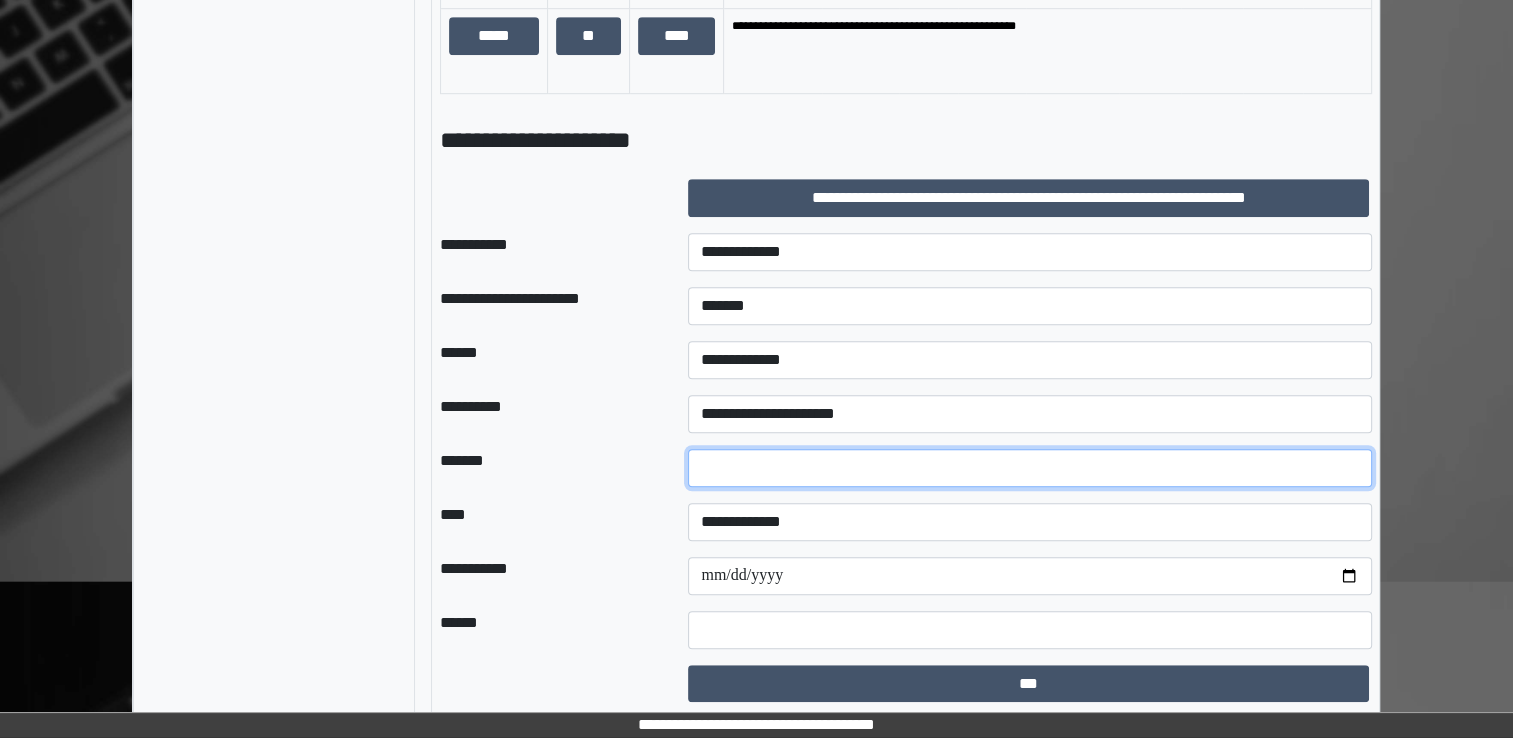 type on "*" 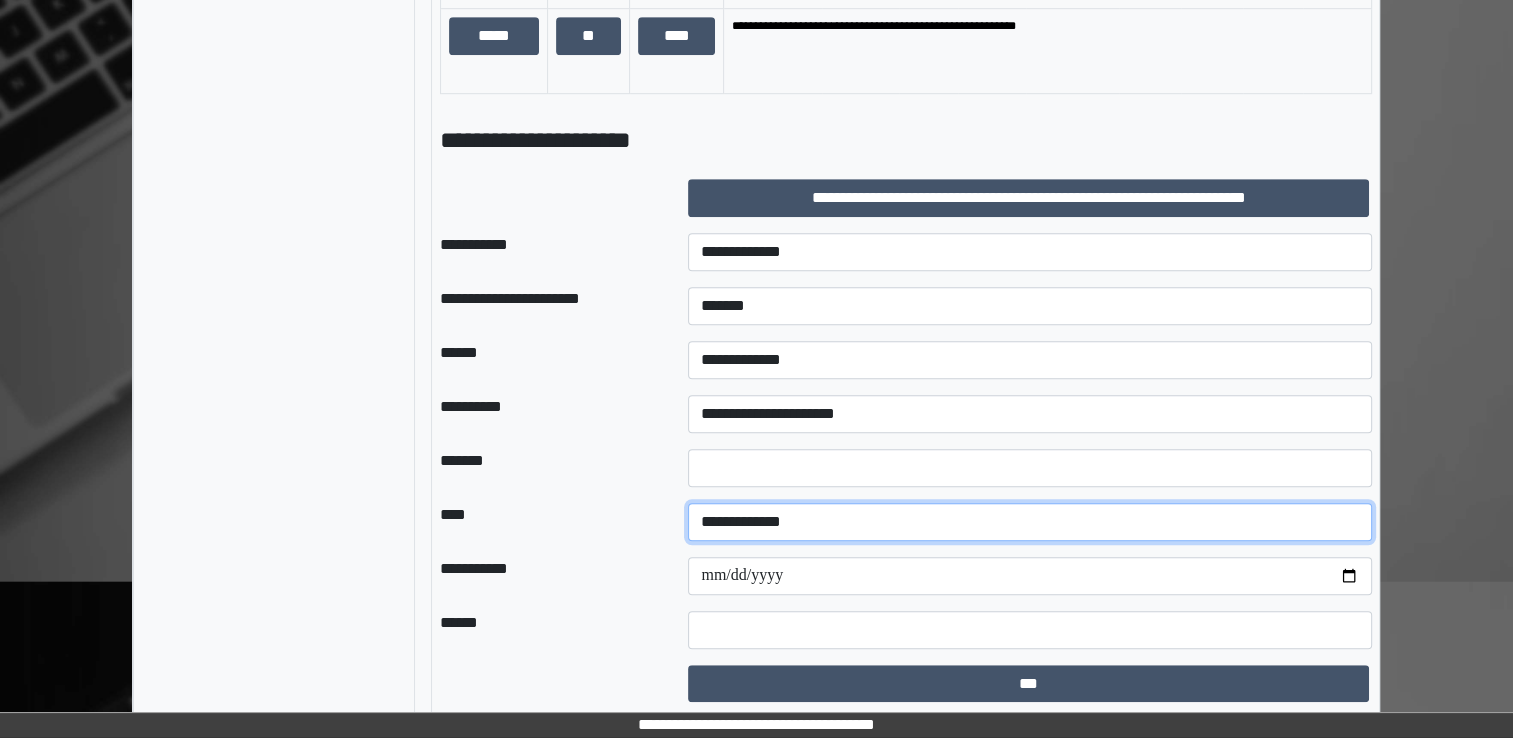 click on "**********" at bounding box center [1030, 522] 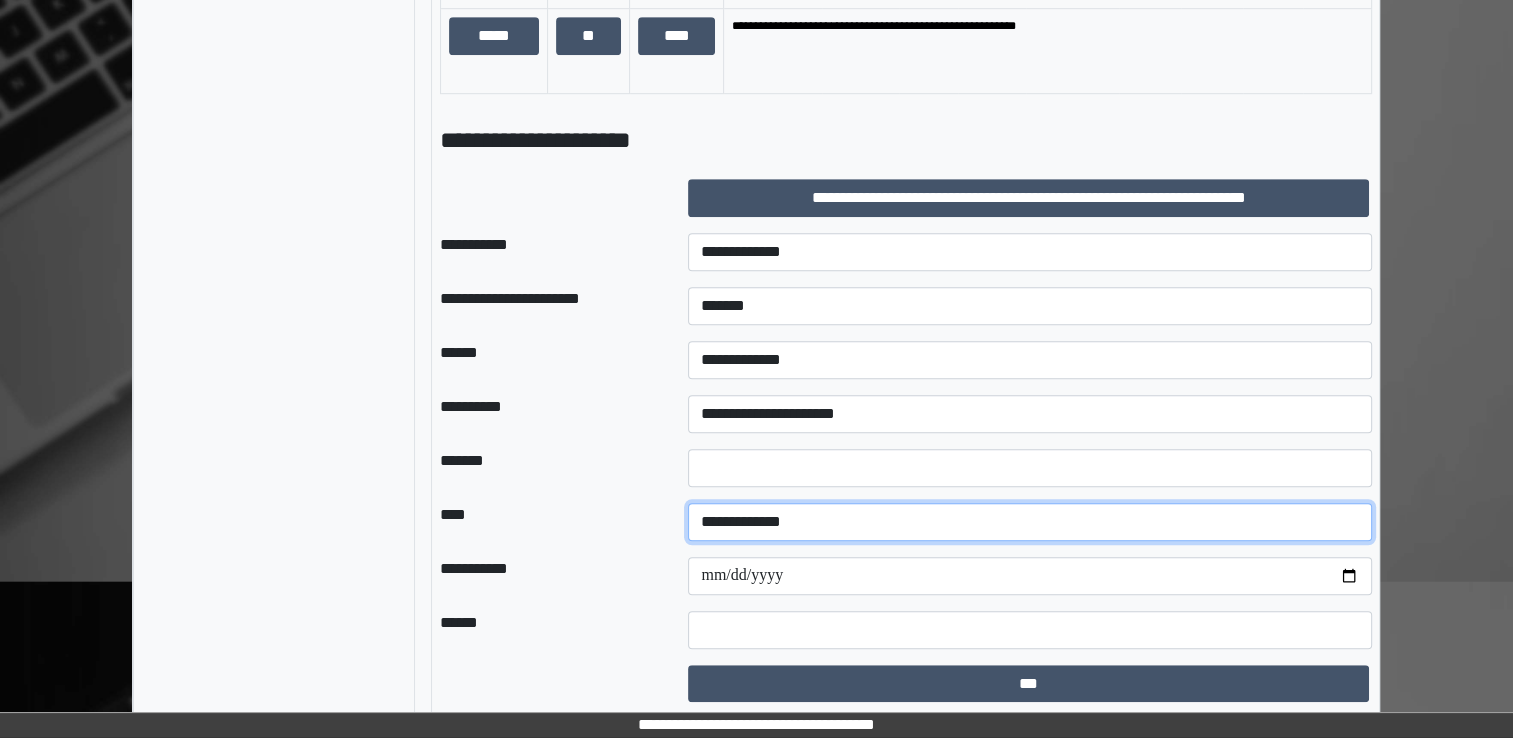 select on "*" 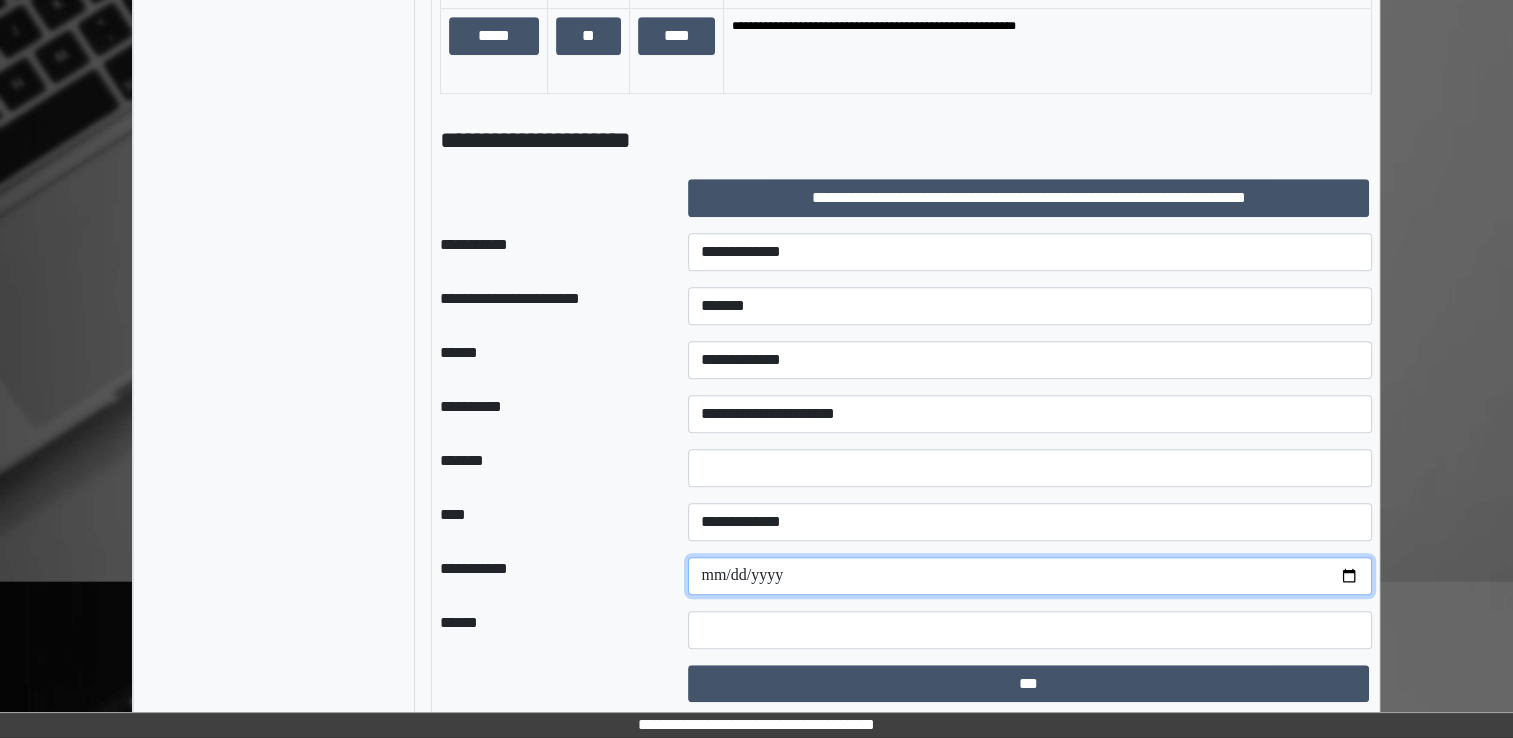 click at bounding box center (1030, 576) 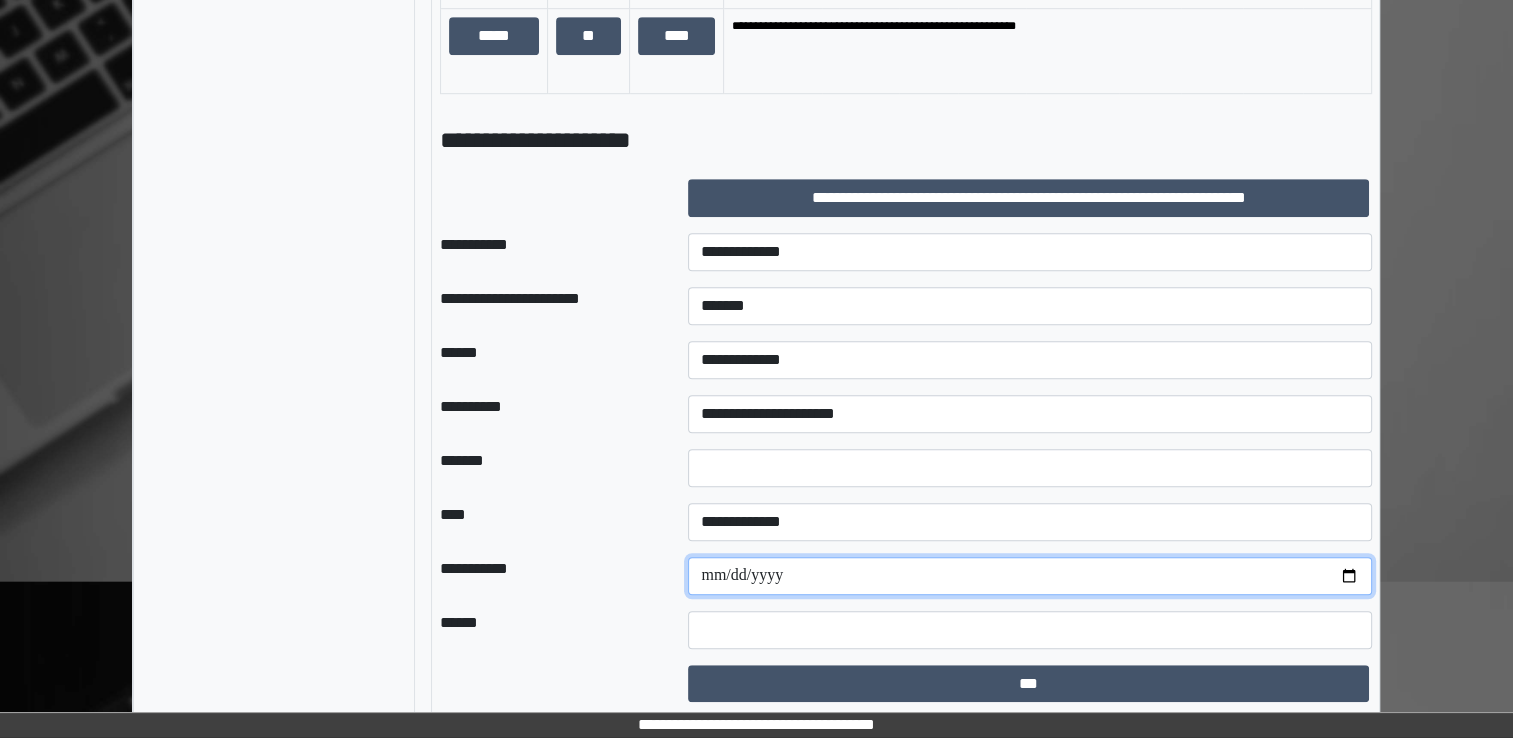 type on "**********" 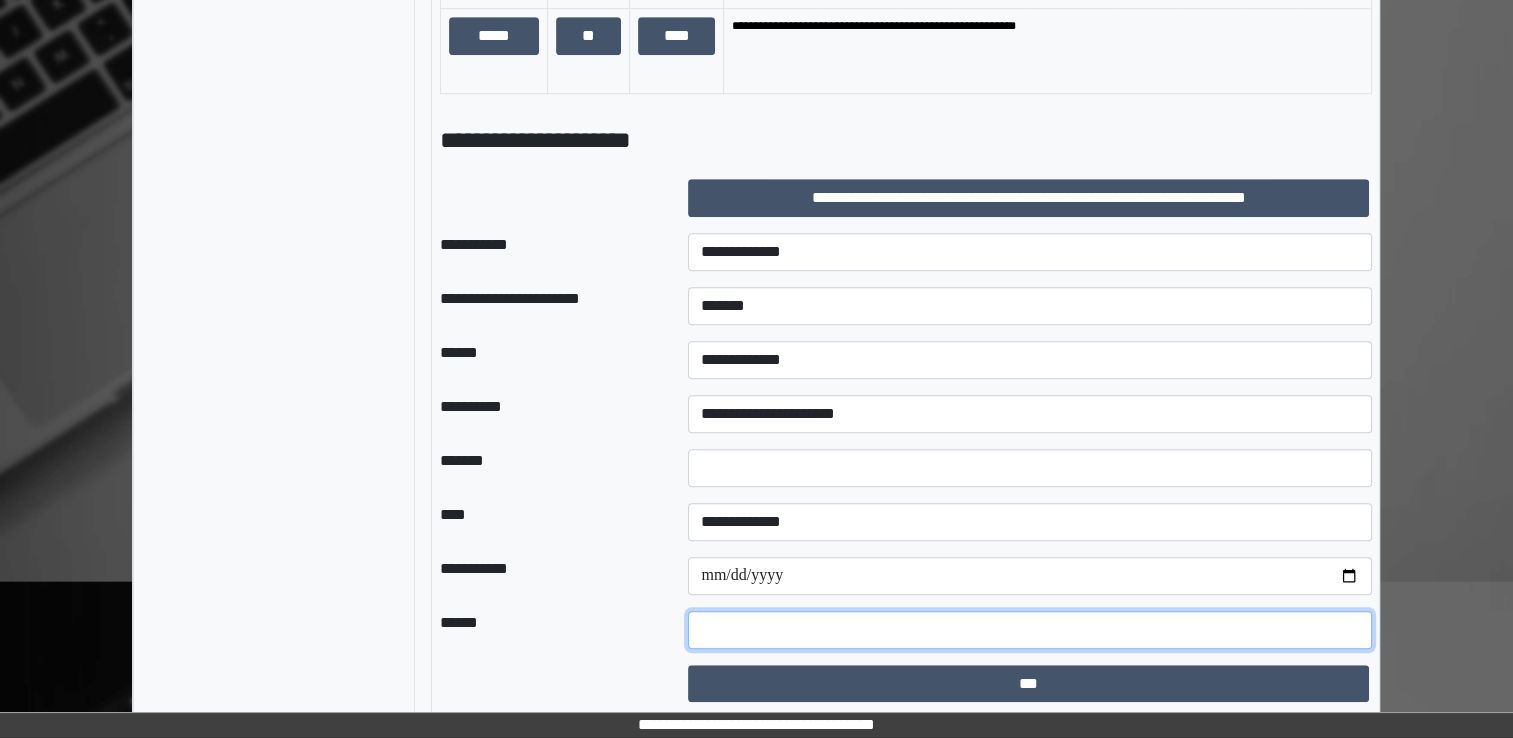 click at bounding box center [1030, 630] 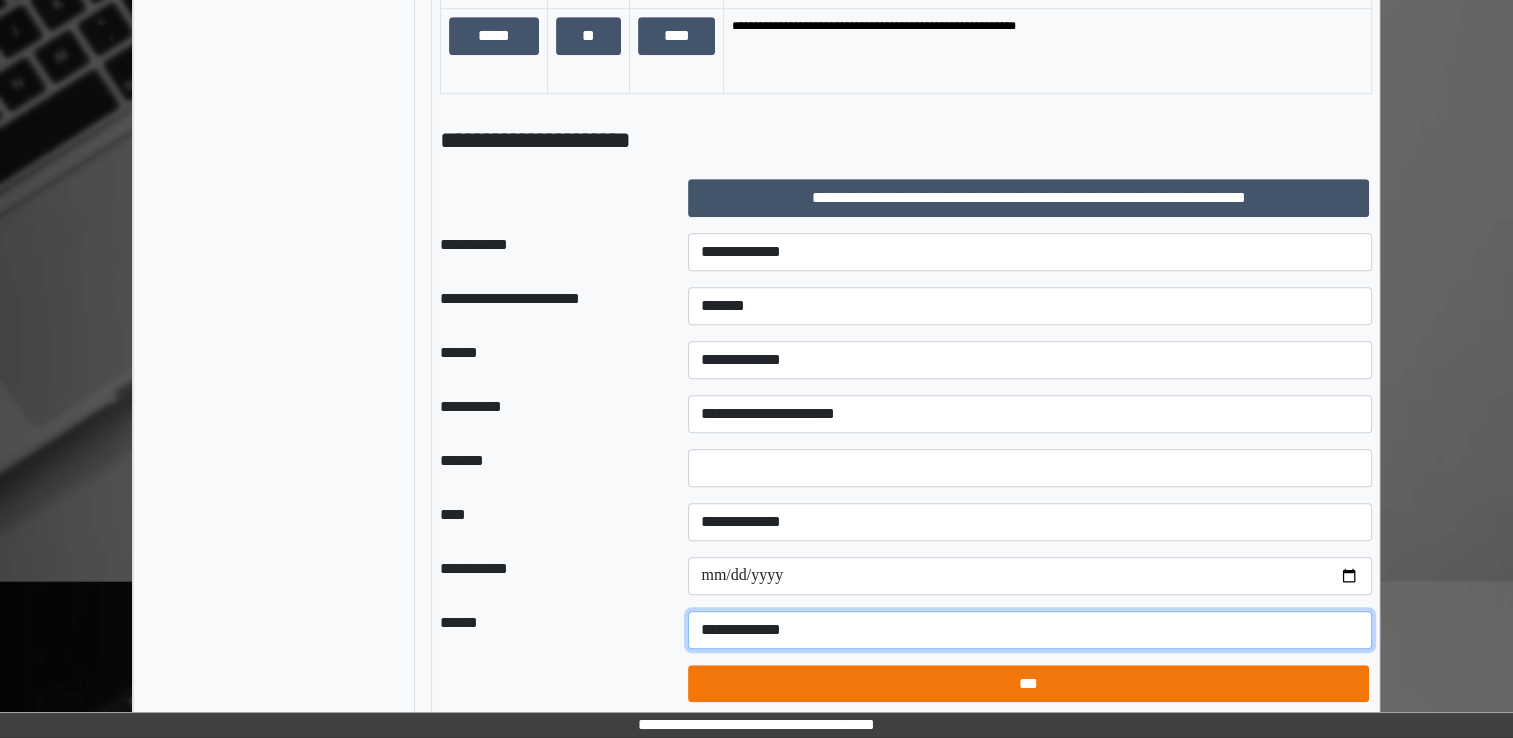 type on "**********" 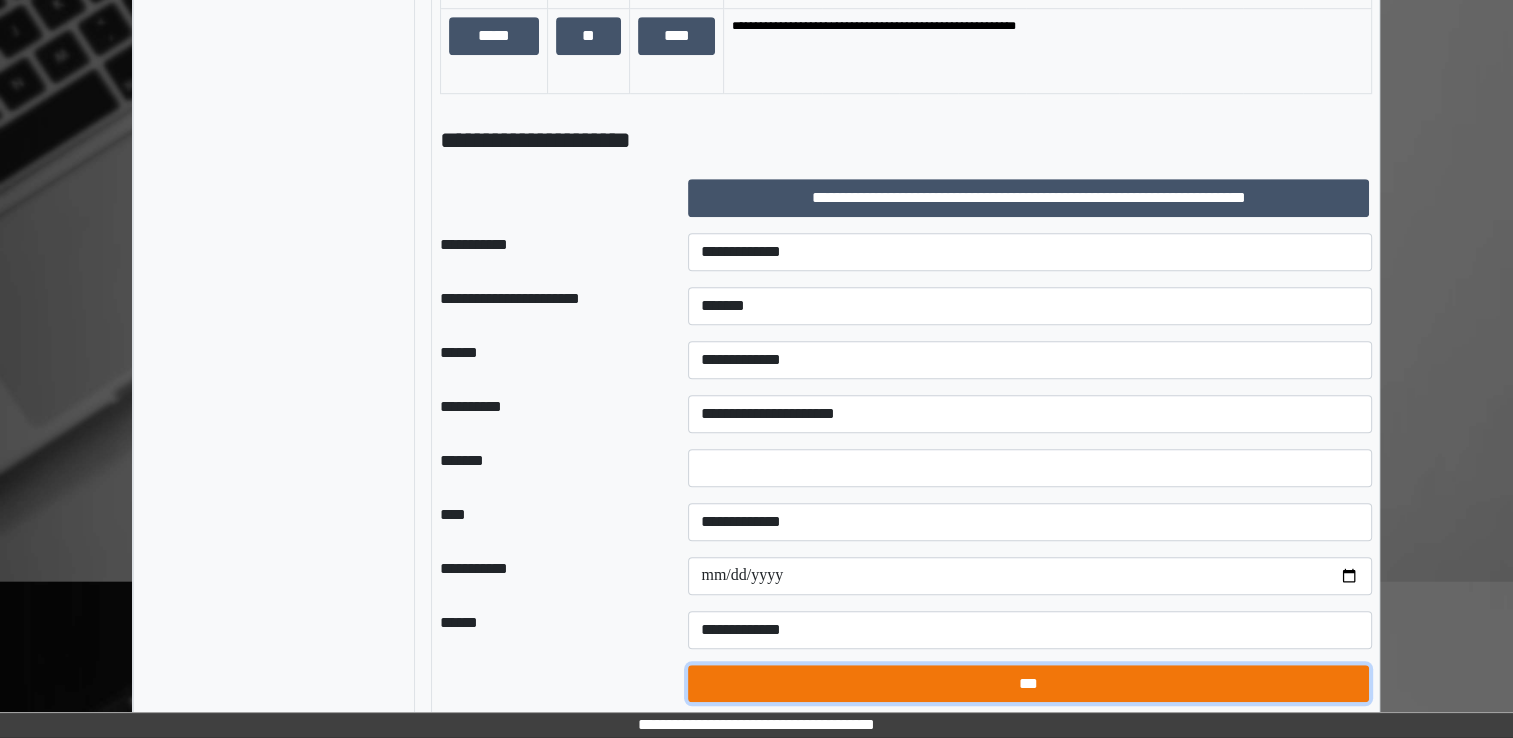click on "***" at bounding box center (1028, 684) 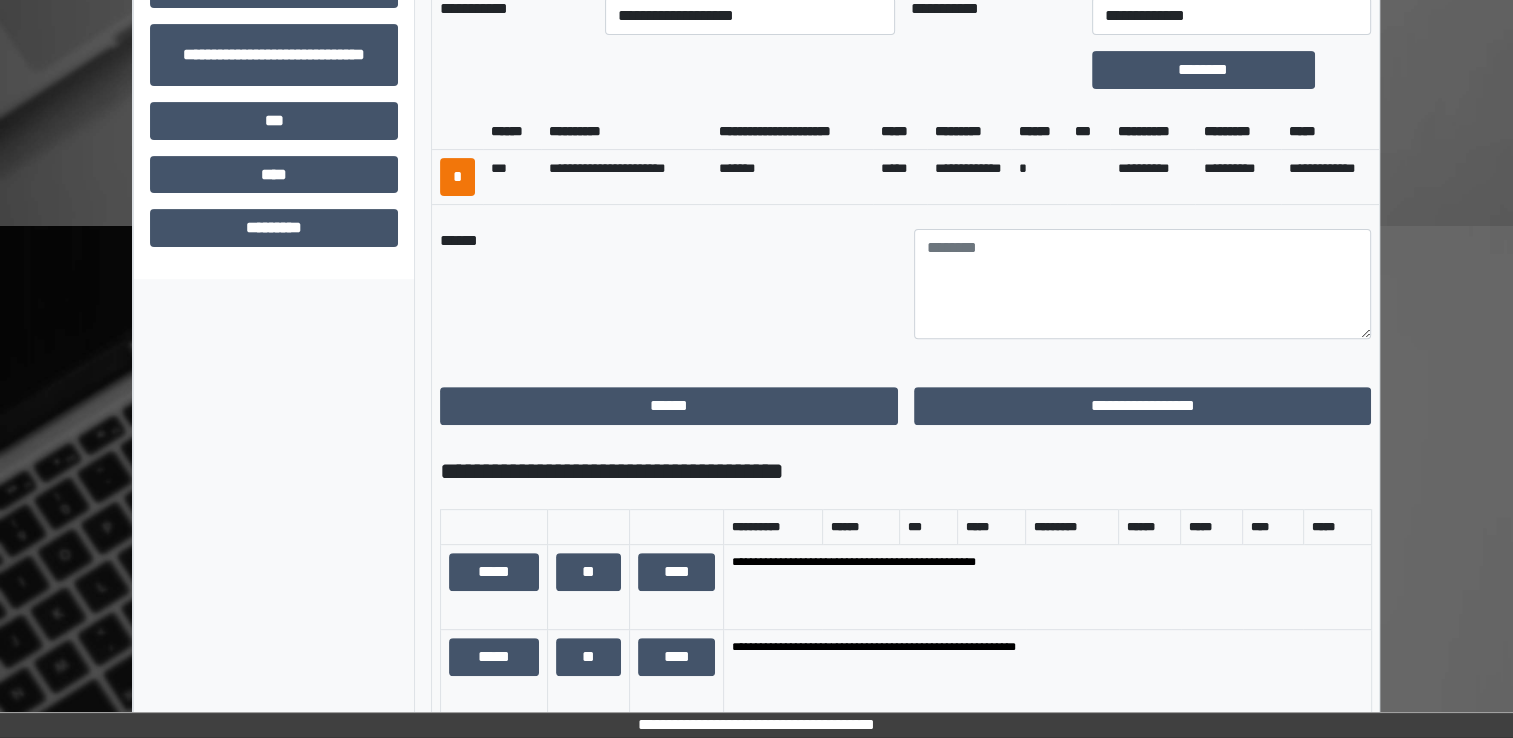 scroll, scrollTop: 577, scrollLeft: 0, axis: vertical 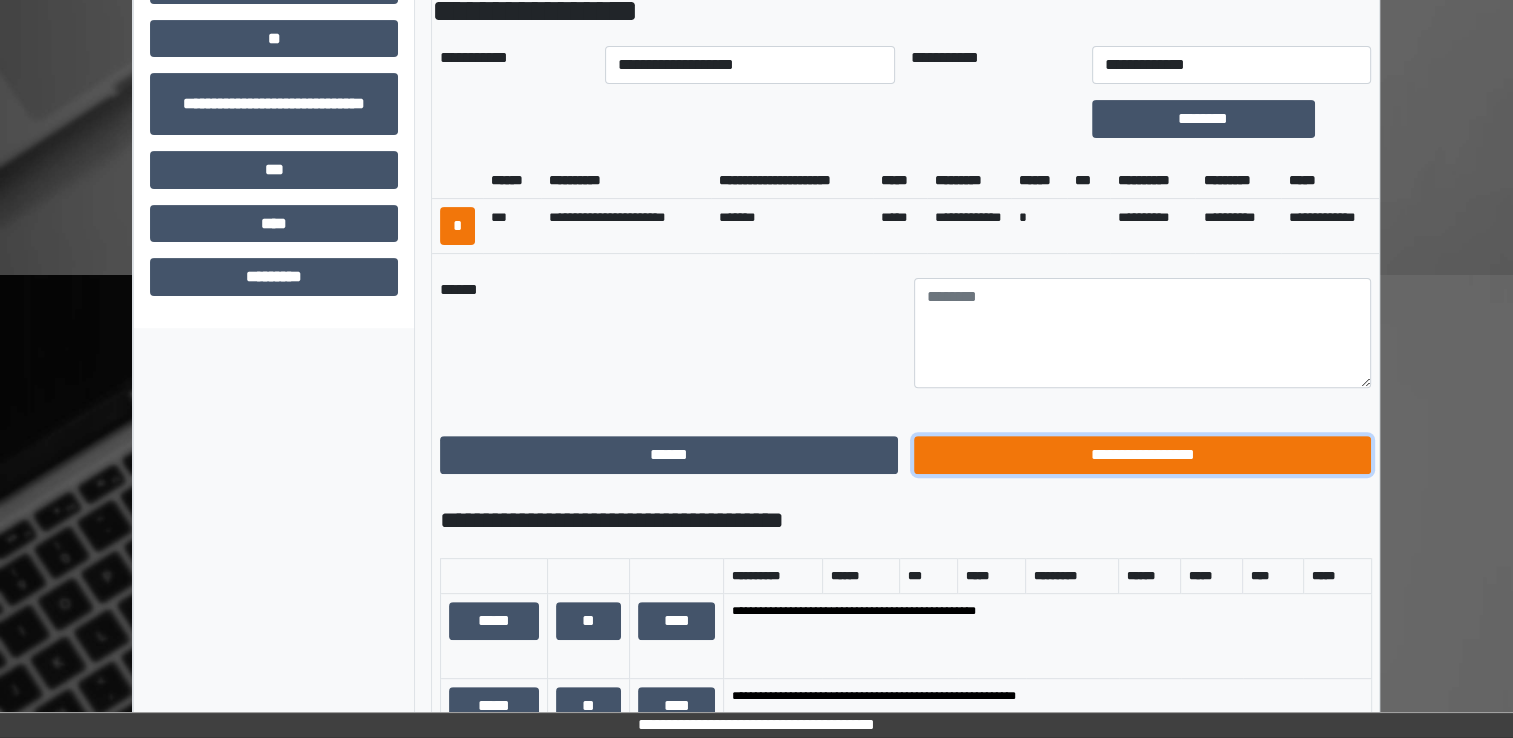 click on "**********" at bounding box center (1143, 455) 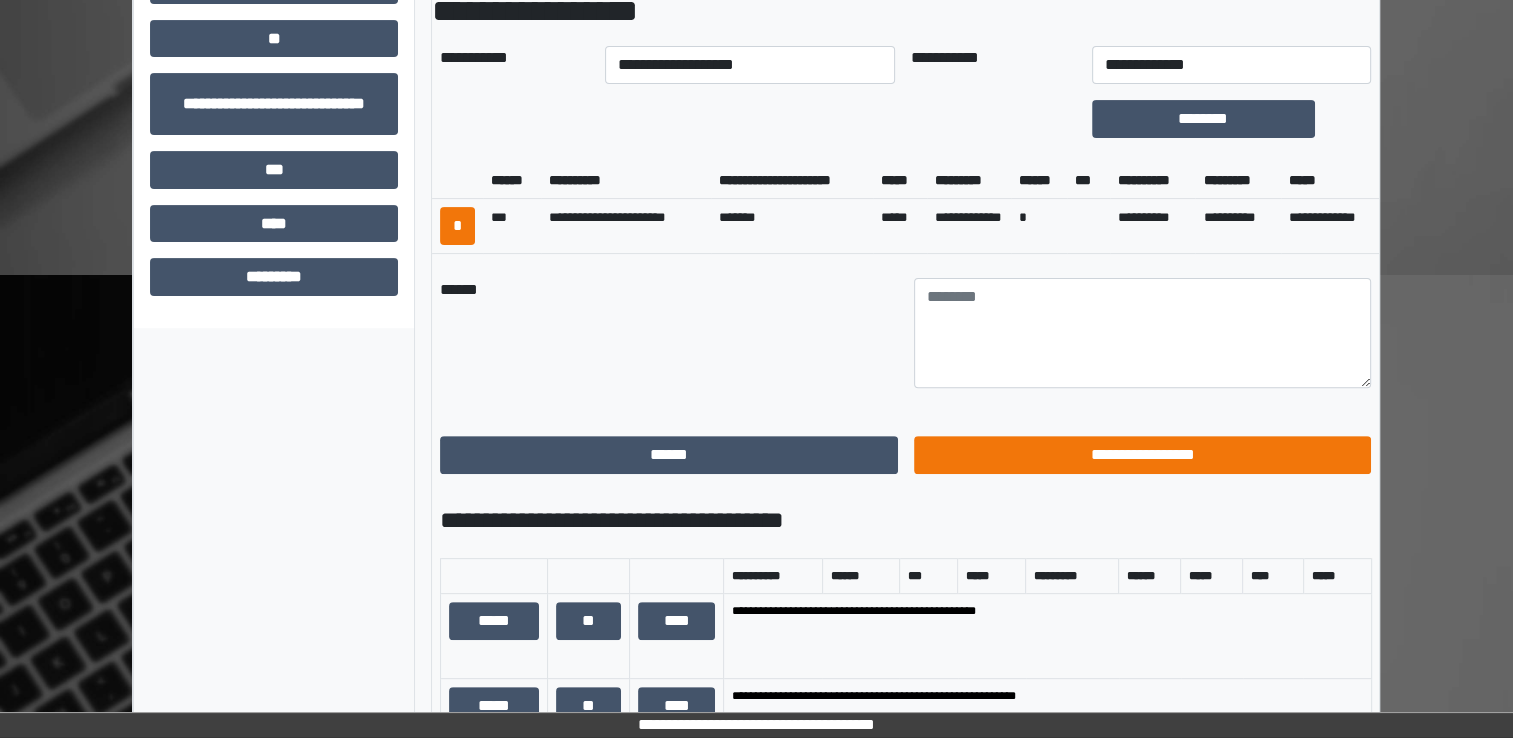 scroll, scrollTop: 184, scrollLeft: 0, axis: vertical 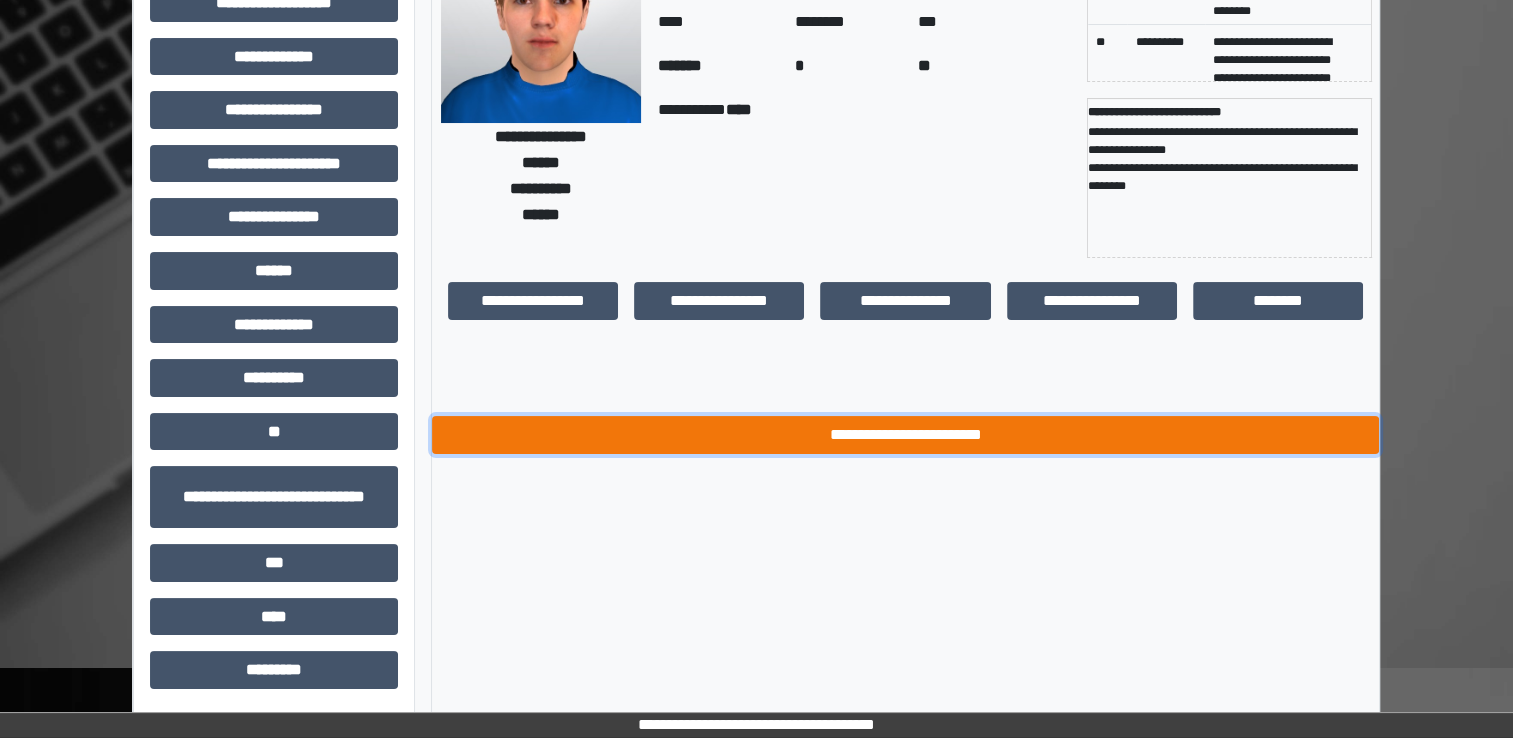 click on "**********" at bounding box center (905, 435) 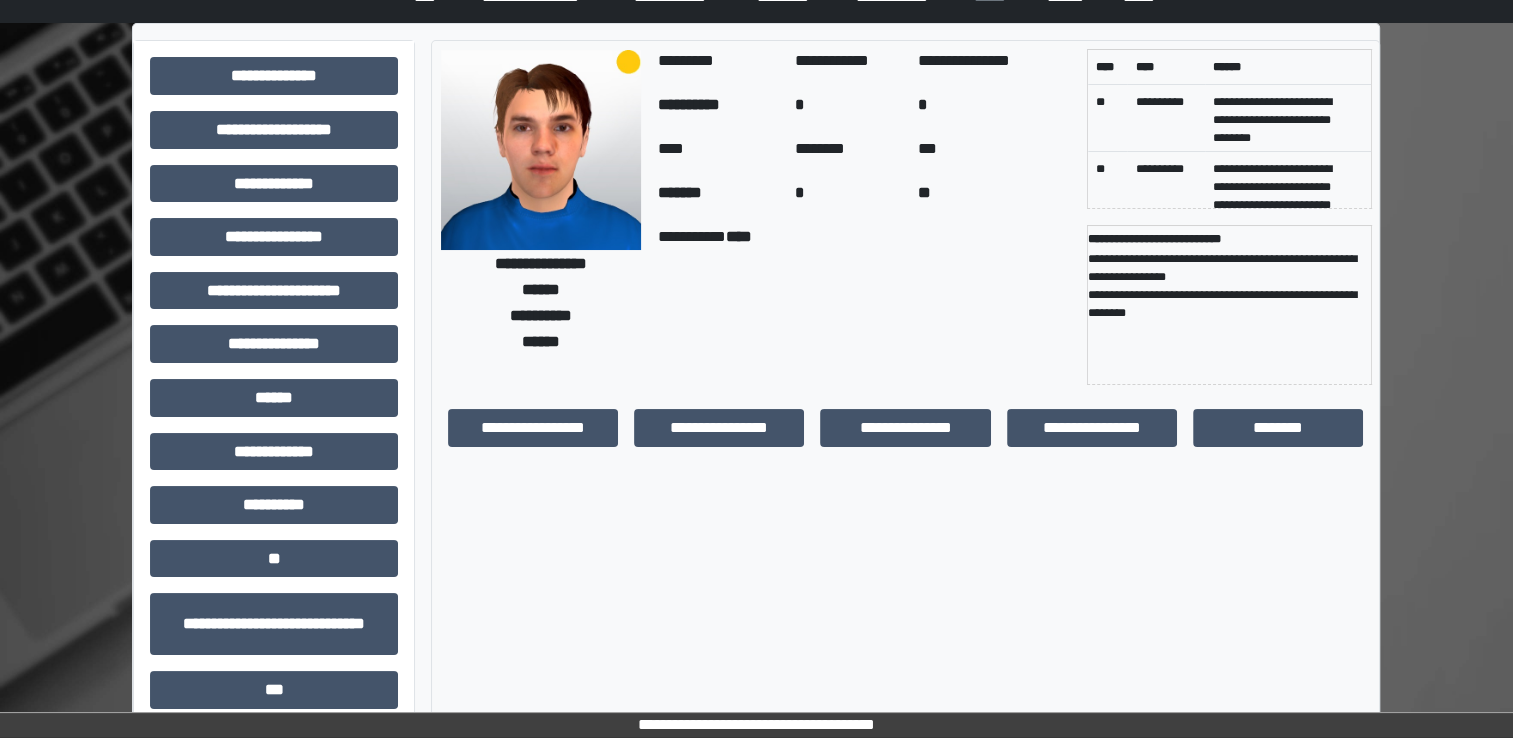 scroll, scrollTop: 0, scrollLeft: 0, axis: both 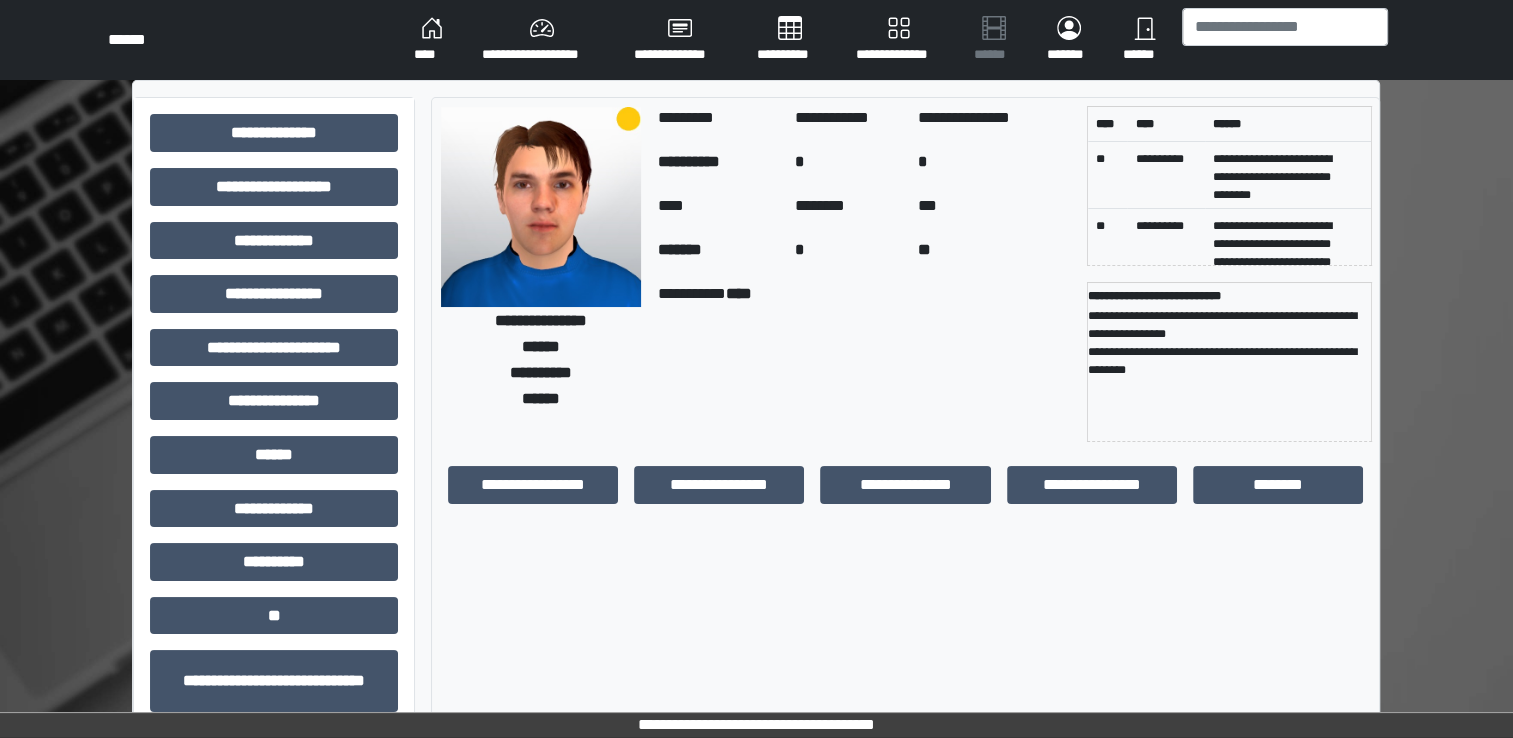 click on "****" at bounding box center [432, 40] 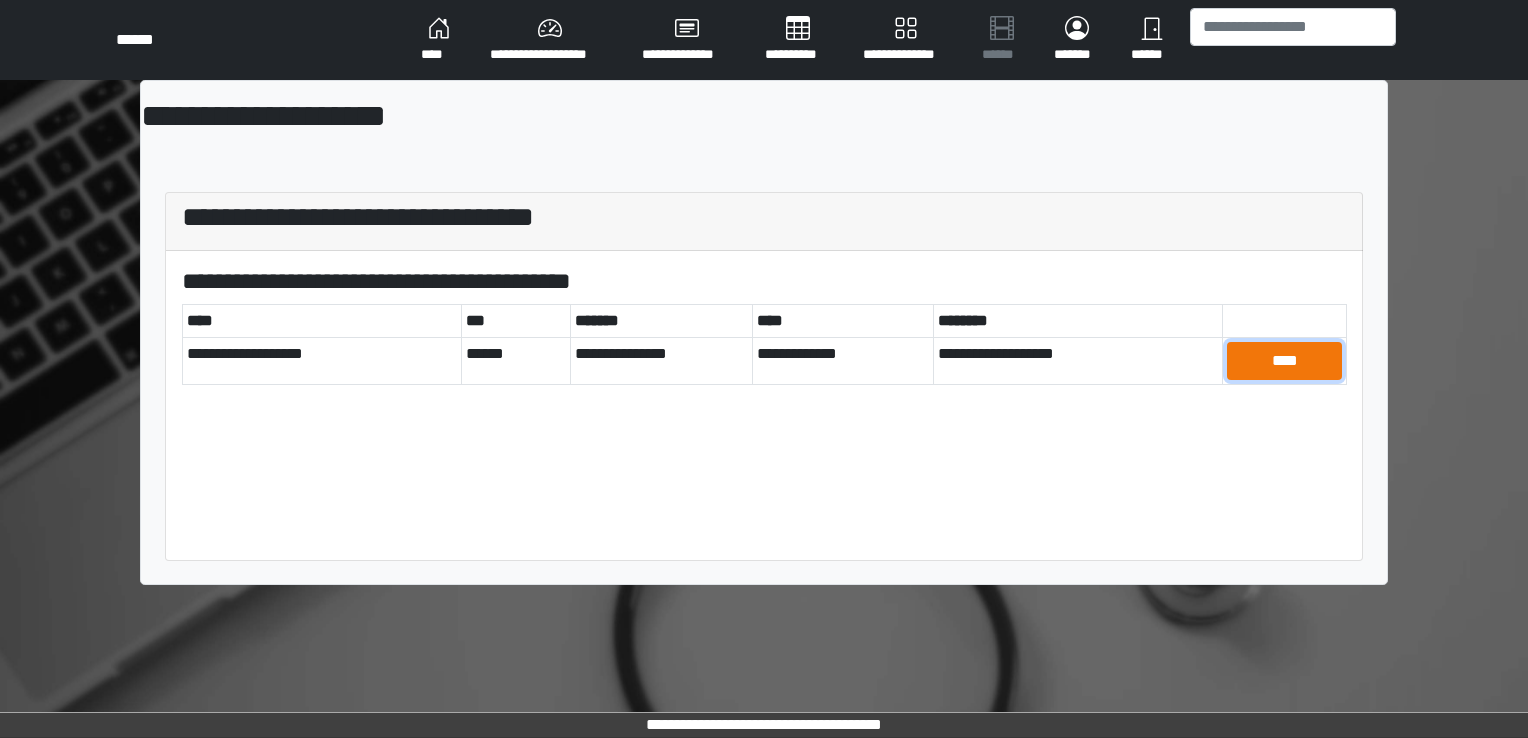 click on "****" at bounding box center (1284, 361) 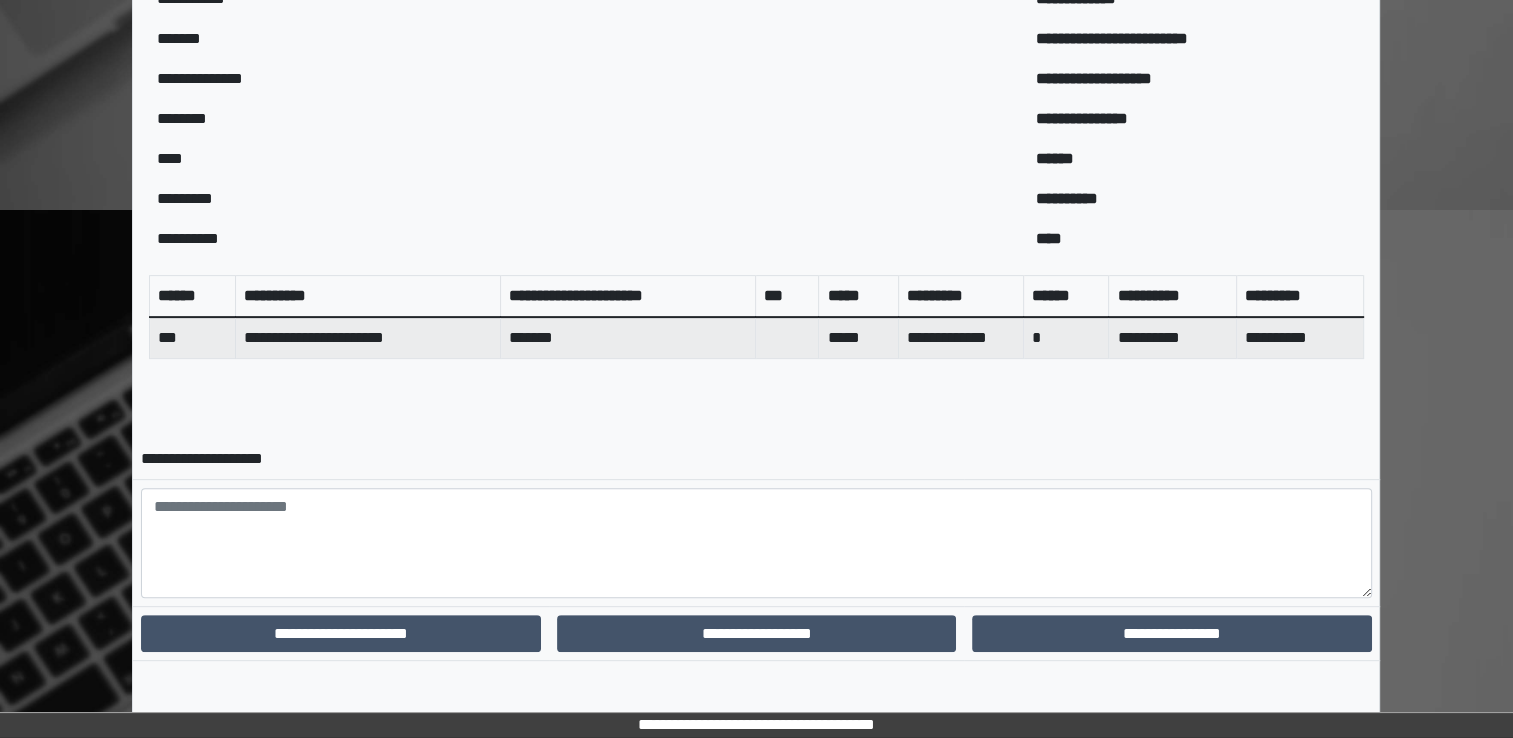 scroll, scrollTop: 644, scrollLeft: 0, axis: vertical 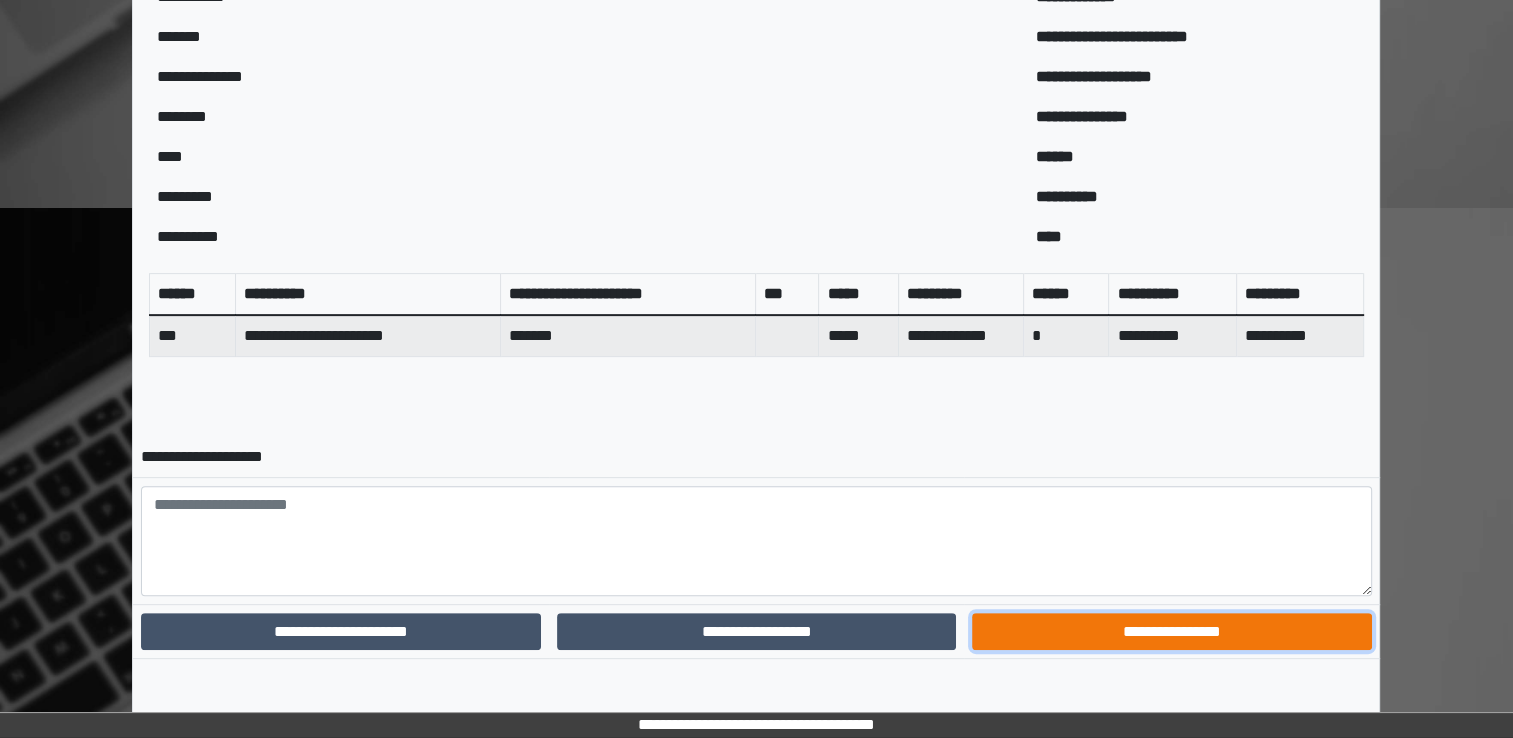 click on "**********" at bounding box center [1171, 632] 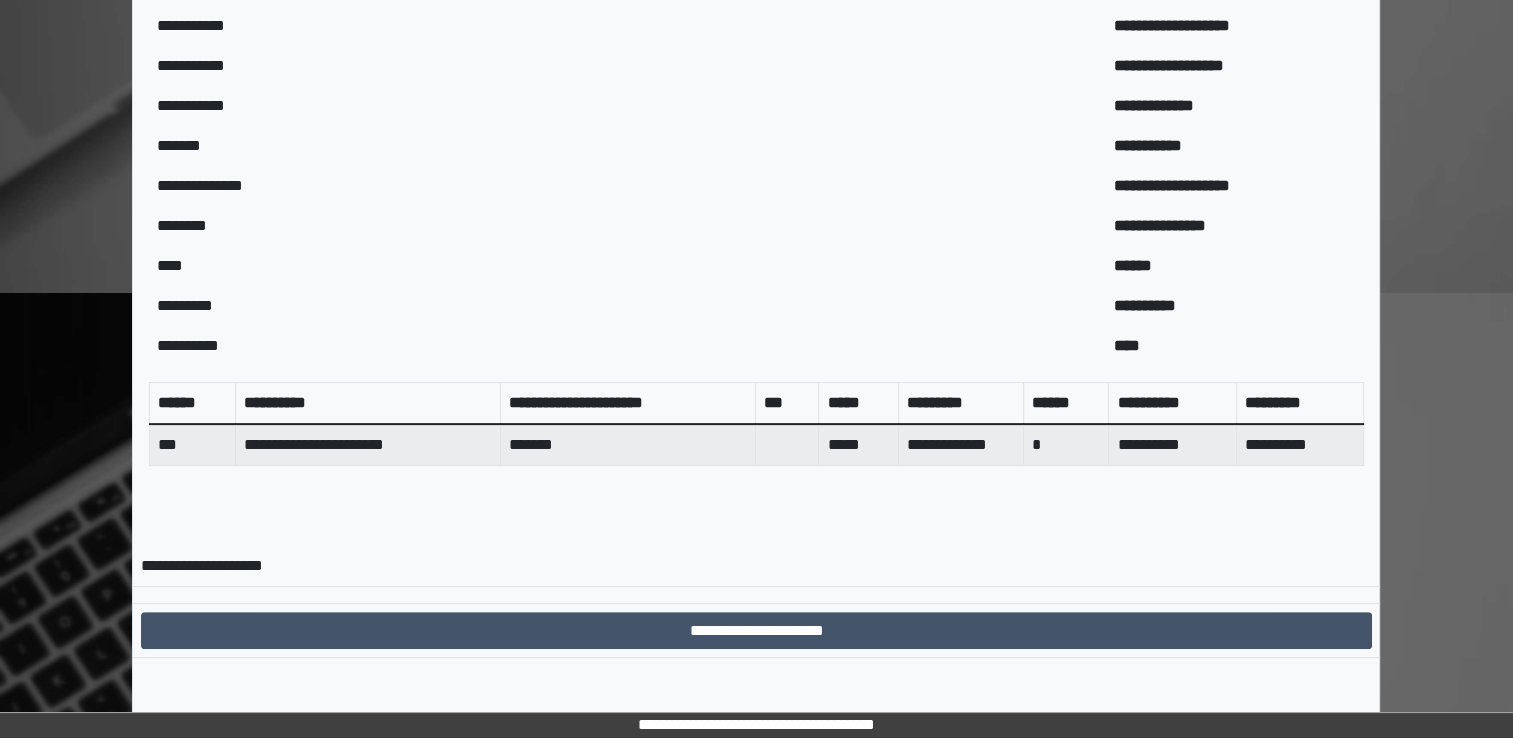 scroll, scrollTop: 559, scrollLeft: 0, axis: vertical 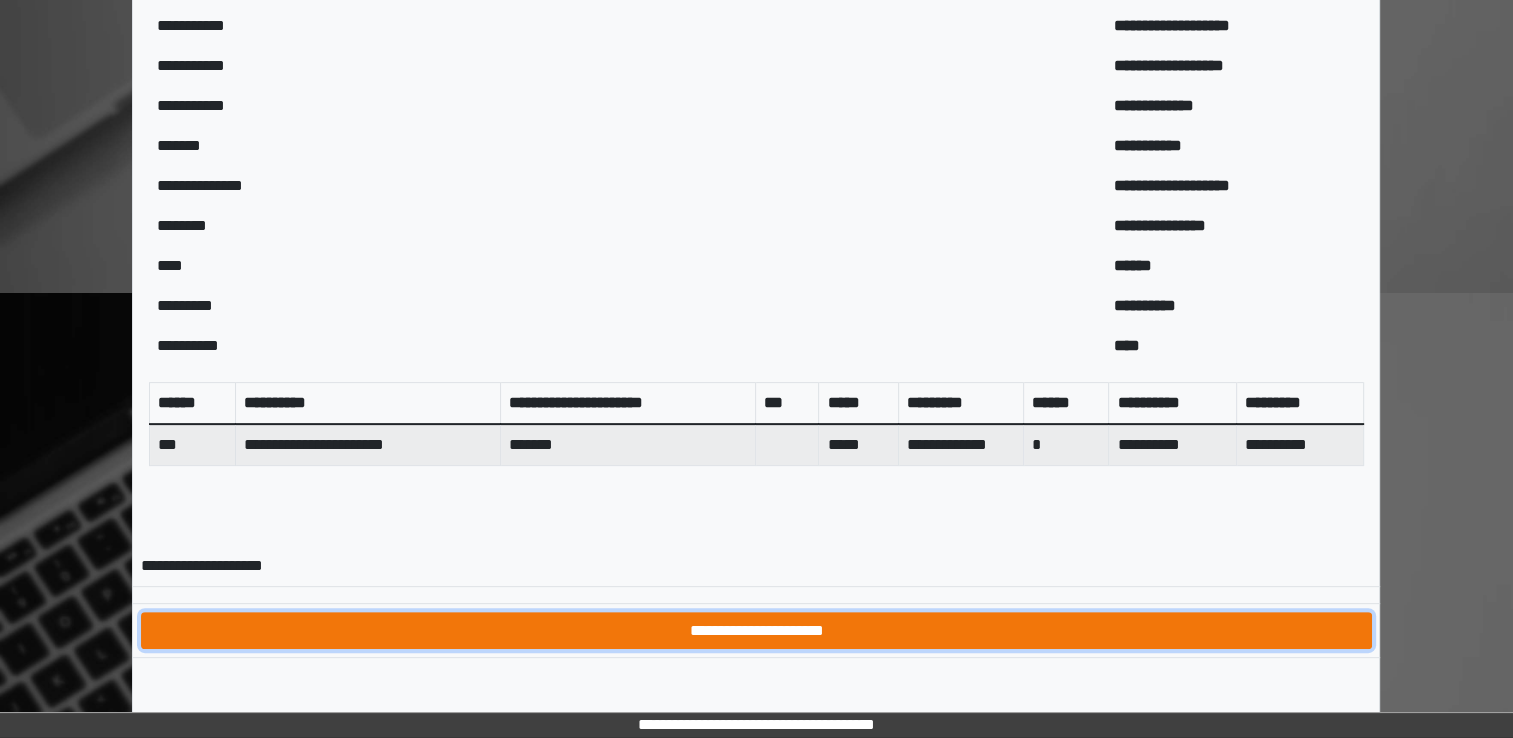 click on "**********" at bounding box center [756, 631] 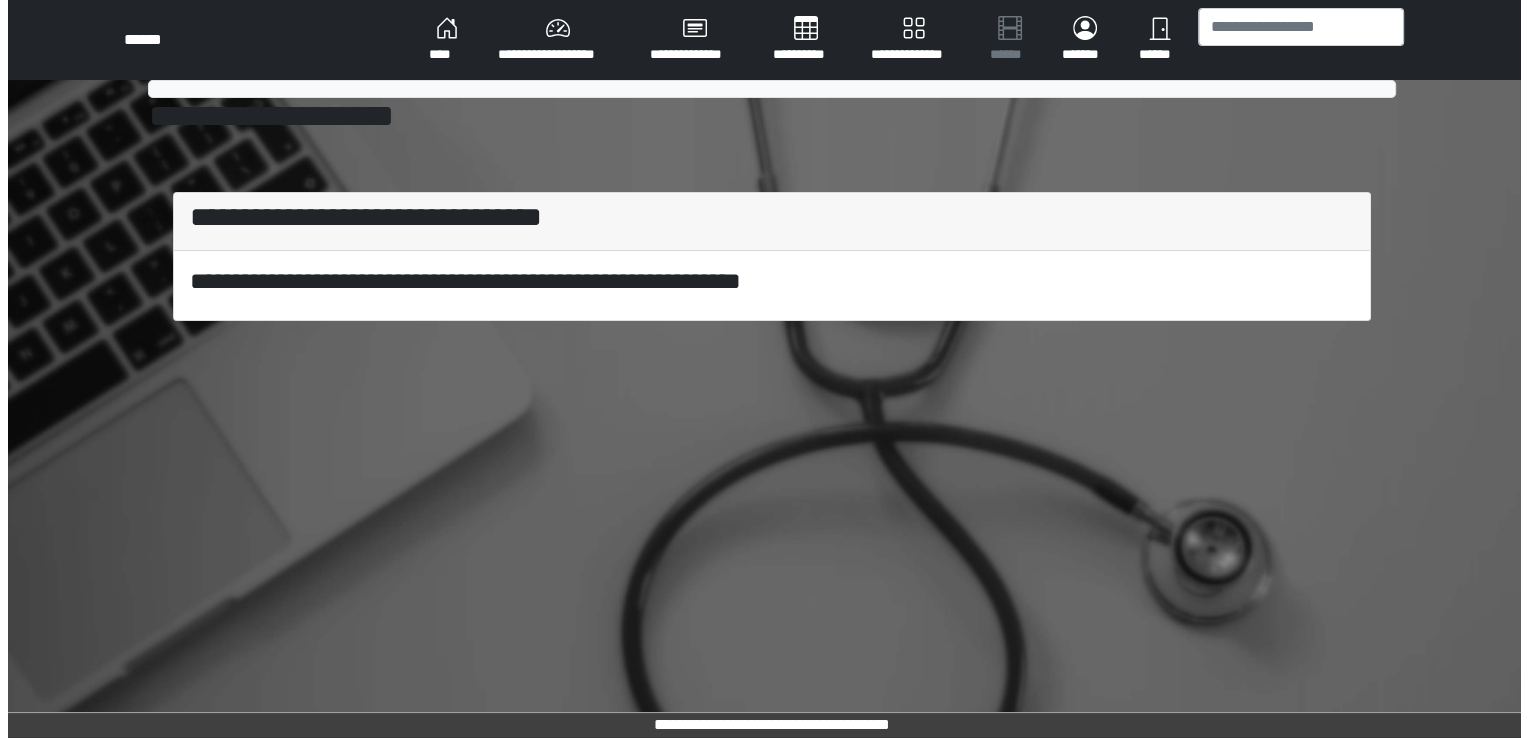 scroll, scrollTop: 0, scrollLeft: 0, axis: both 